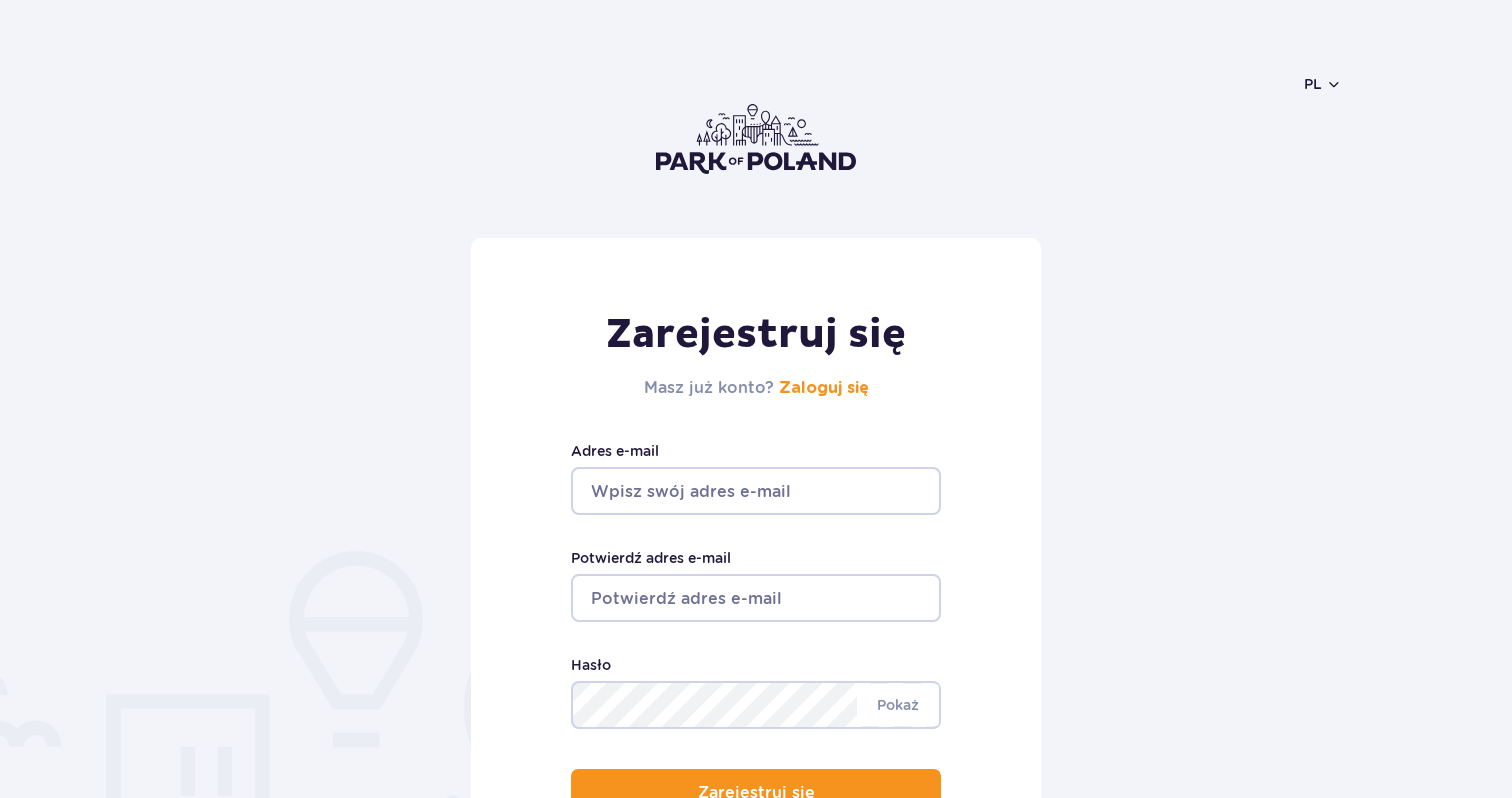 scroll, scrollTop: 128, scrollLeft: 0, axis: vertical 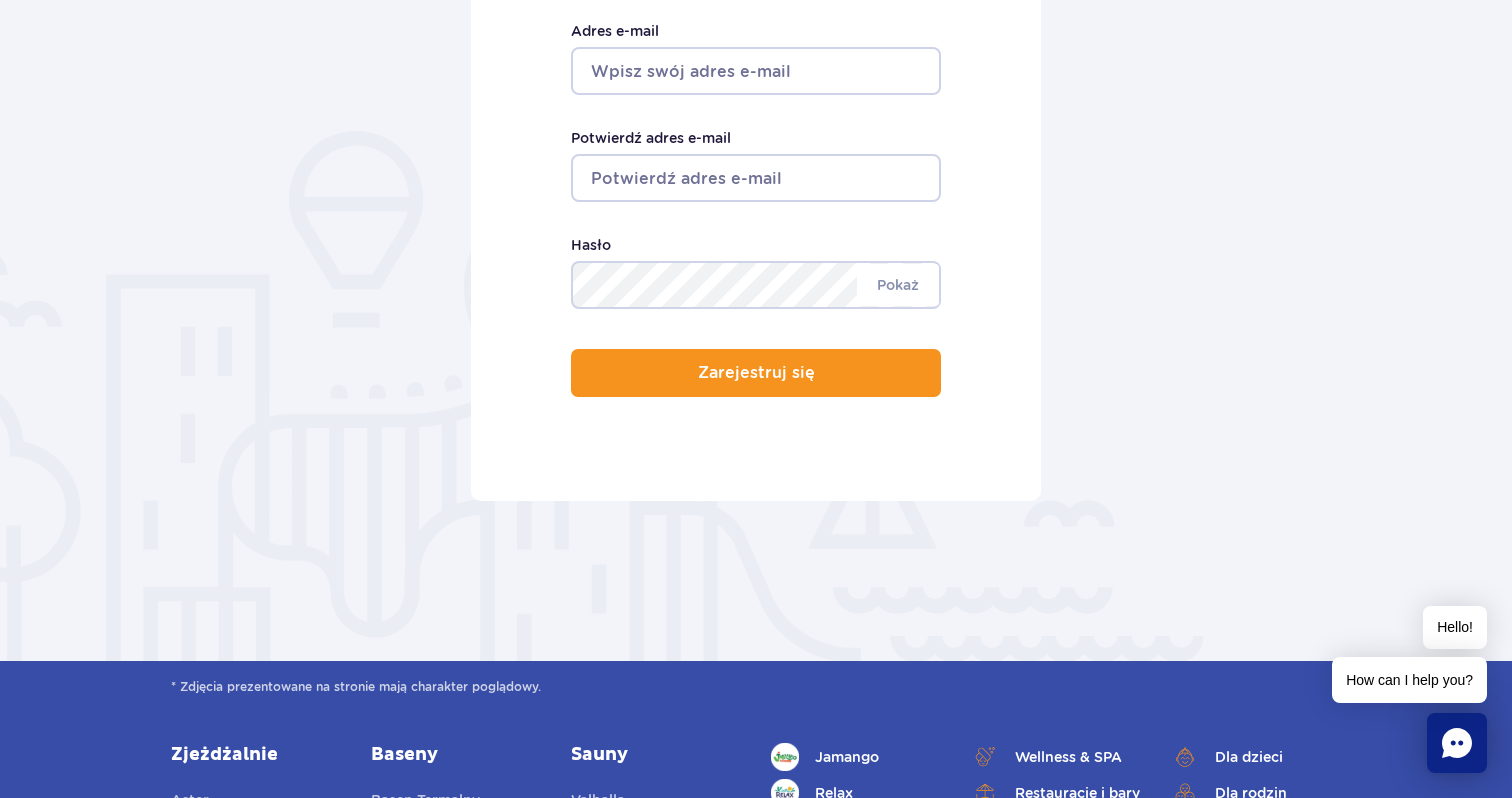 click on "Adres e-mail" at bounding box center [756, 71] 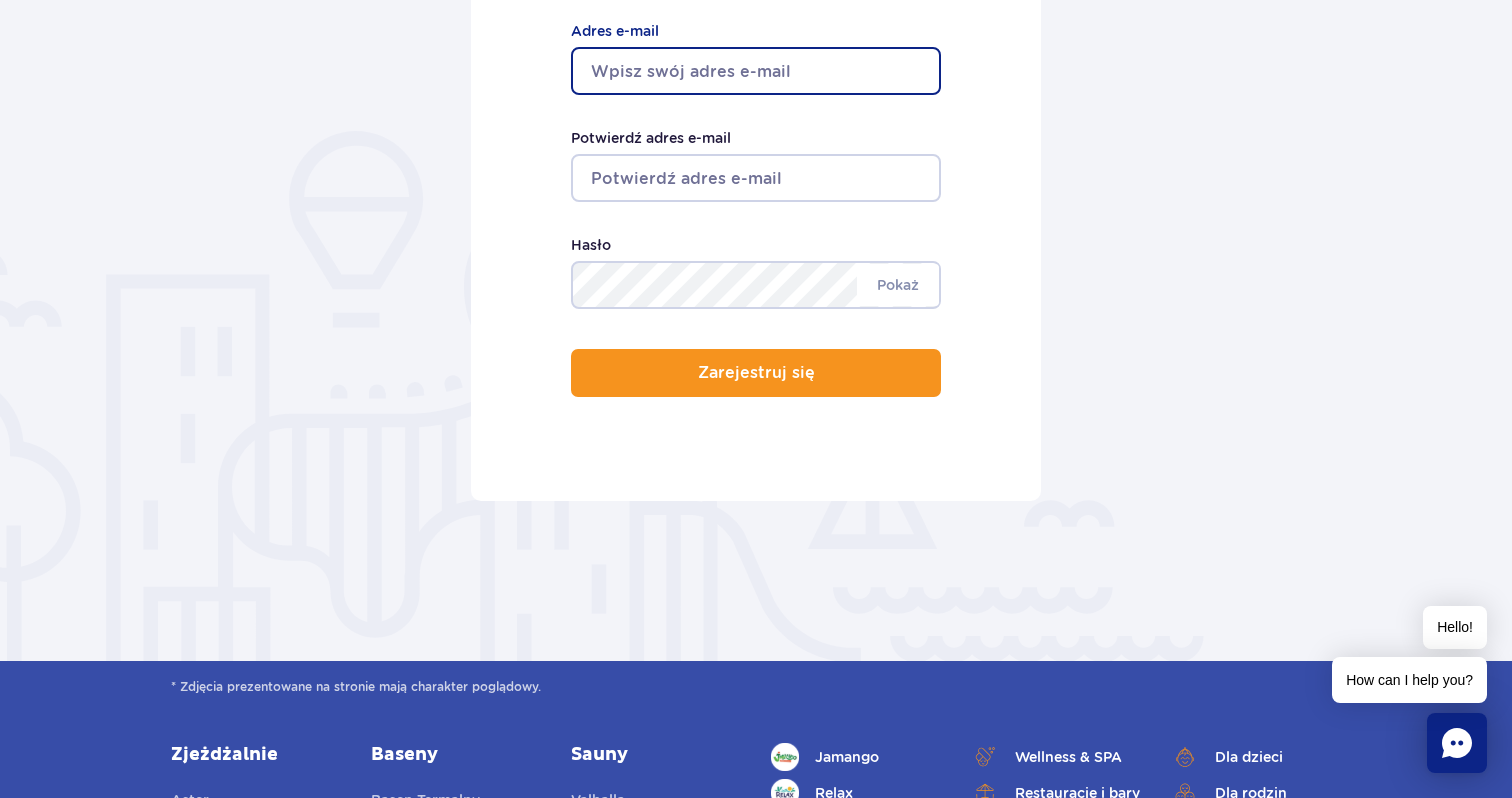 type on "ivan.tagil@gmail.com" 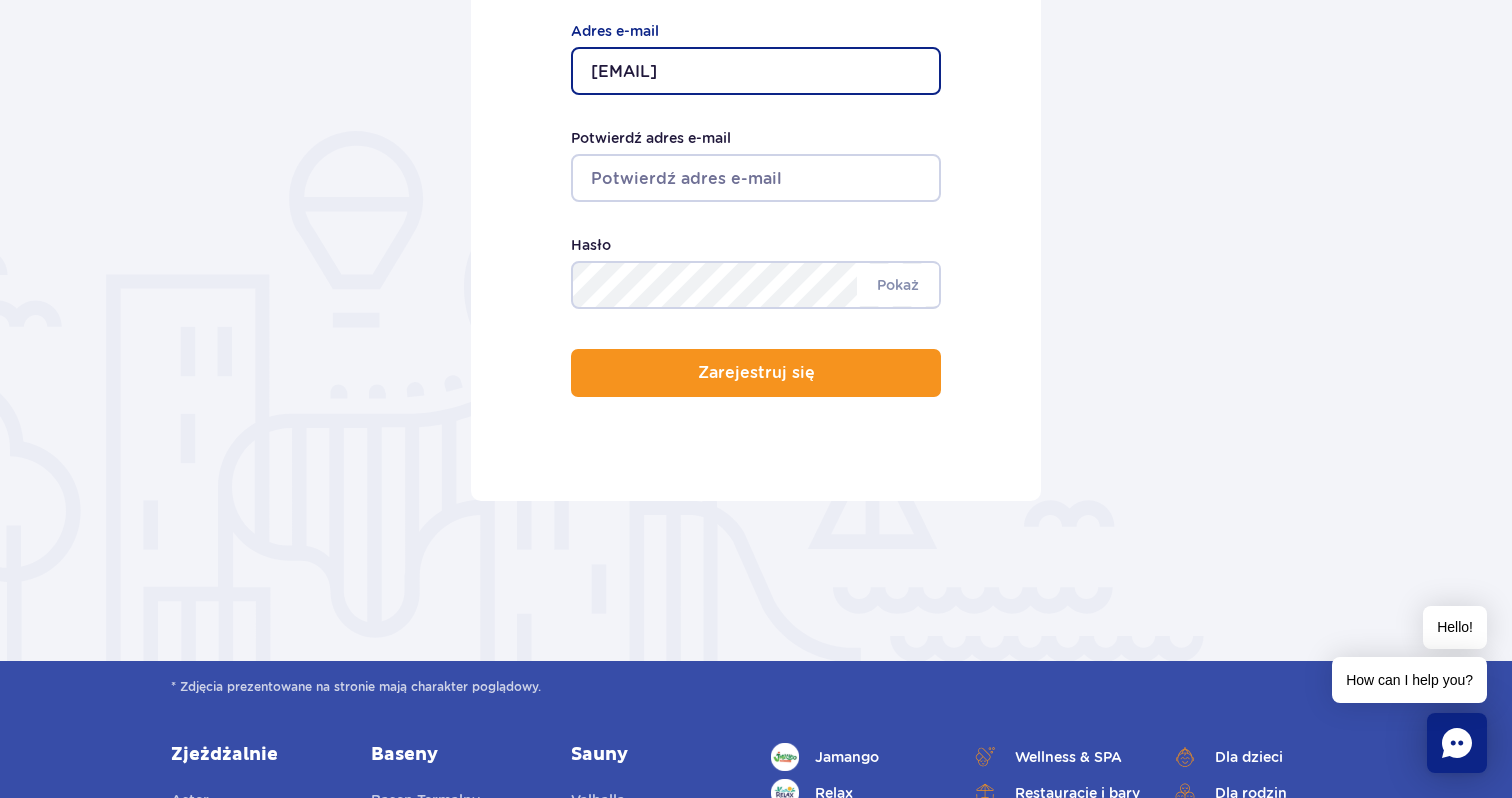 type on "ivan.tagil@gmail.com" 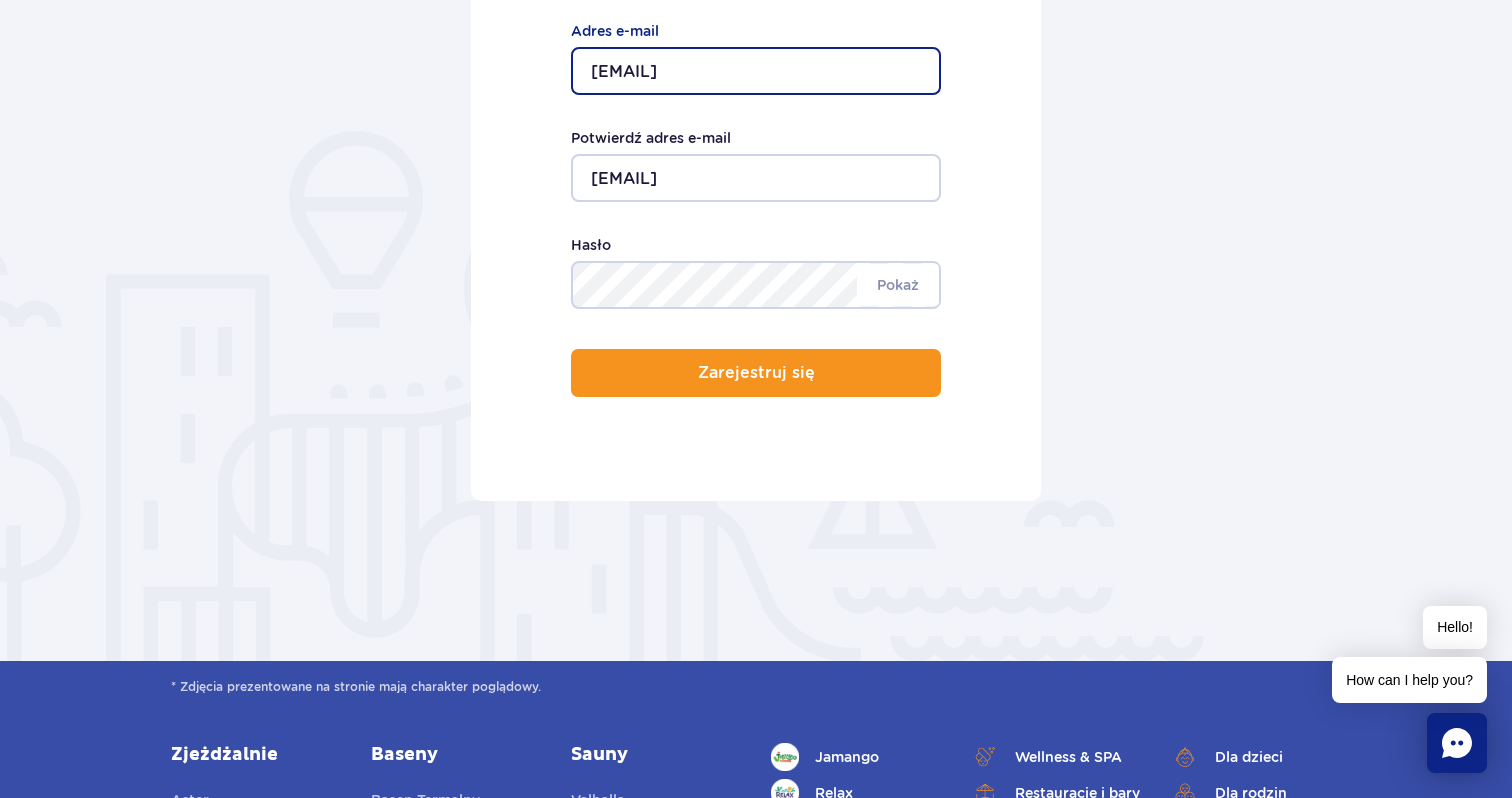 click on "Minimum 8 znaków.
Pokaż
Hasło" at bounding box center (756, 271) 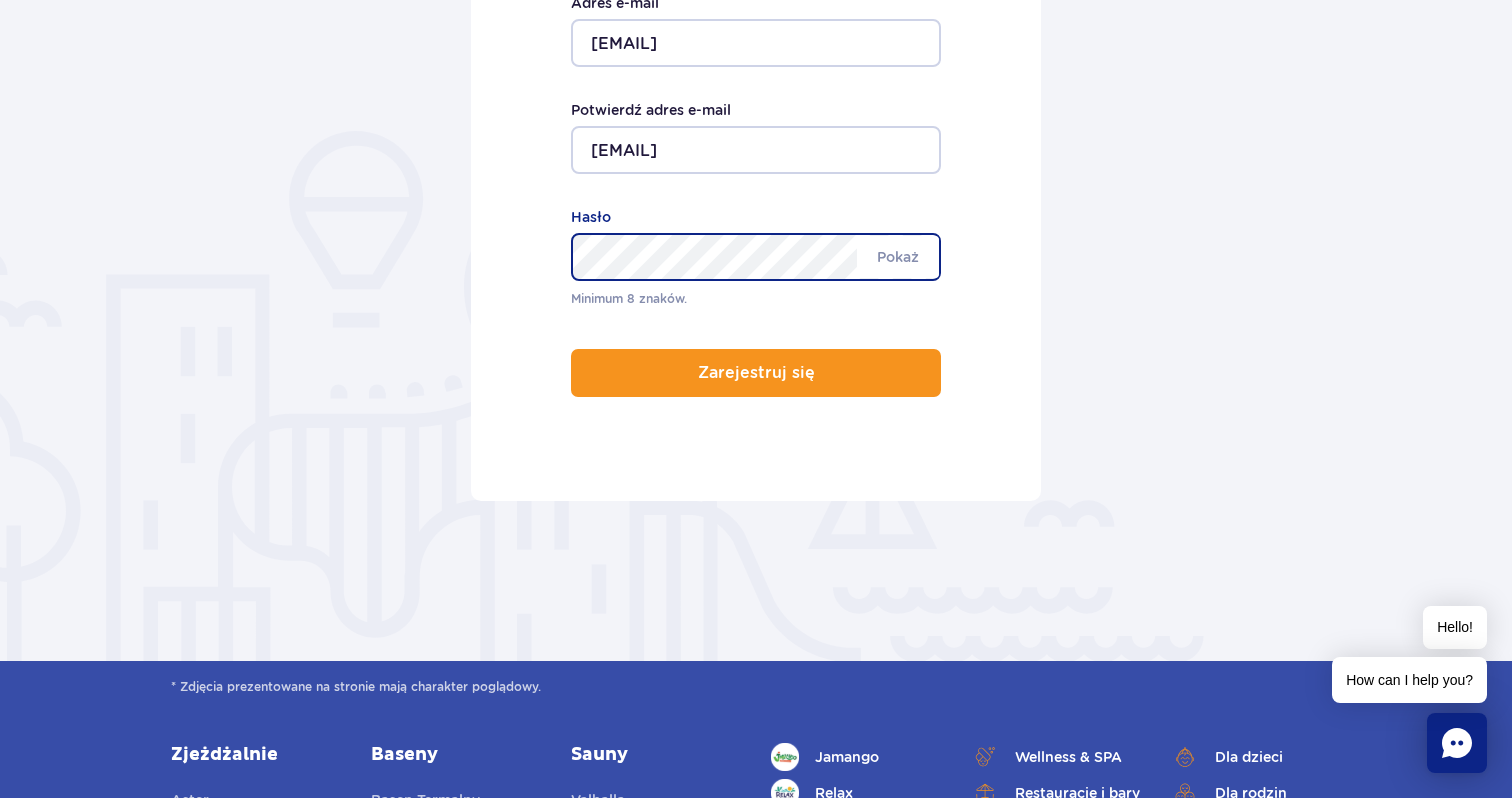 scroll, scrollTop: 420, scrollLeft: 0, axis: vertical 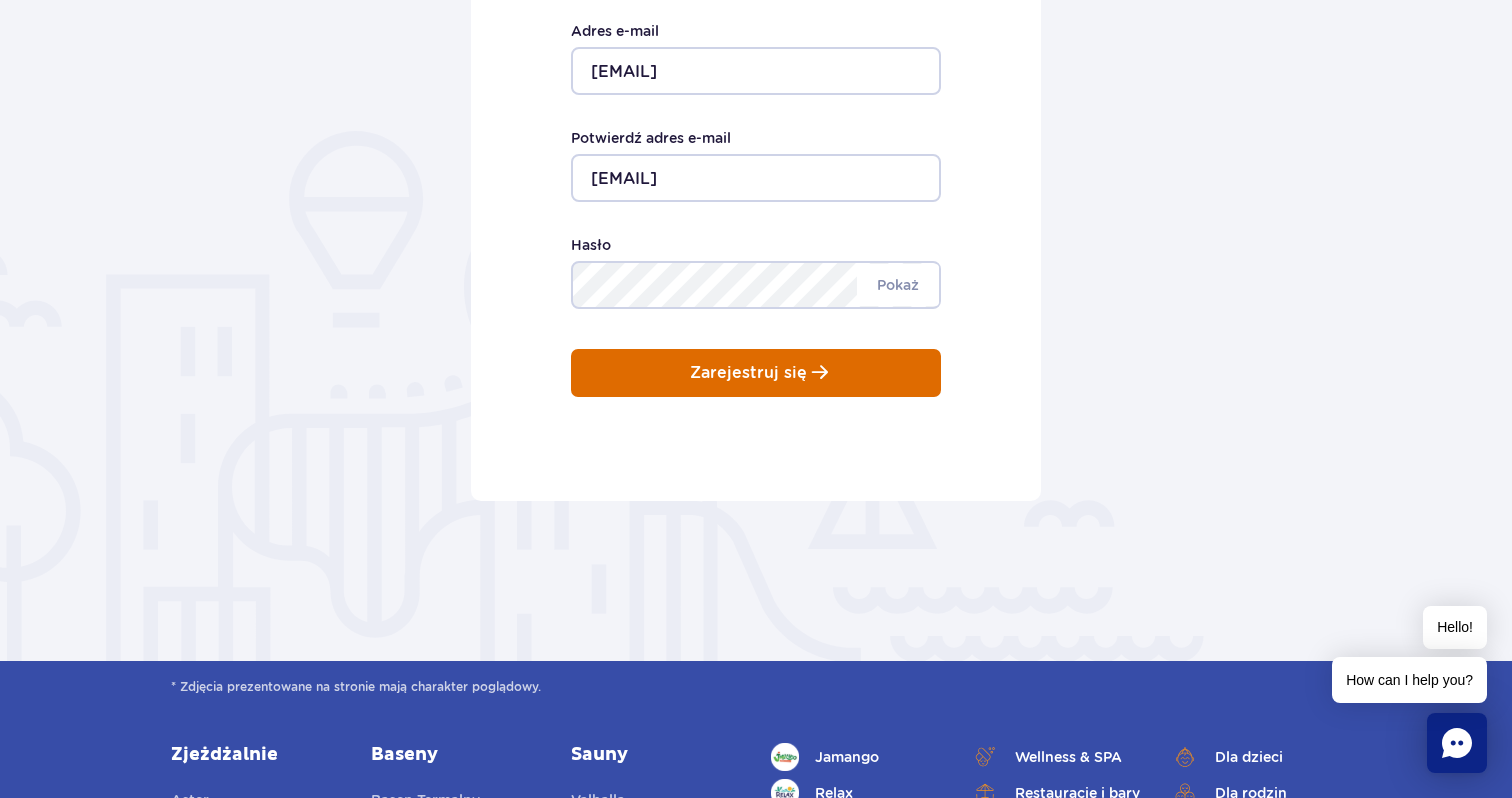 click on "Zarejestruj się" at bounding box center (756, 373) 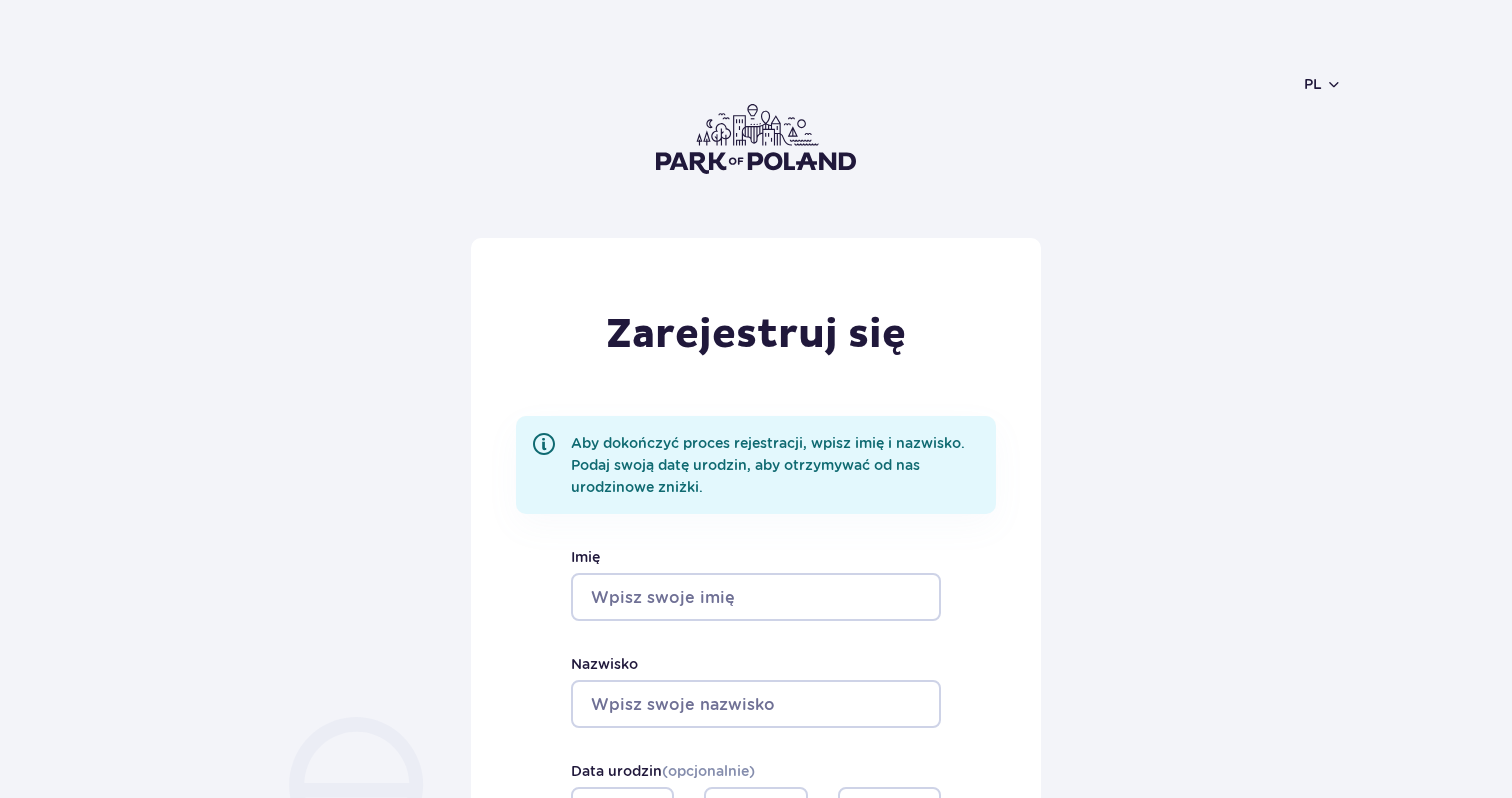 scroll, scrollTop: 0, scrollLeft: 0, axis: both 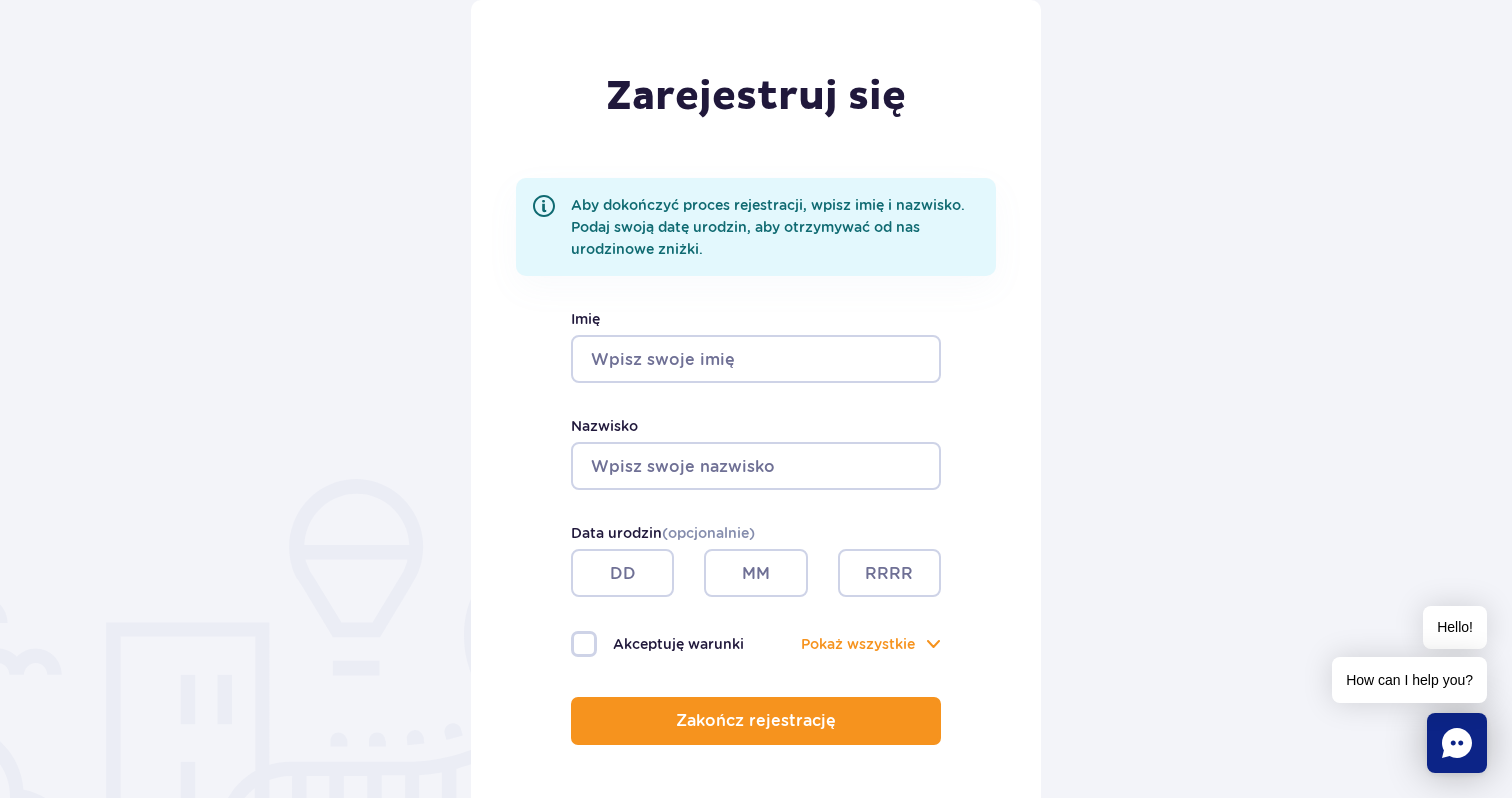 click on "Imię" at bounding box center [756, 359] 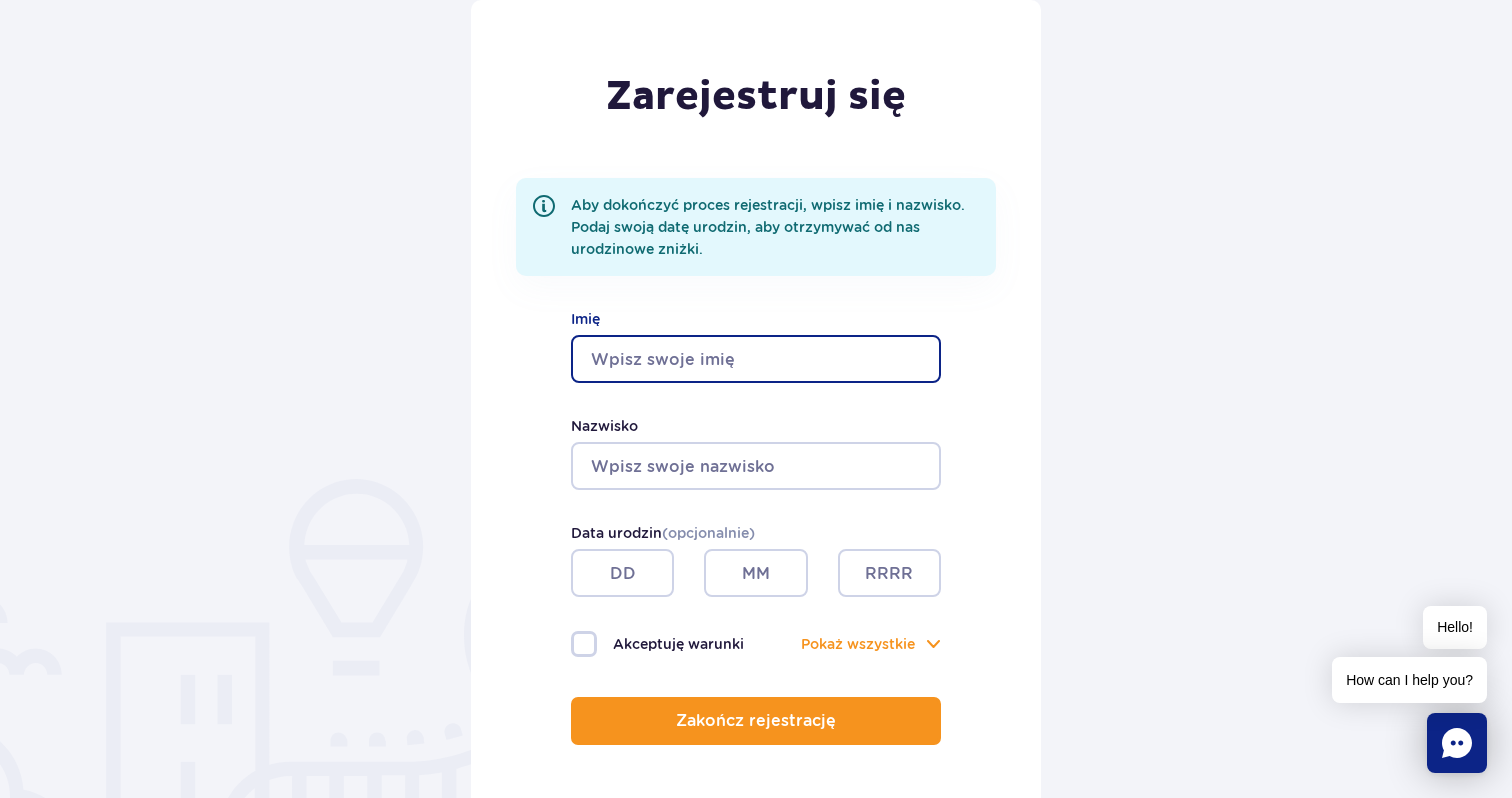 type on "[FIRST]" 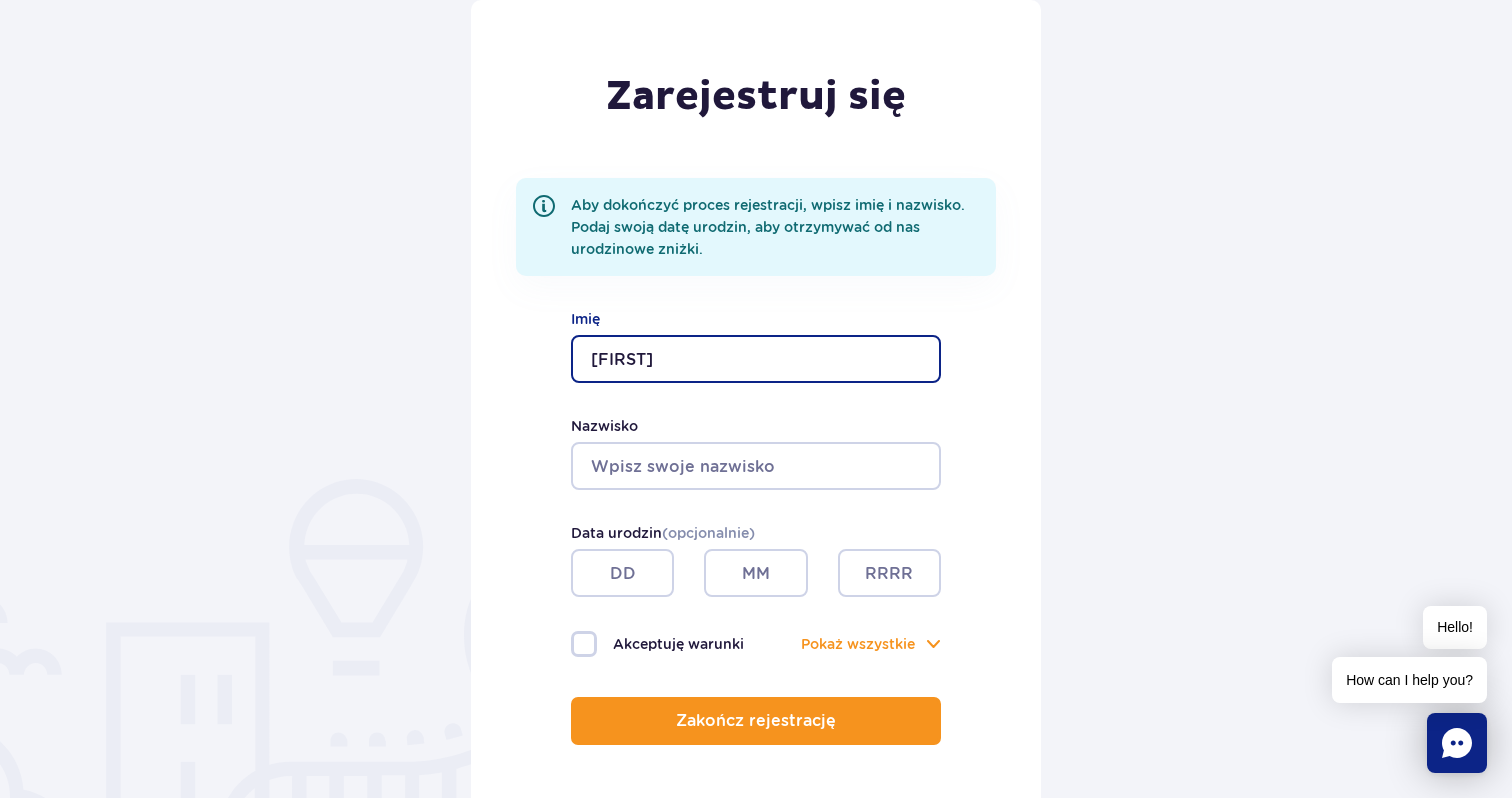 type on "[NAME]" 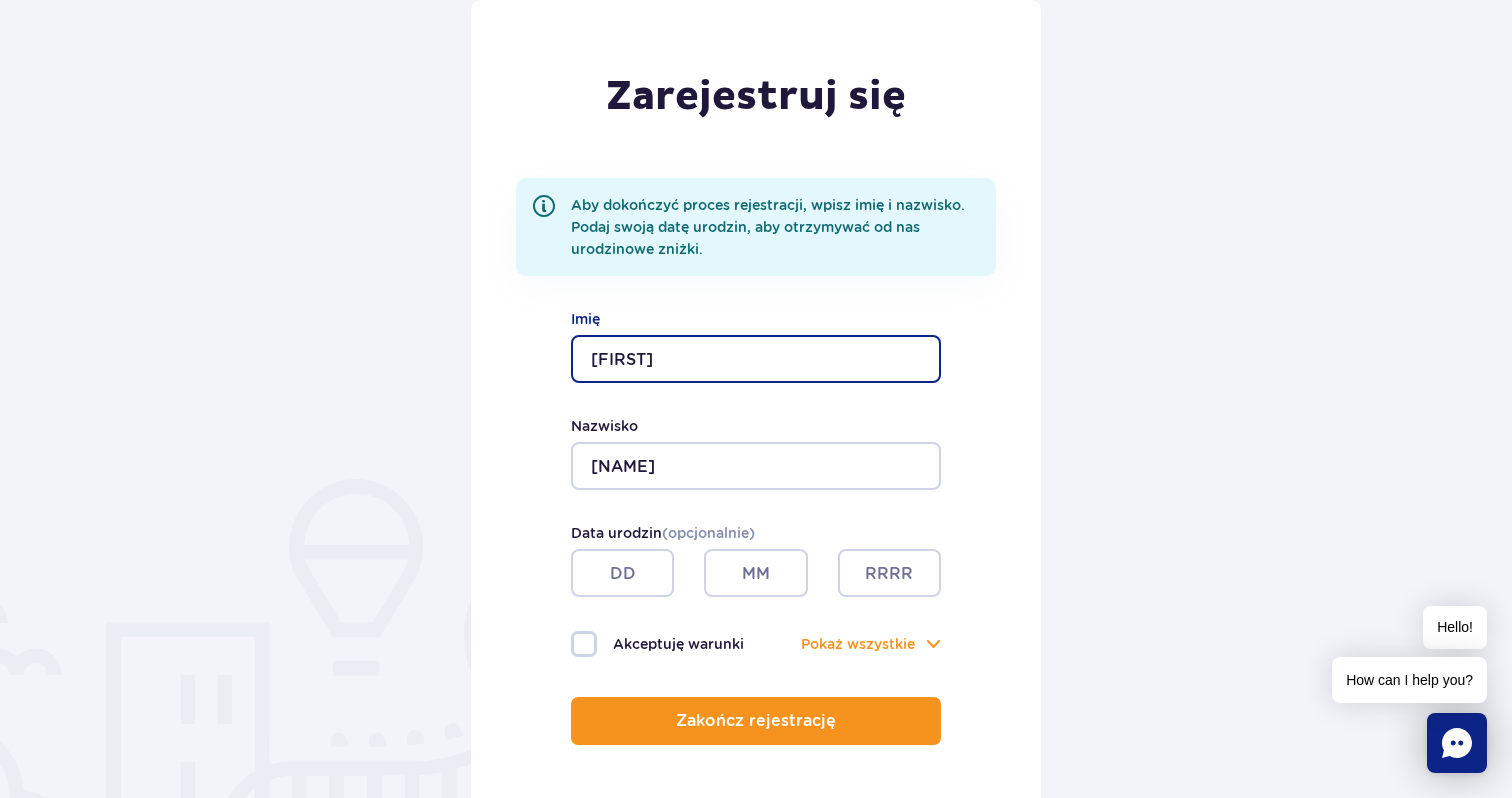 click at bounding box center (622, 573) 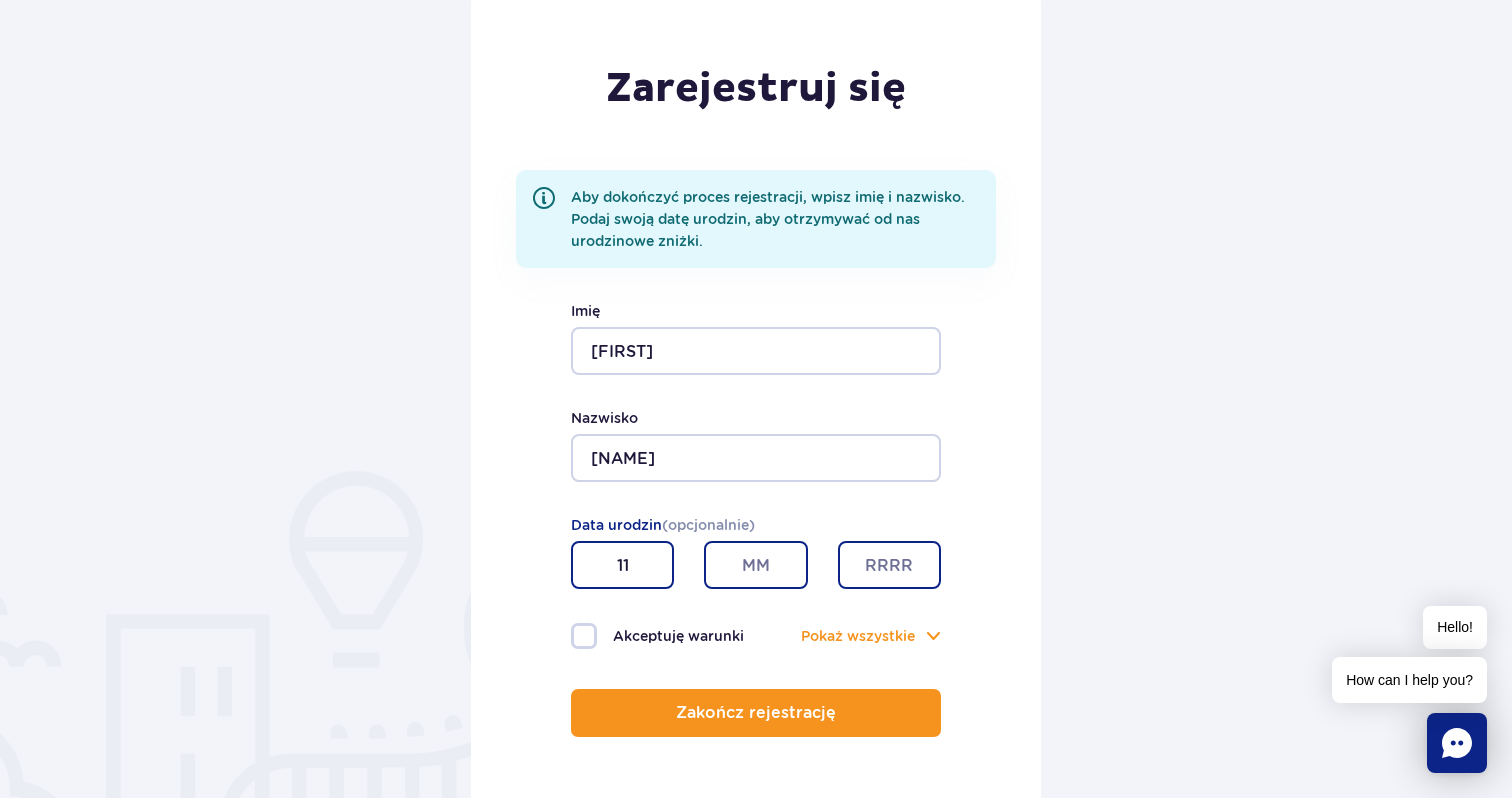 type on "11" 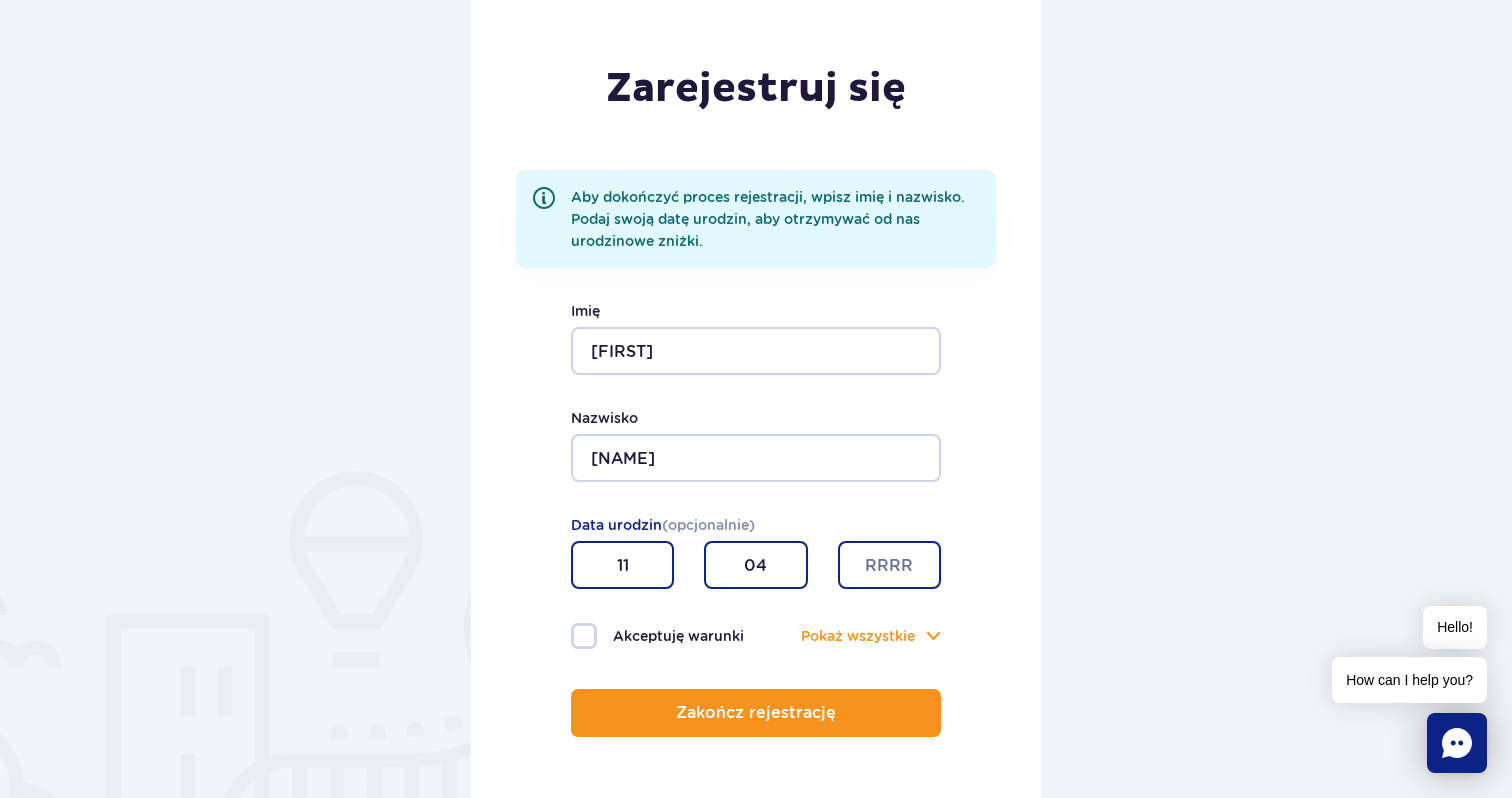 type on "04" 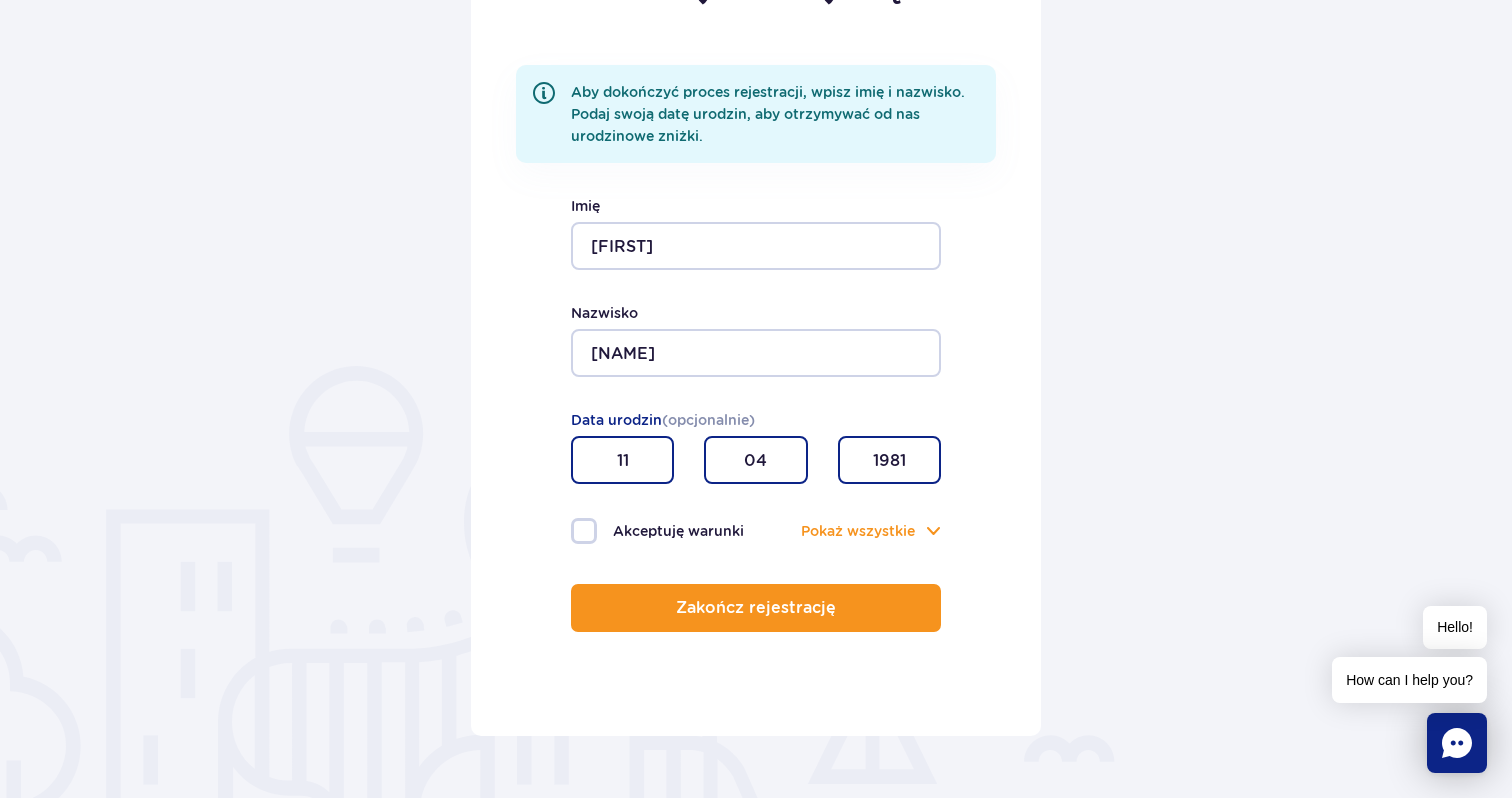 scroll, scrollTop: 390, scrollLeft: 0, axis: vertical 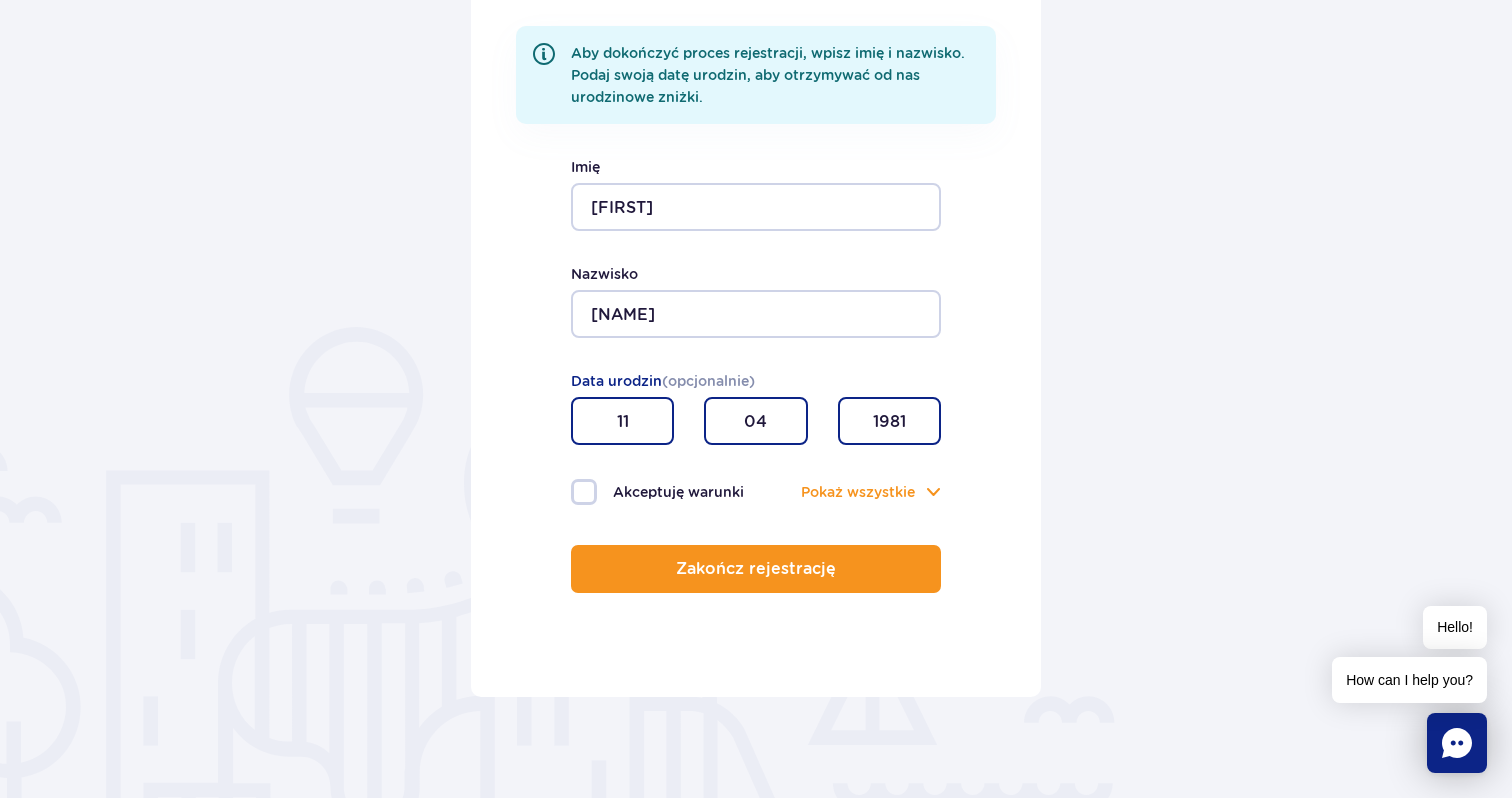 type on "1981" 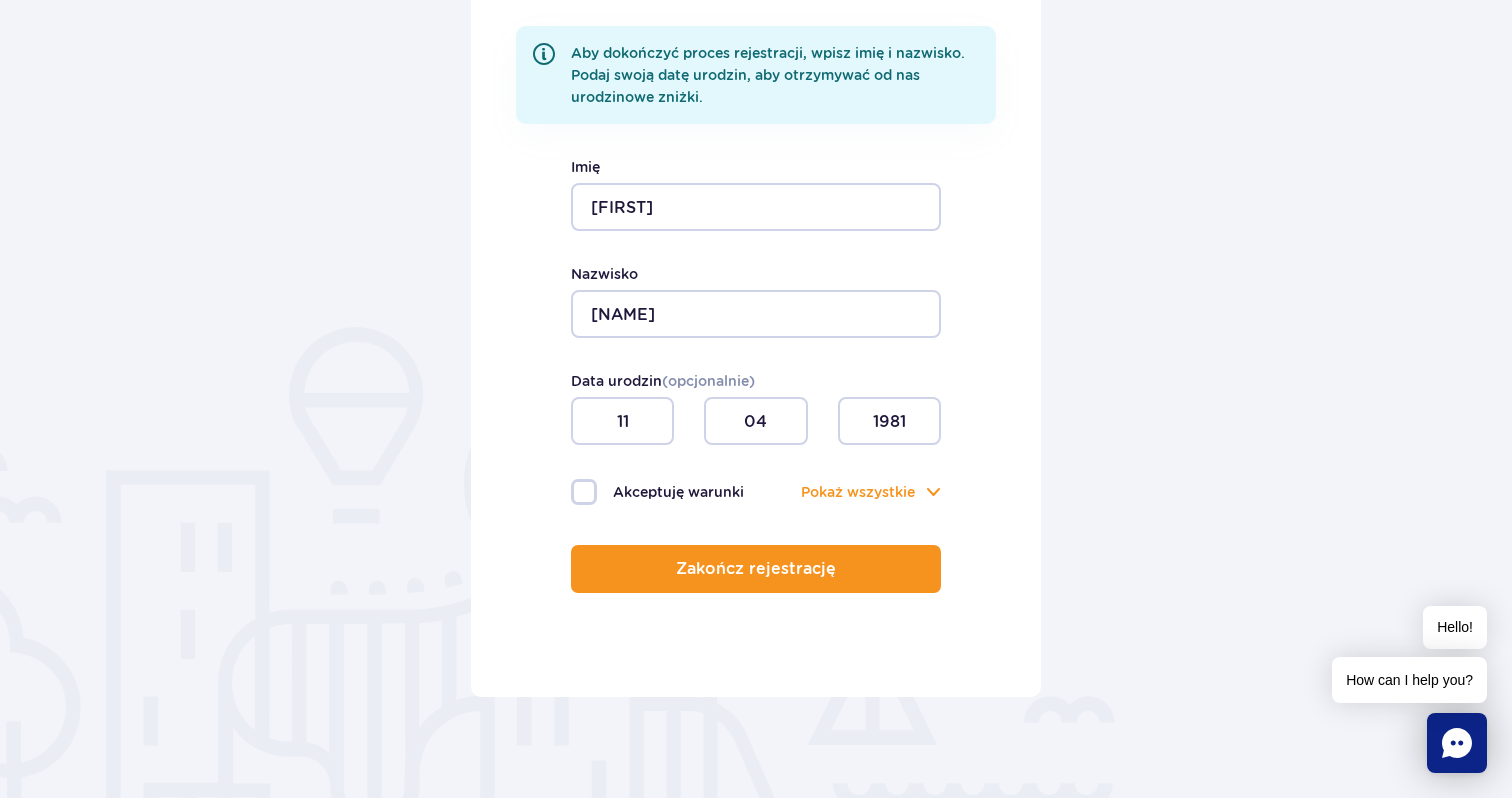 click on "Akceptuję warunki" at bounding box center [663, 492] 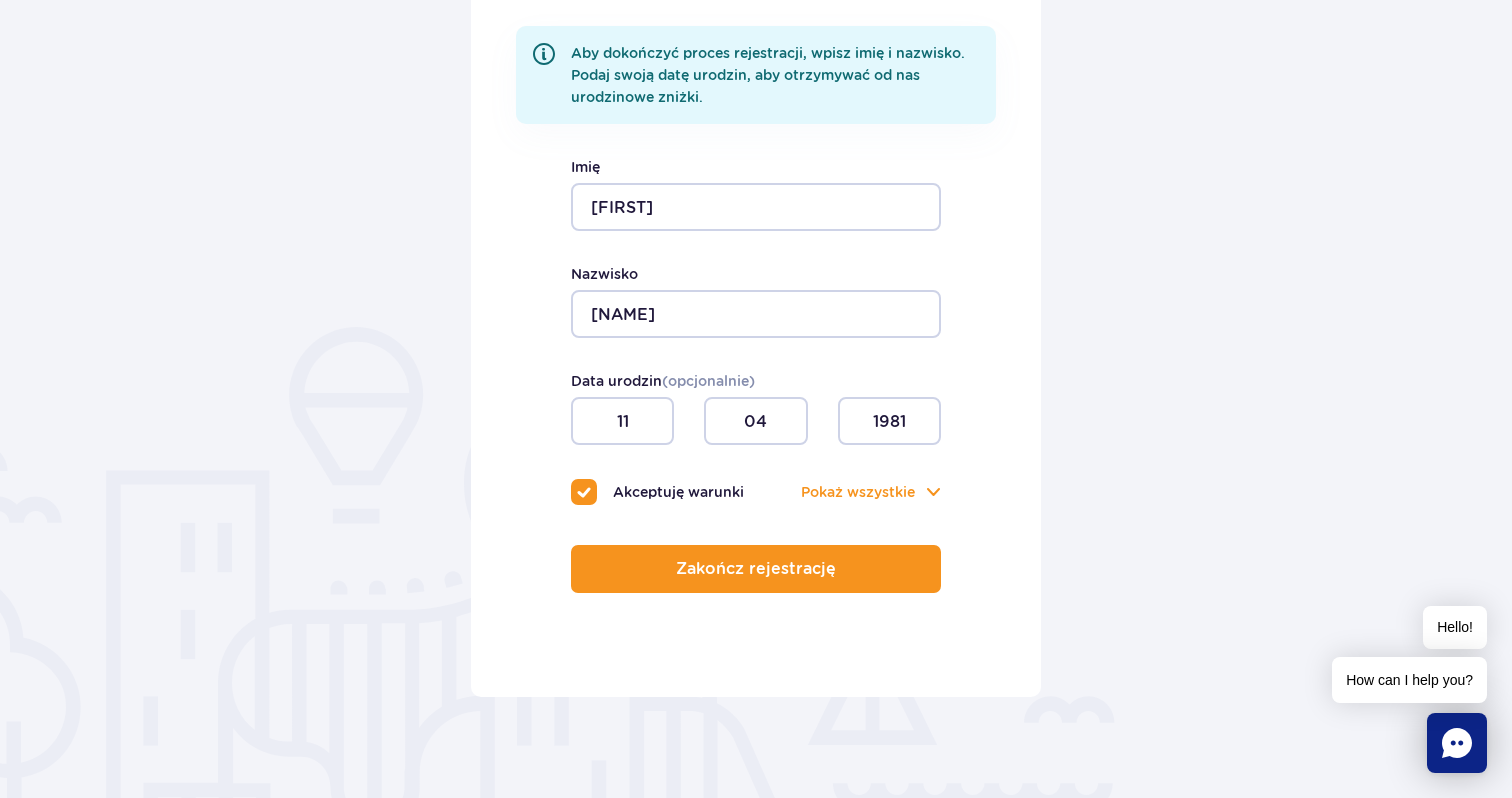 checkbox on "true" 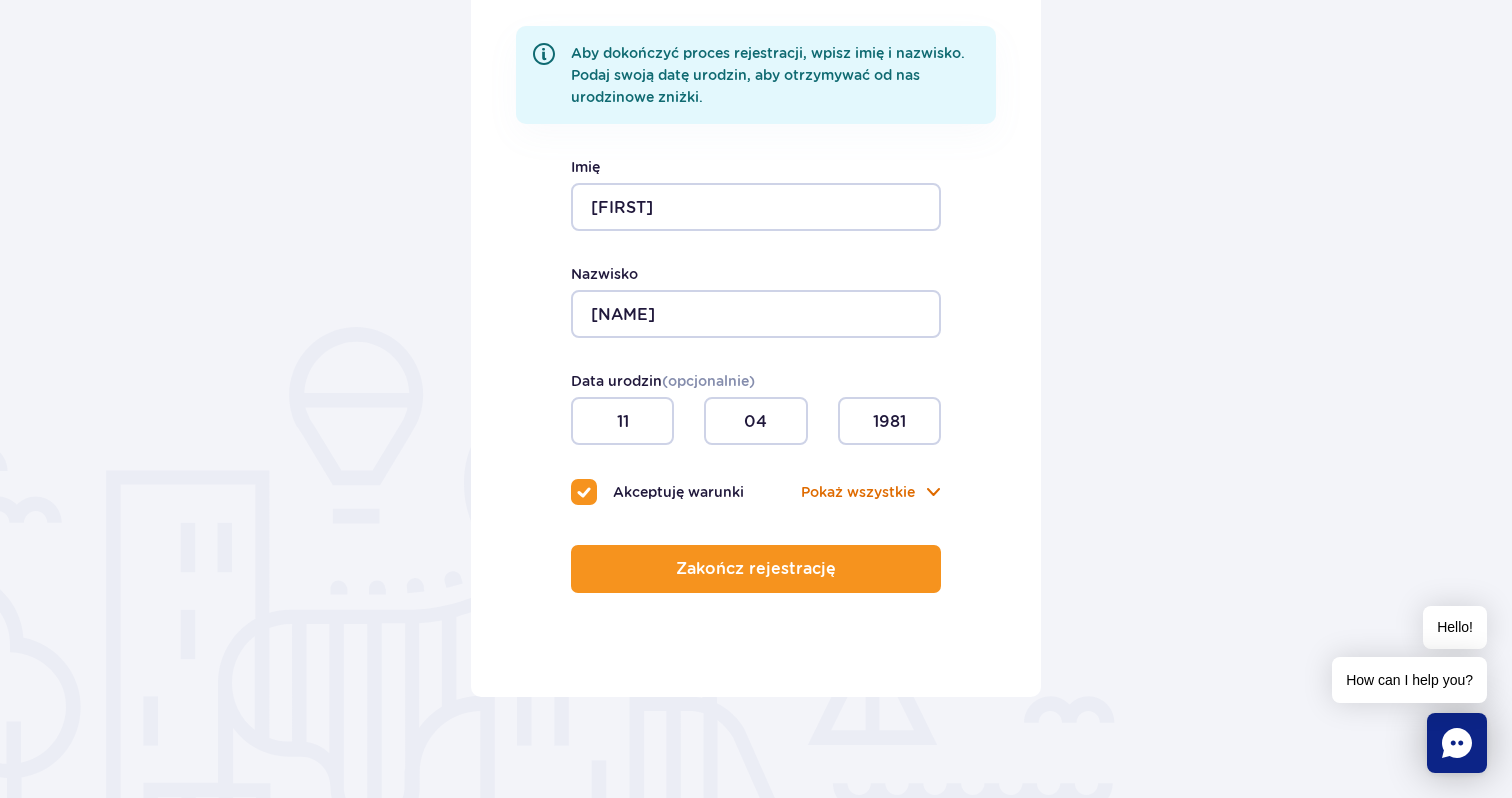 click on "Pokaż wszystkie" at bounding box center [858, 492] 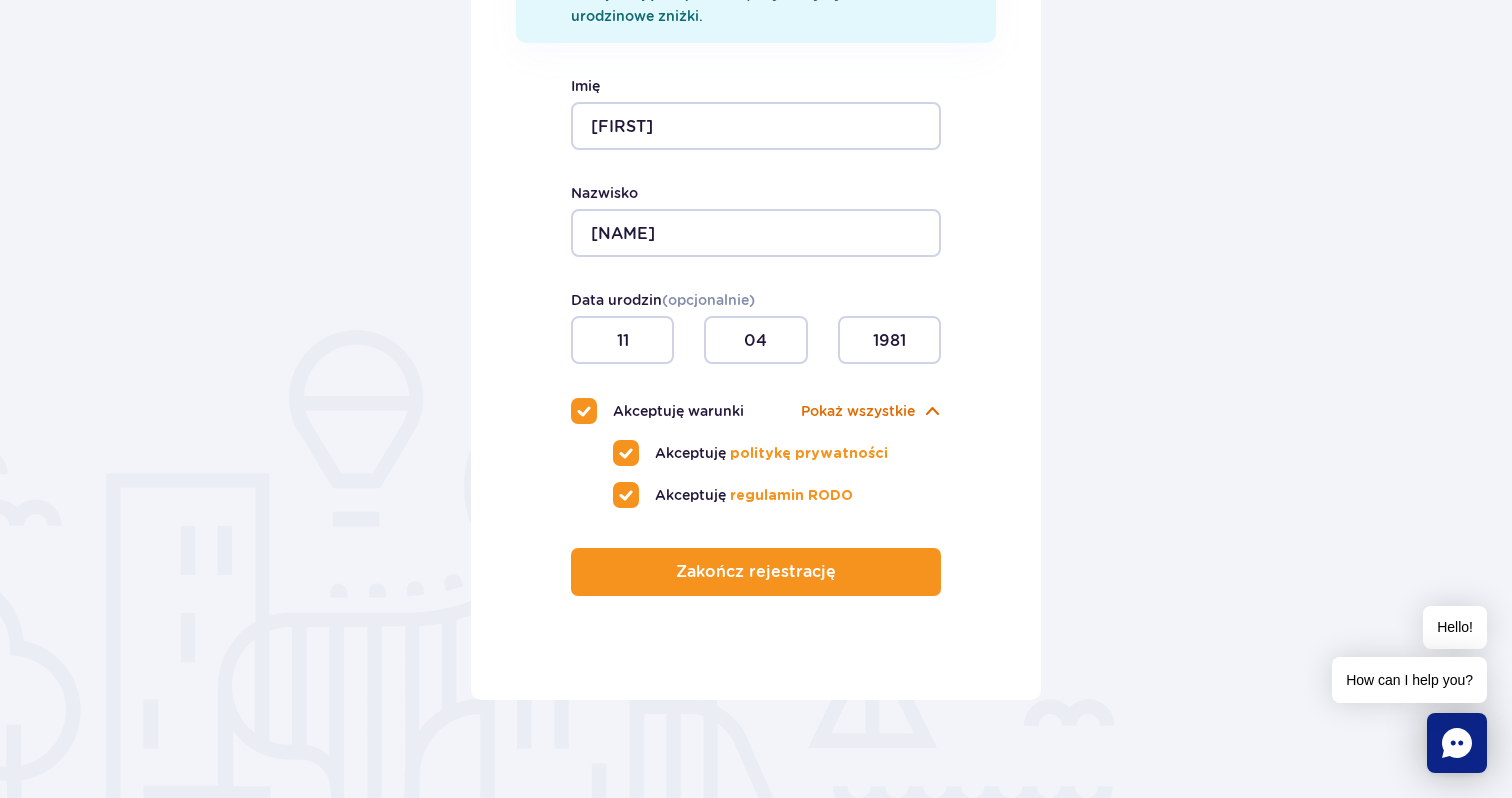scroll, scrollTop: 474, scrollLeft: 0, axis: vertical 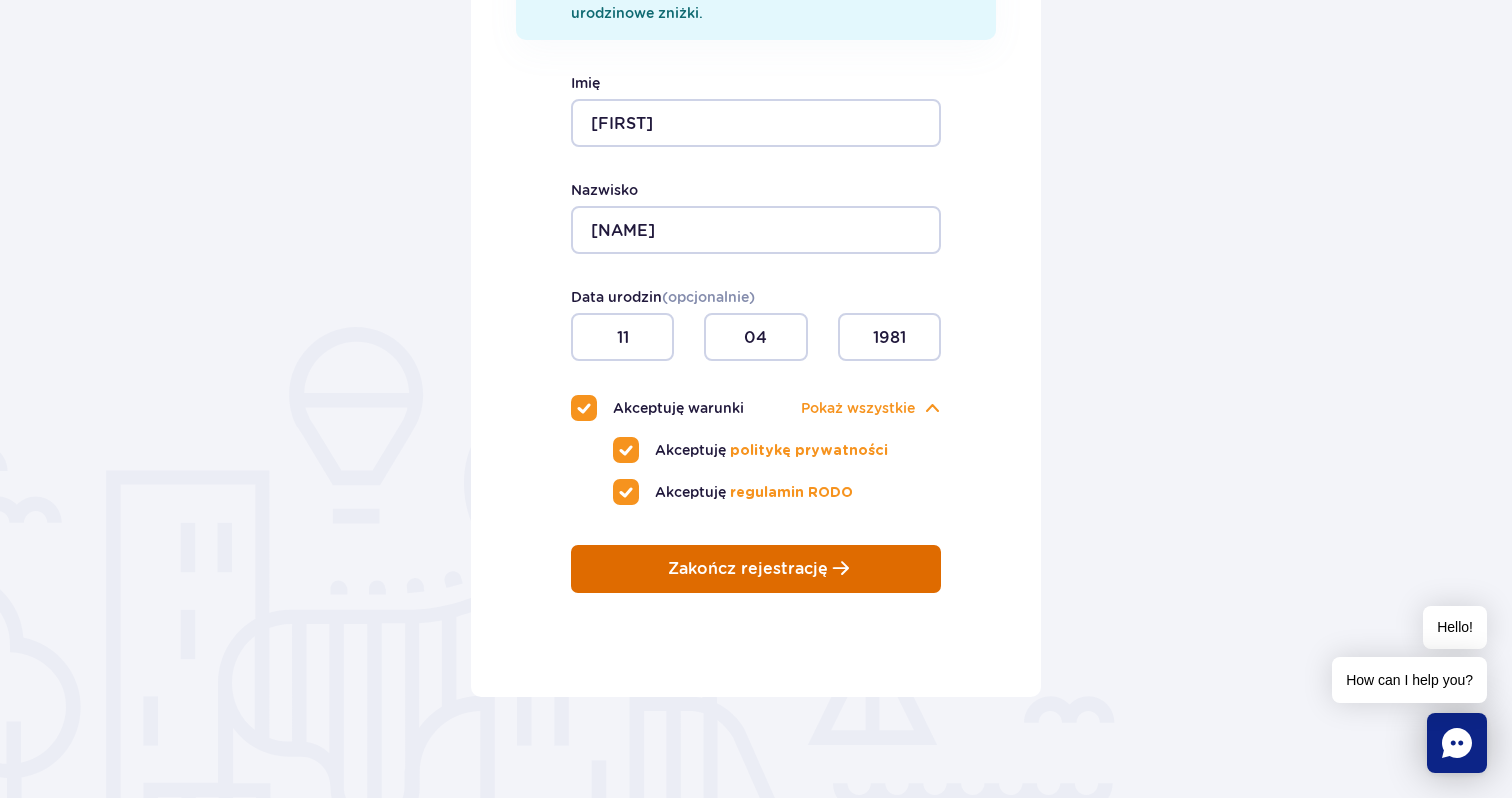click on "Zakończ rejestrację" at bounding box center (748, 569) 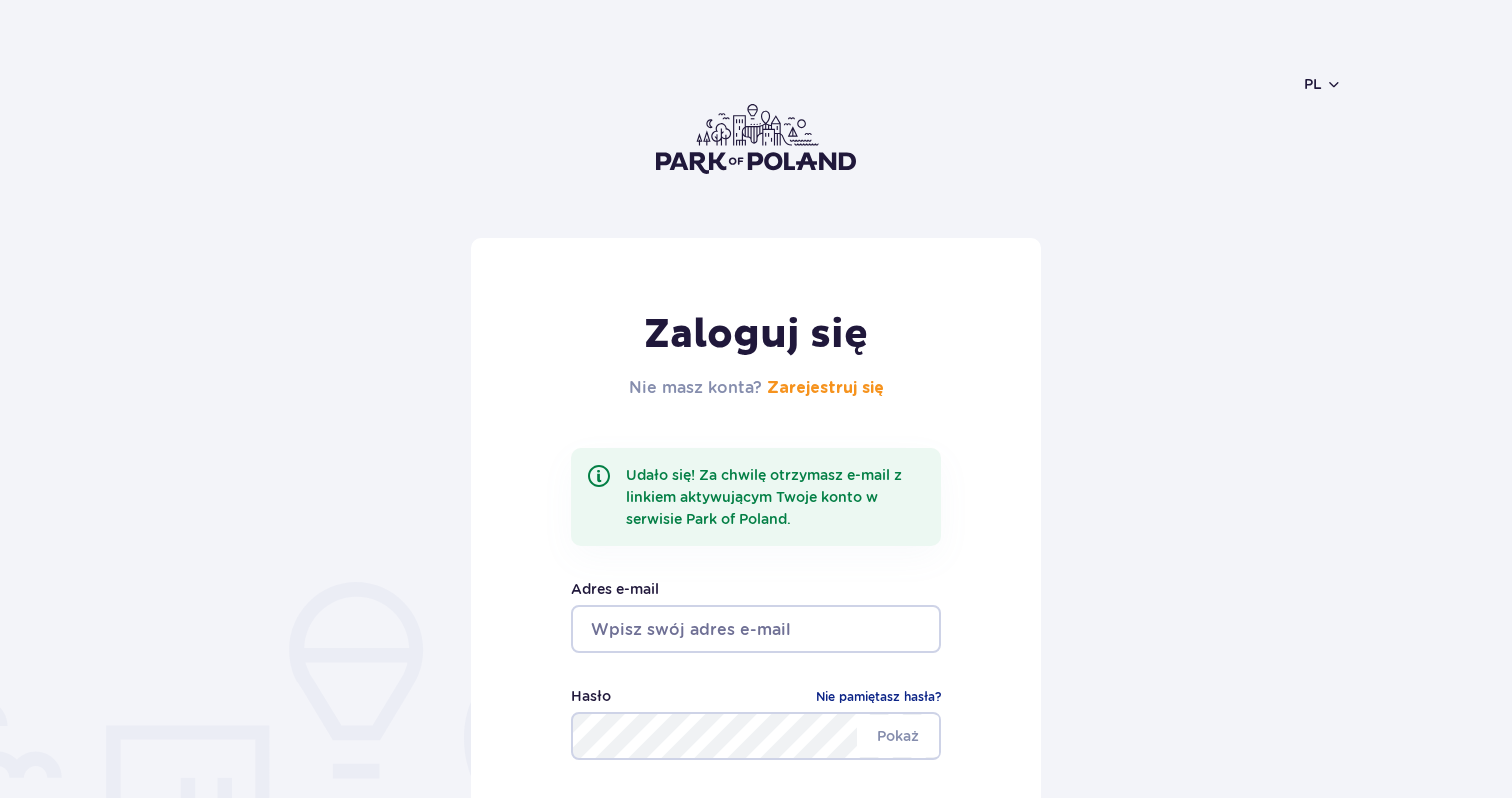 scroll, scrollTop: 0, scrollLeft: 0, axis: both 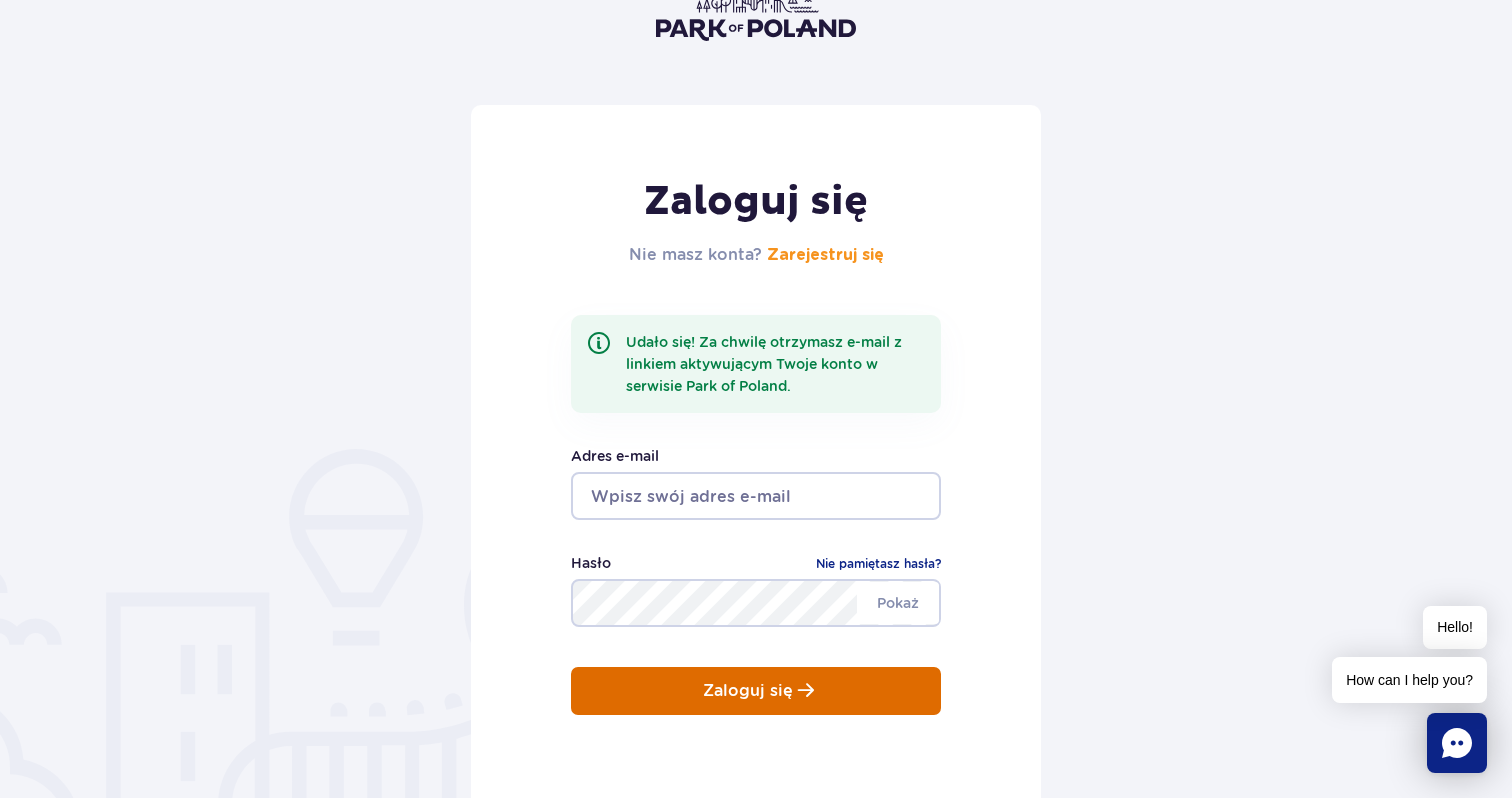 type on "ivan.tagil@gmail.com" 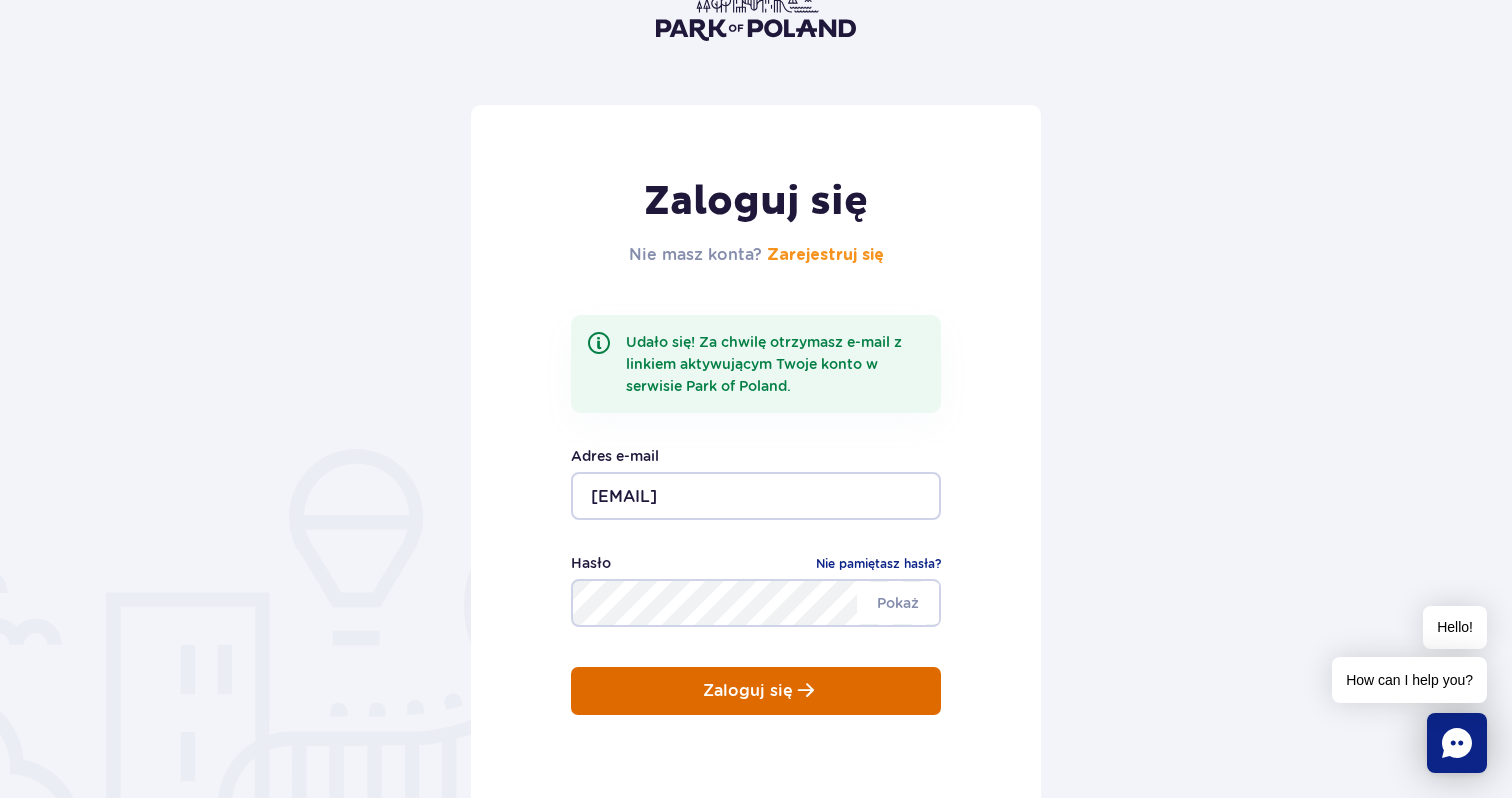 click on "Zaloguj się" at bounding box center (748, 691) 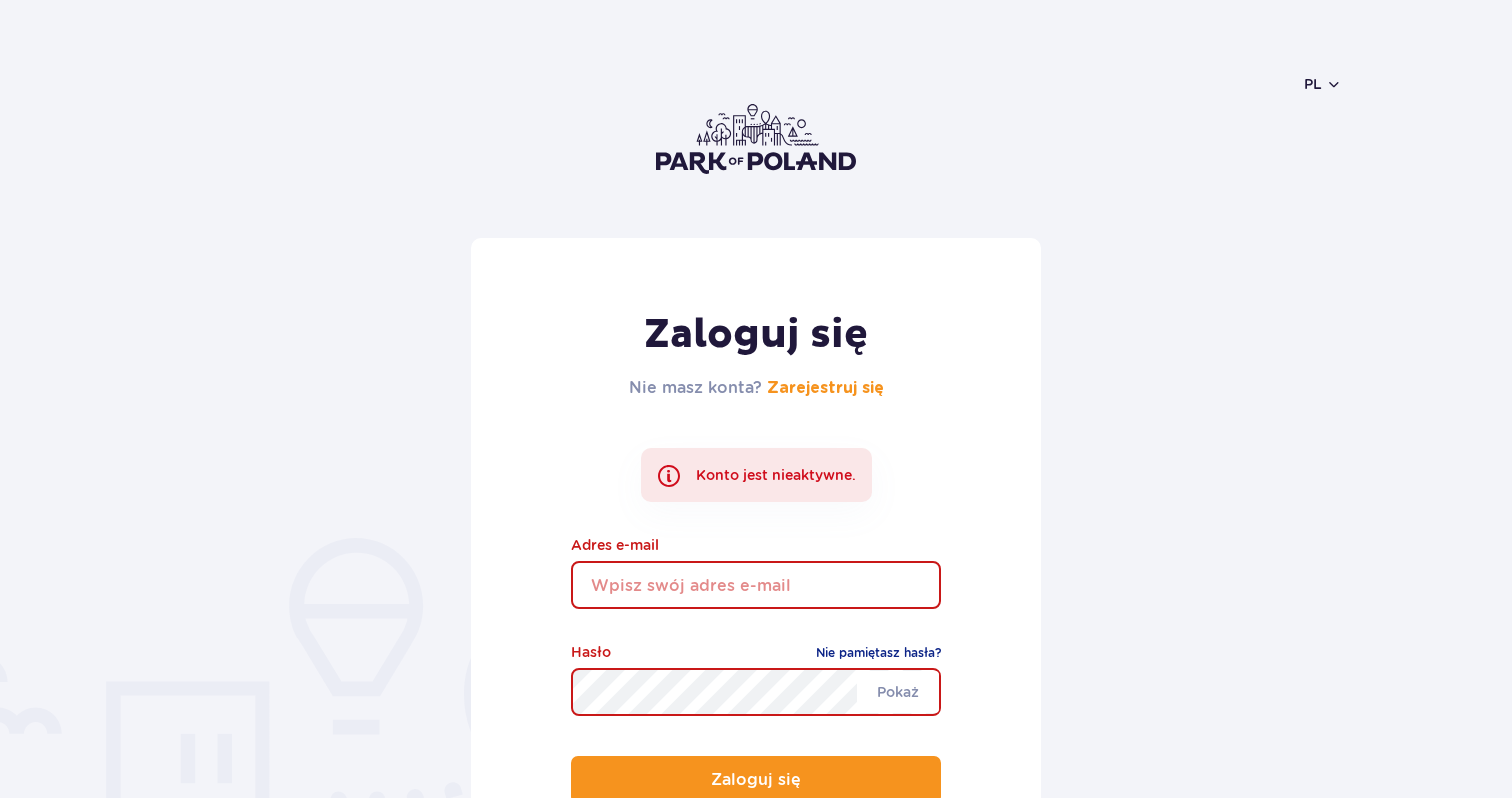 scroll, scrollTop: 0, scrollLeft: 0, axis: both 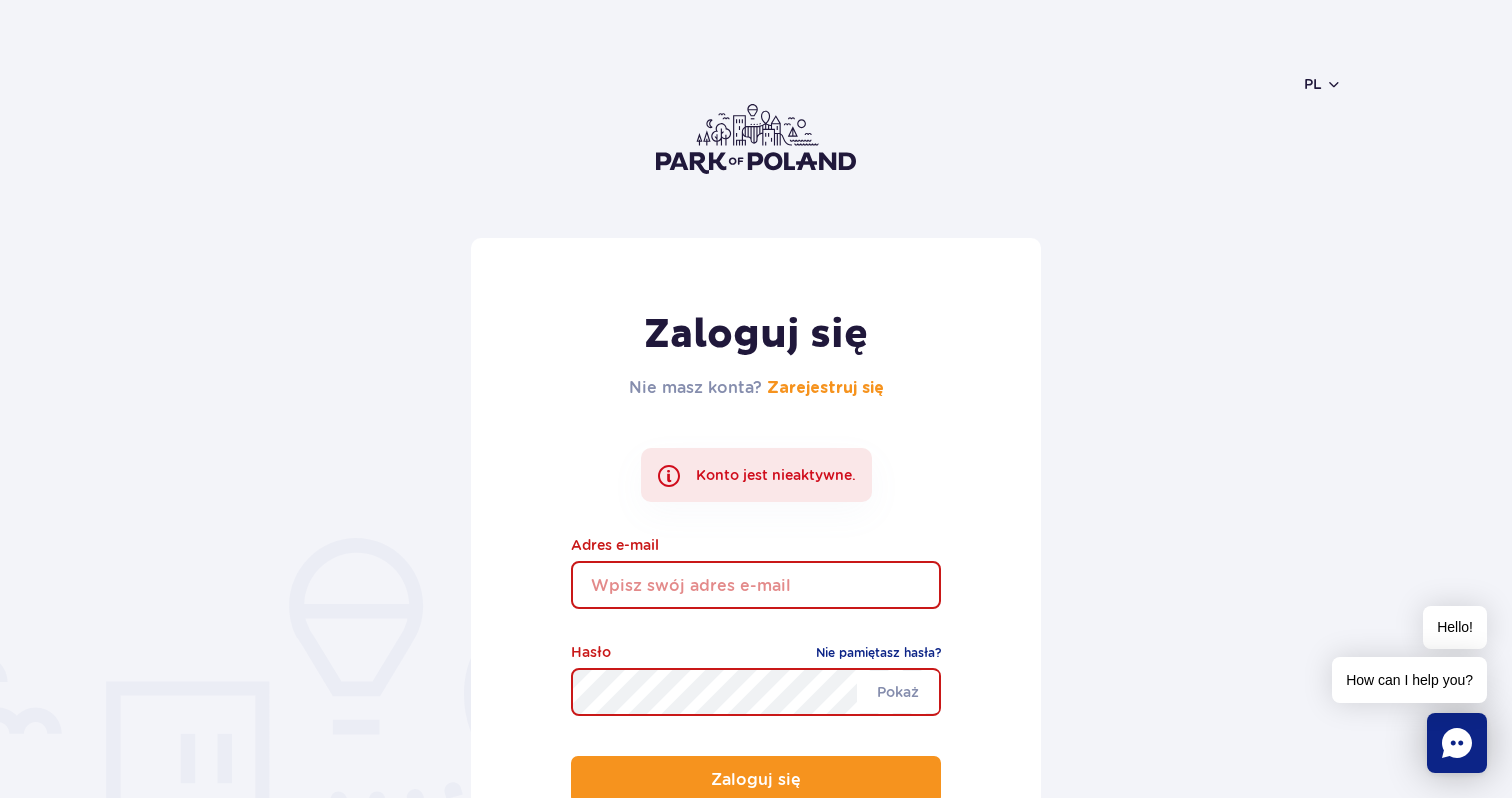 type on "[EMAIL]" 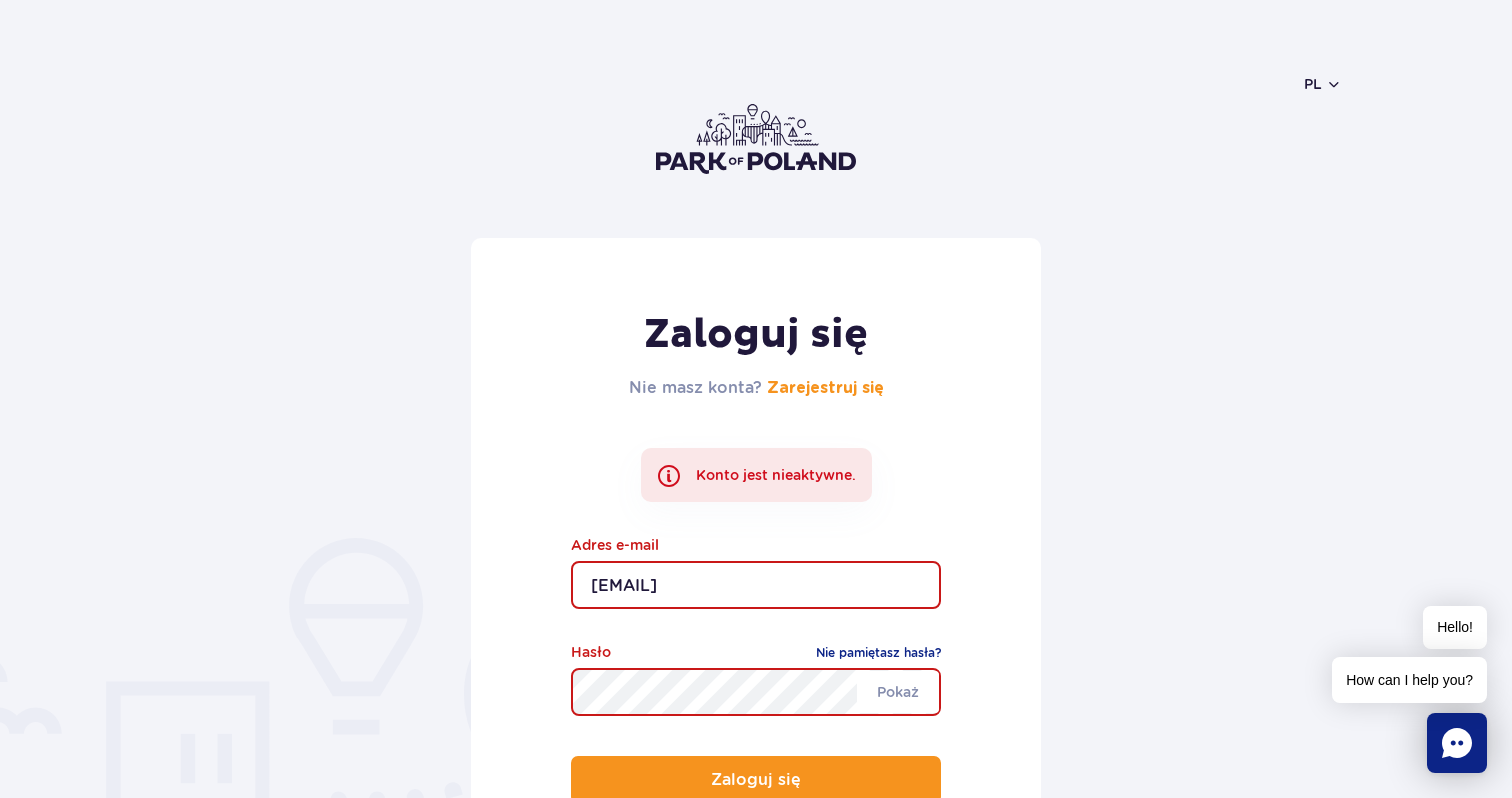 click on "ivan.tagil@gmail.com" at bounding box center [756, 585] 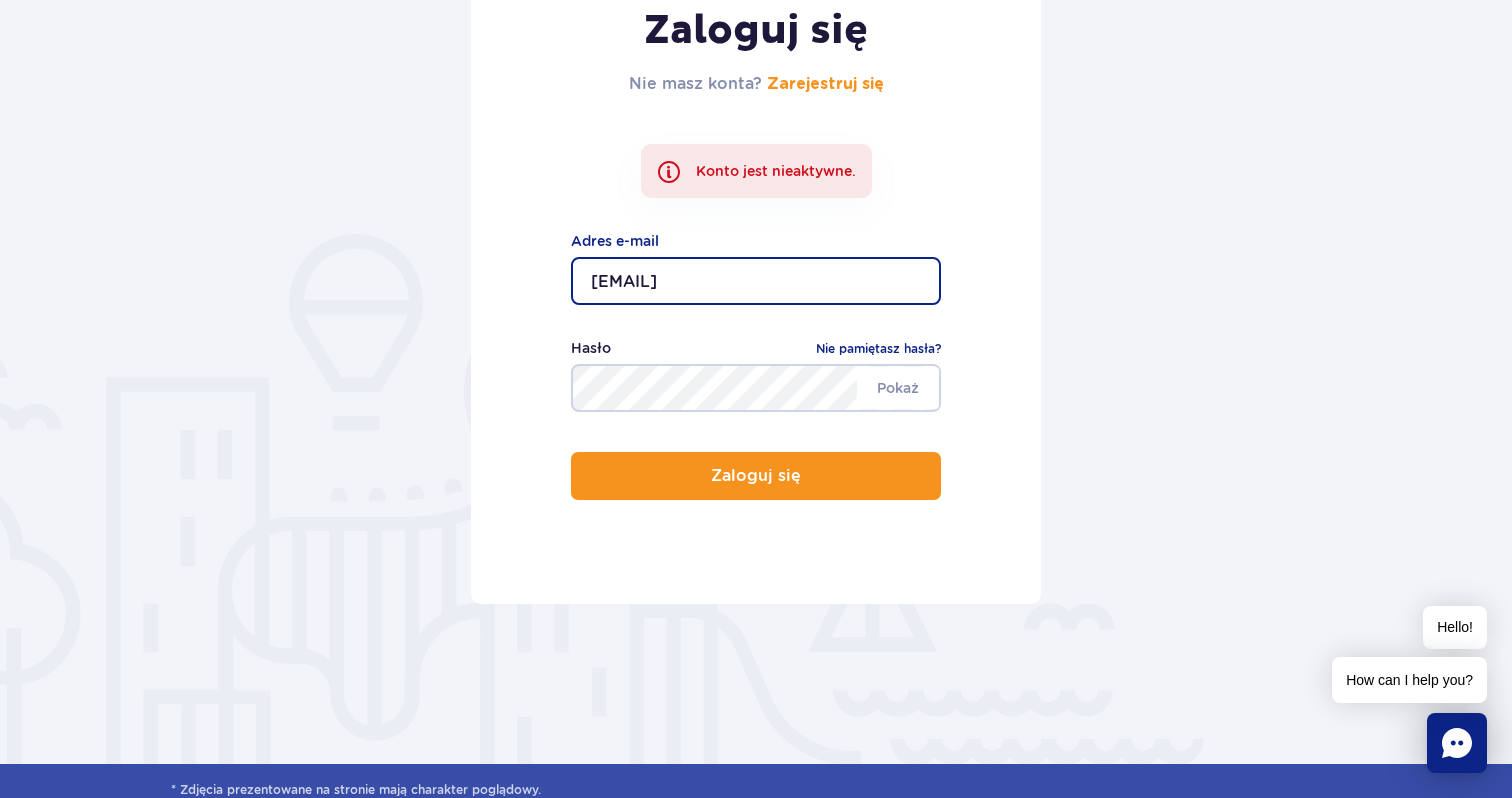 scroll, scrollTop: 313, scrollLeft: 0, axis: vertical 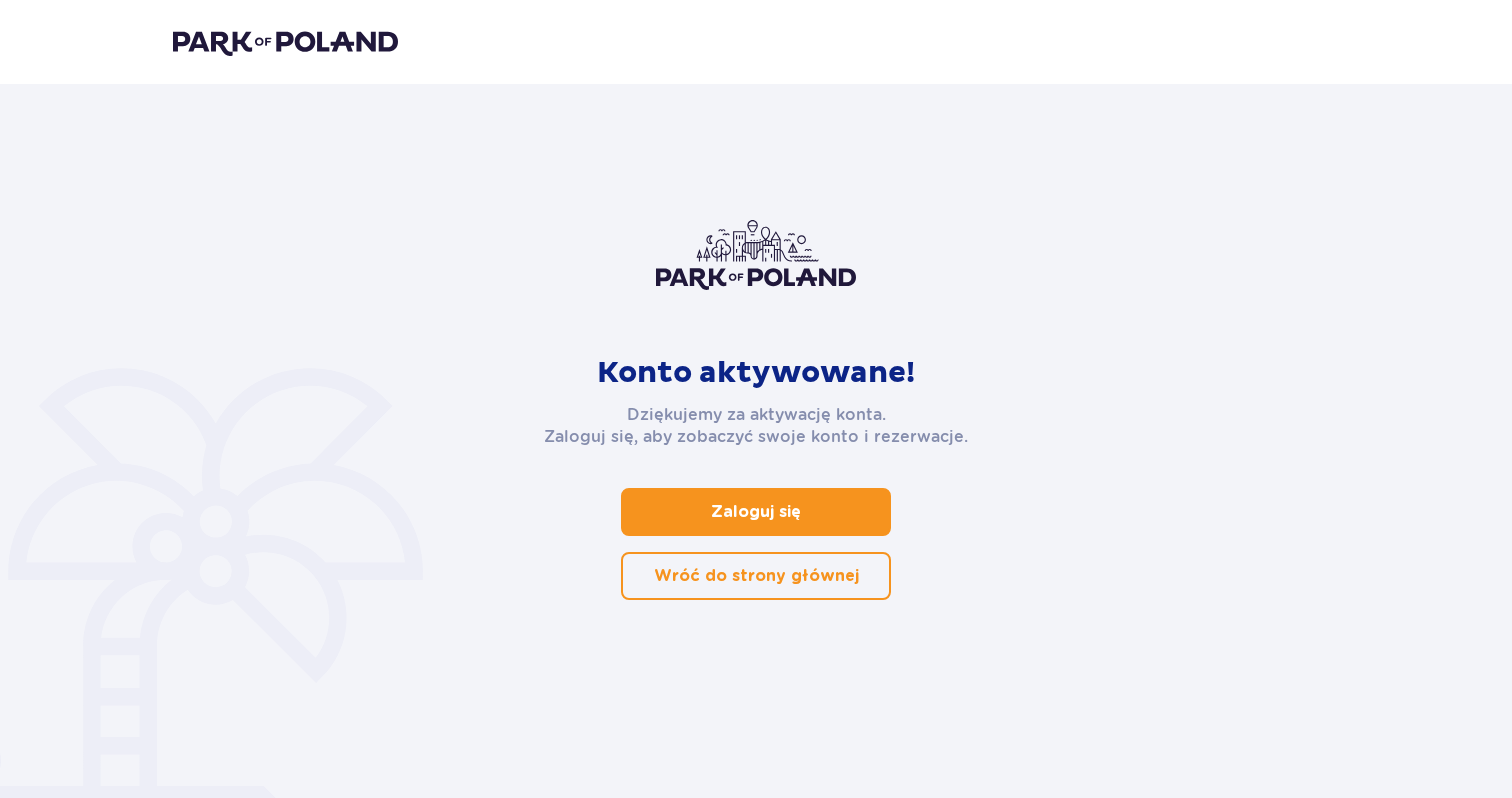 click at bounding box center [805, 512] 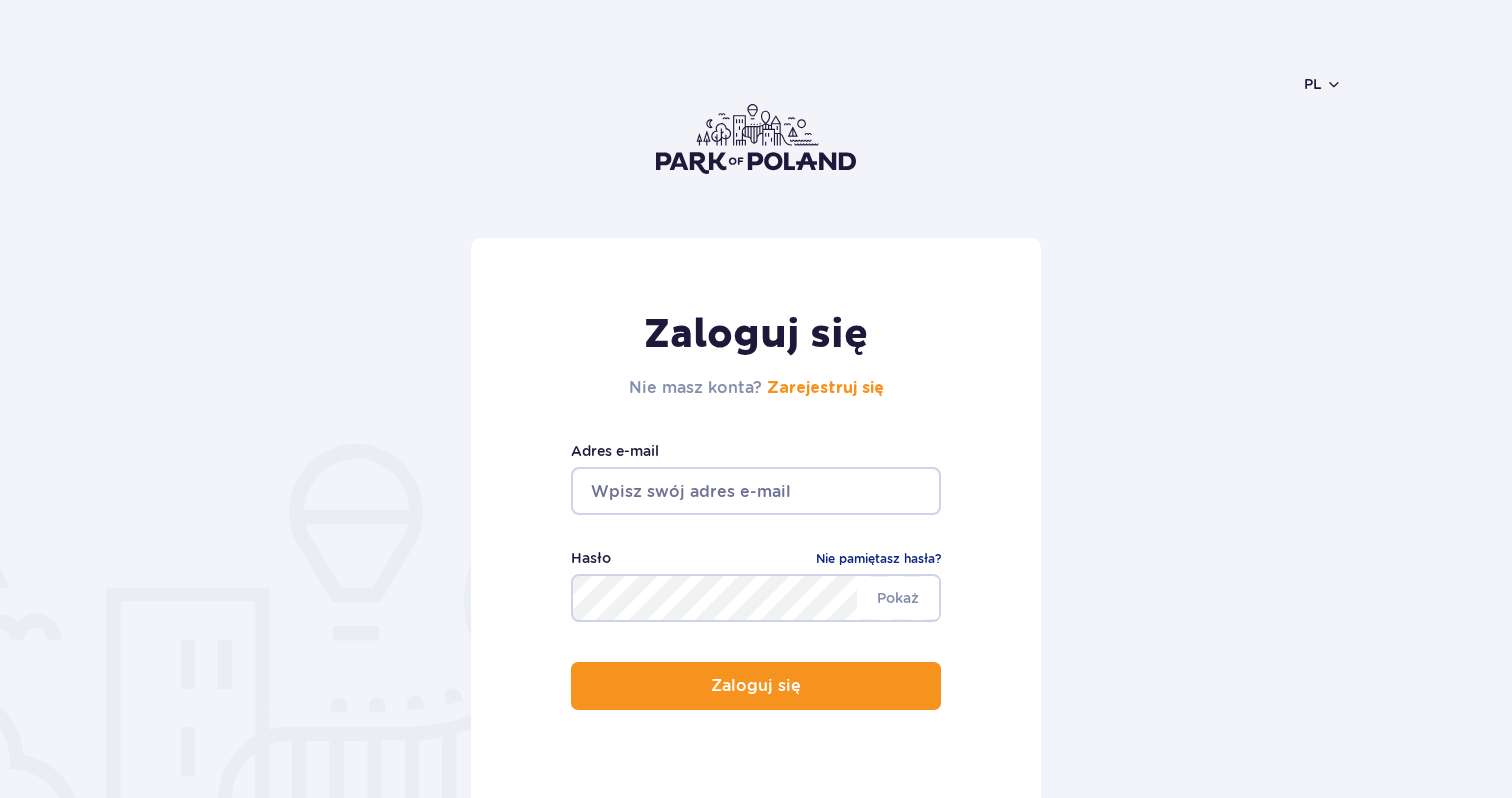 scroll, scrollTop: 0, scrollLeft: 0, axis: both 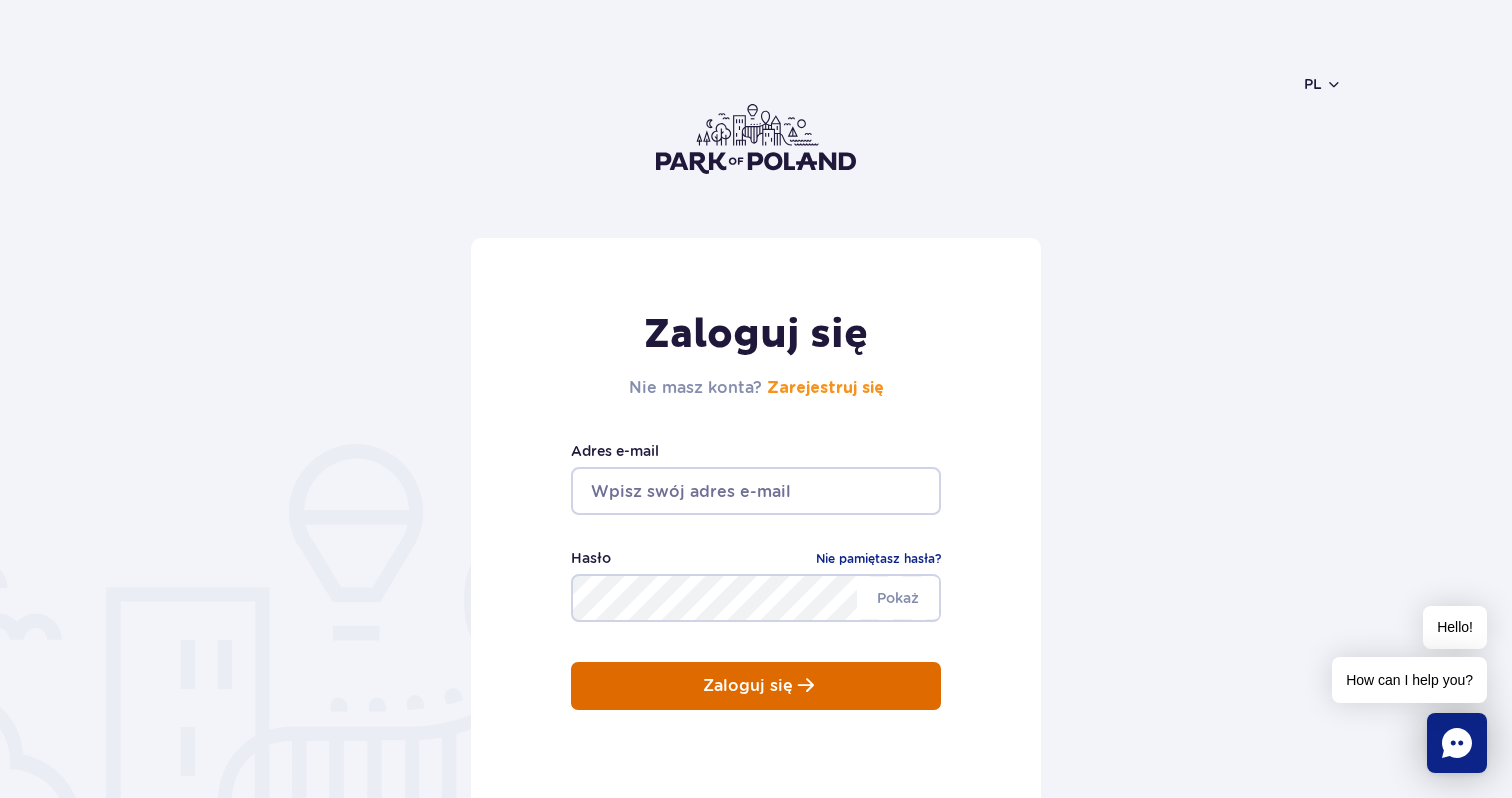 type on "ivan.tagil@gmail.com" 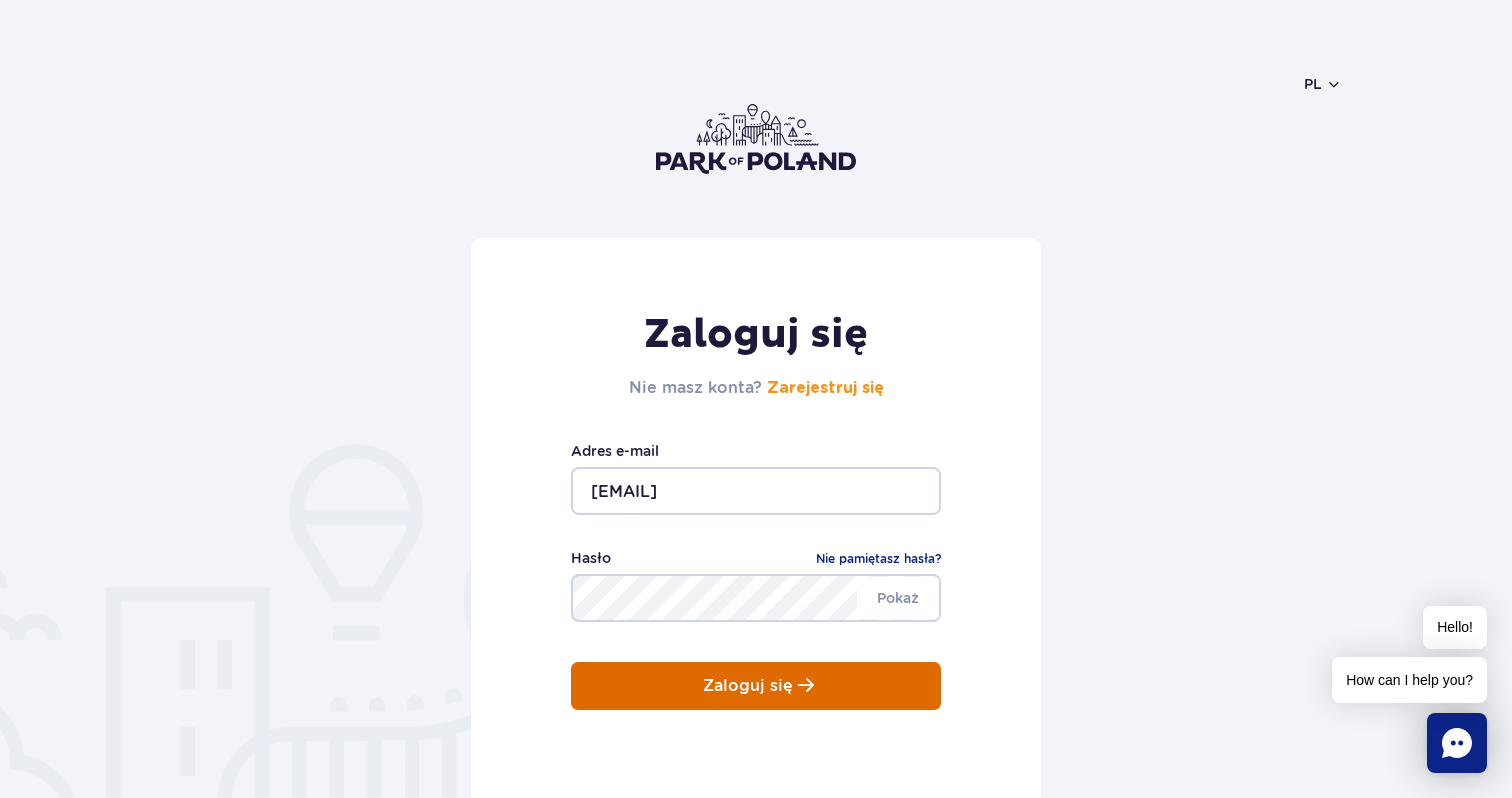 click on "Zaloguj się" at bounding box center (756, 686) 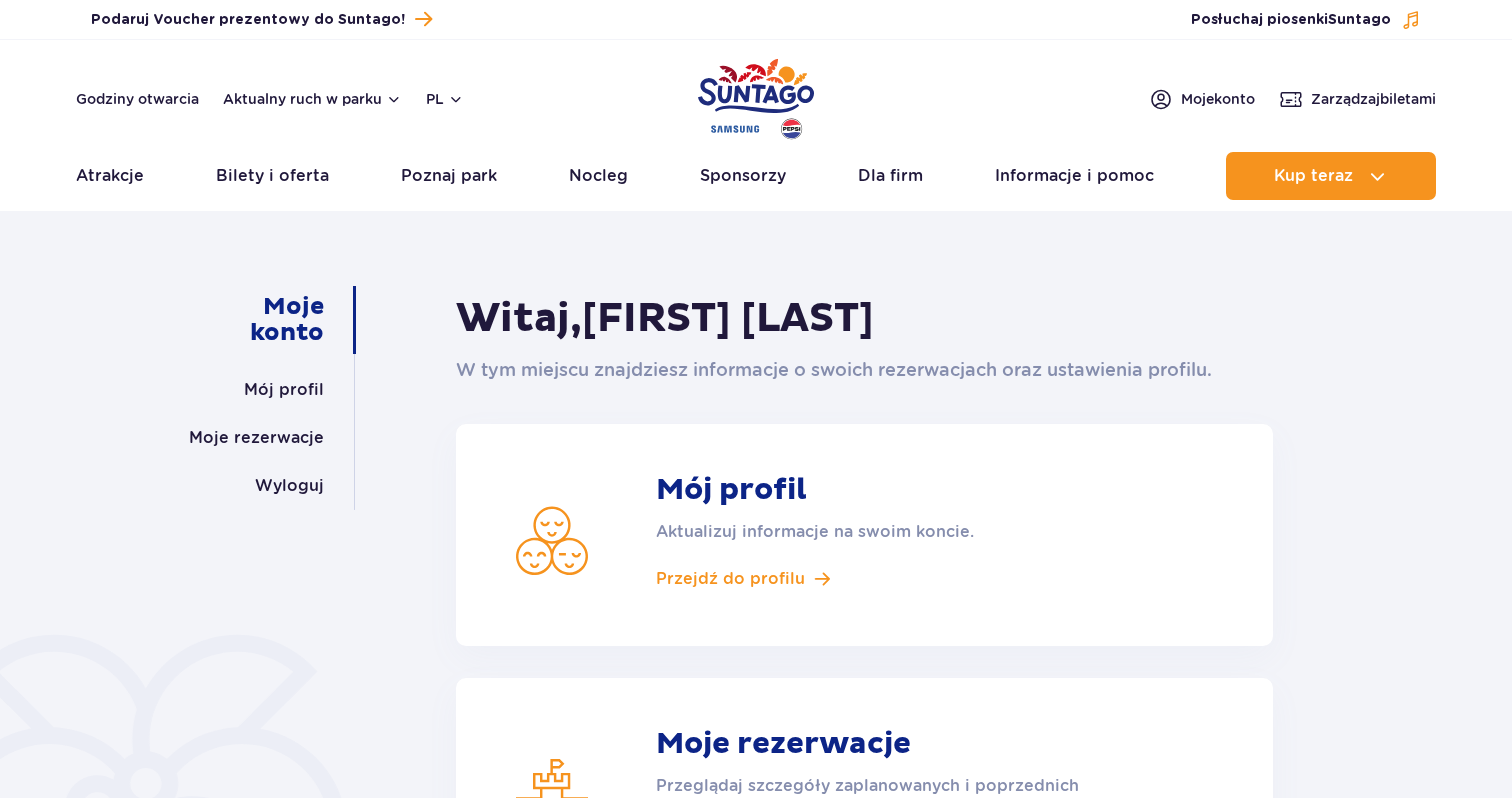 scroll, scrollTop: 0, scrollLeft: 0, axis: both 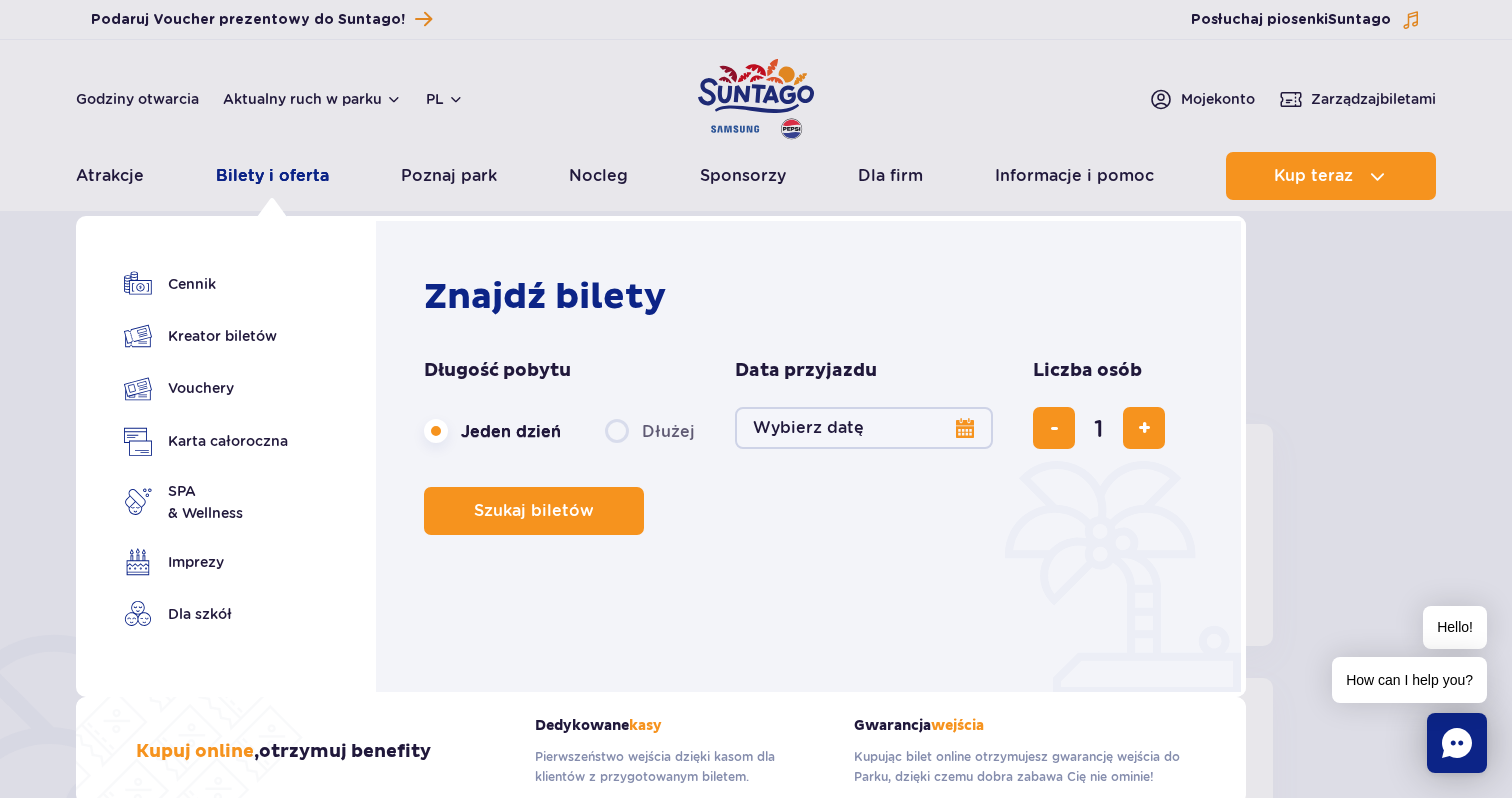 click on "Bilety i oferta" at bounding box center (272, 176) 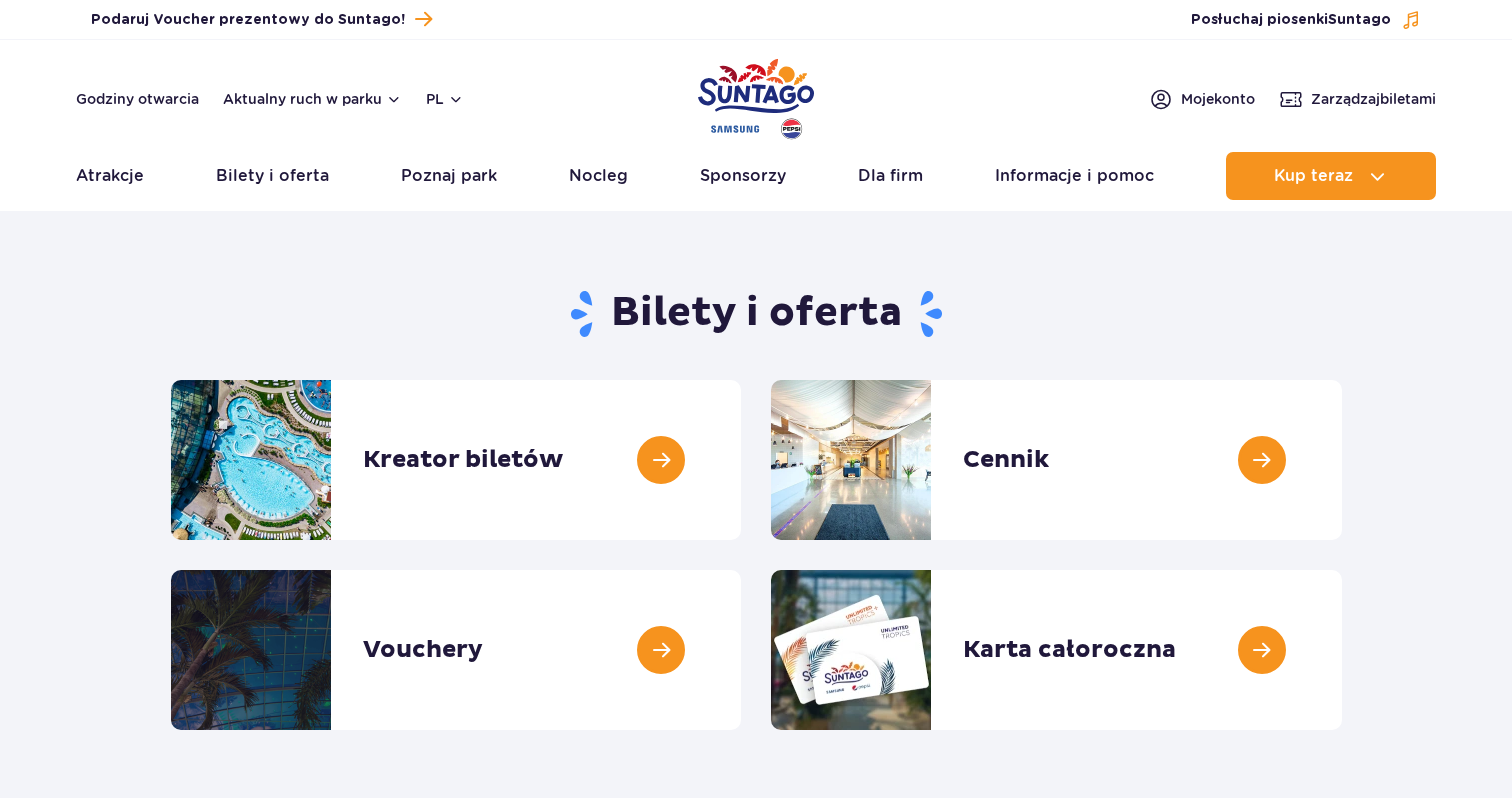 scroll, scrollTop: 0, scrollLeft: 0, axis: both 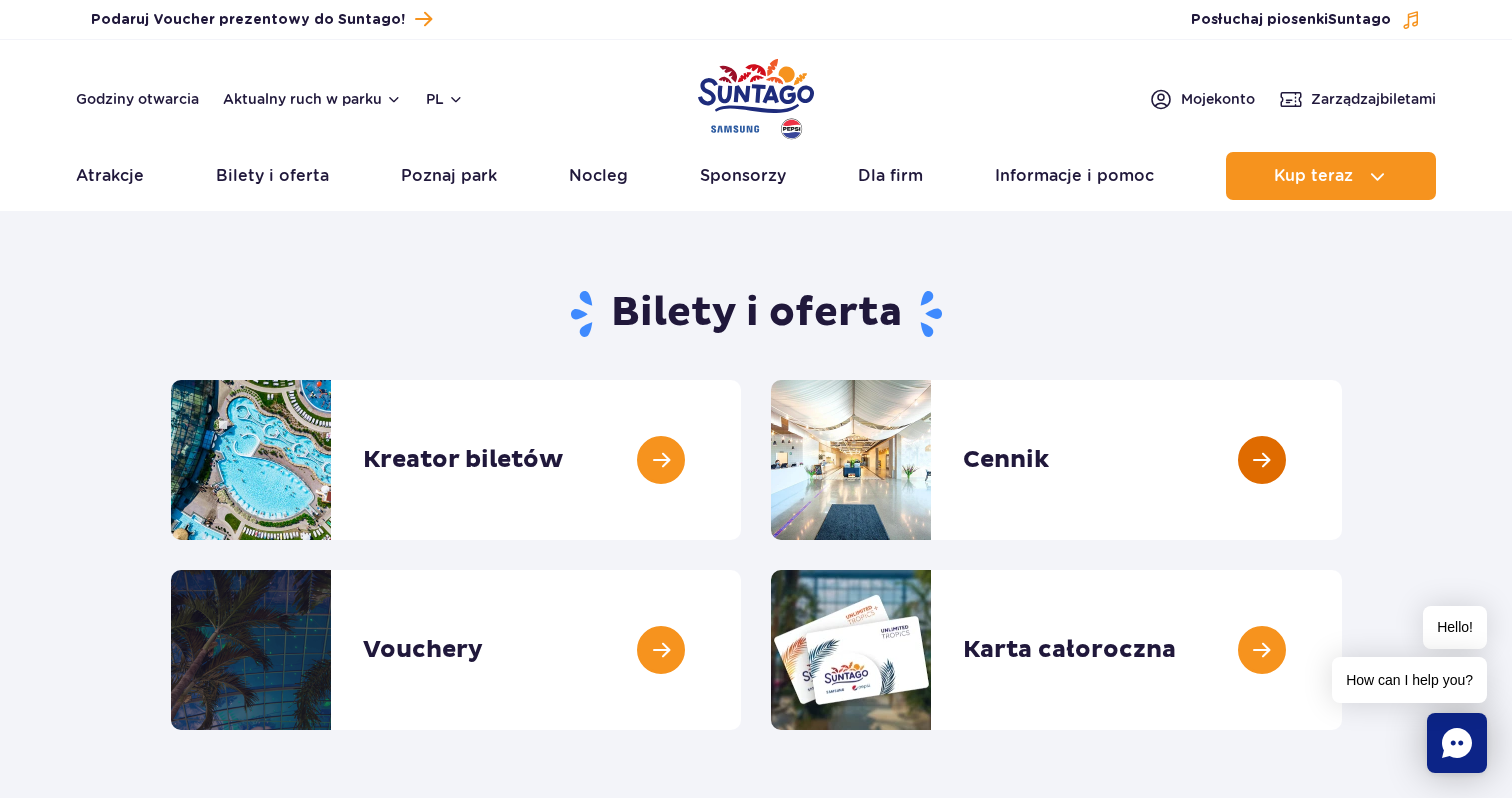 click at bounding box center [1342, 460] 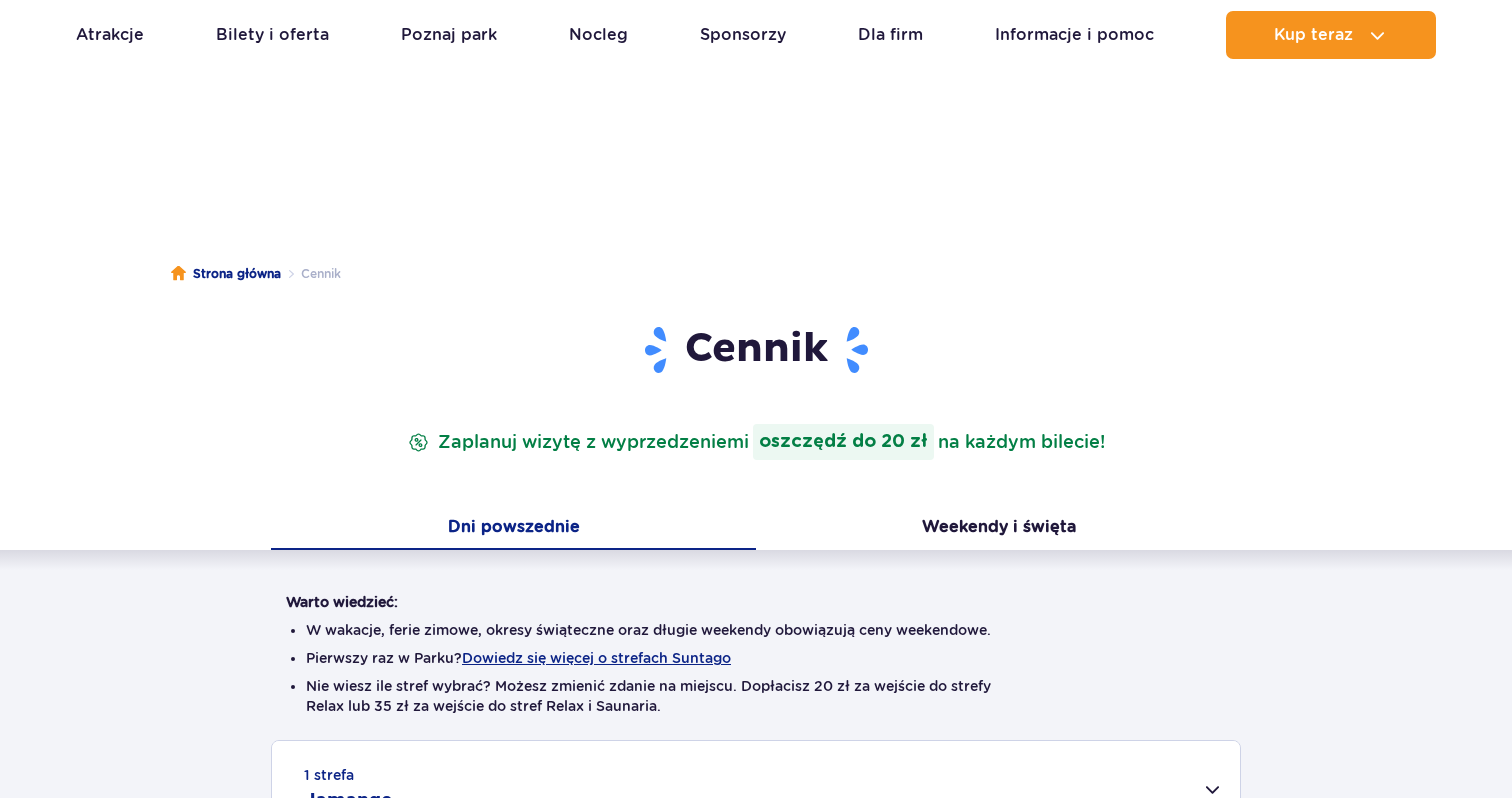 scroll, scrollTop: 43, scrollLeft: 0, axis: vertical 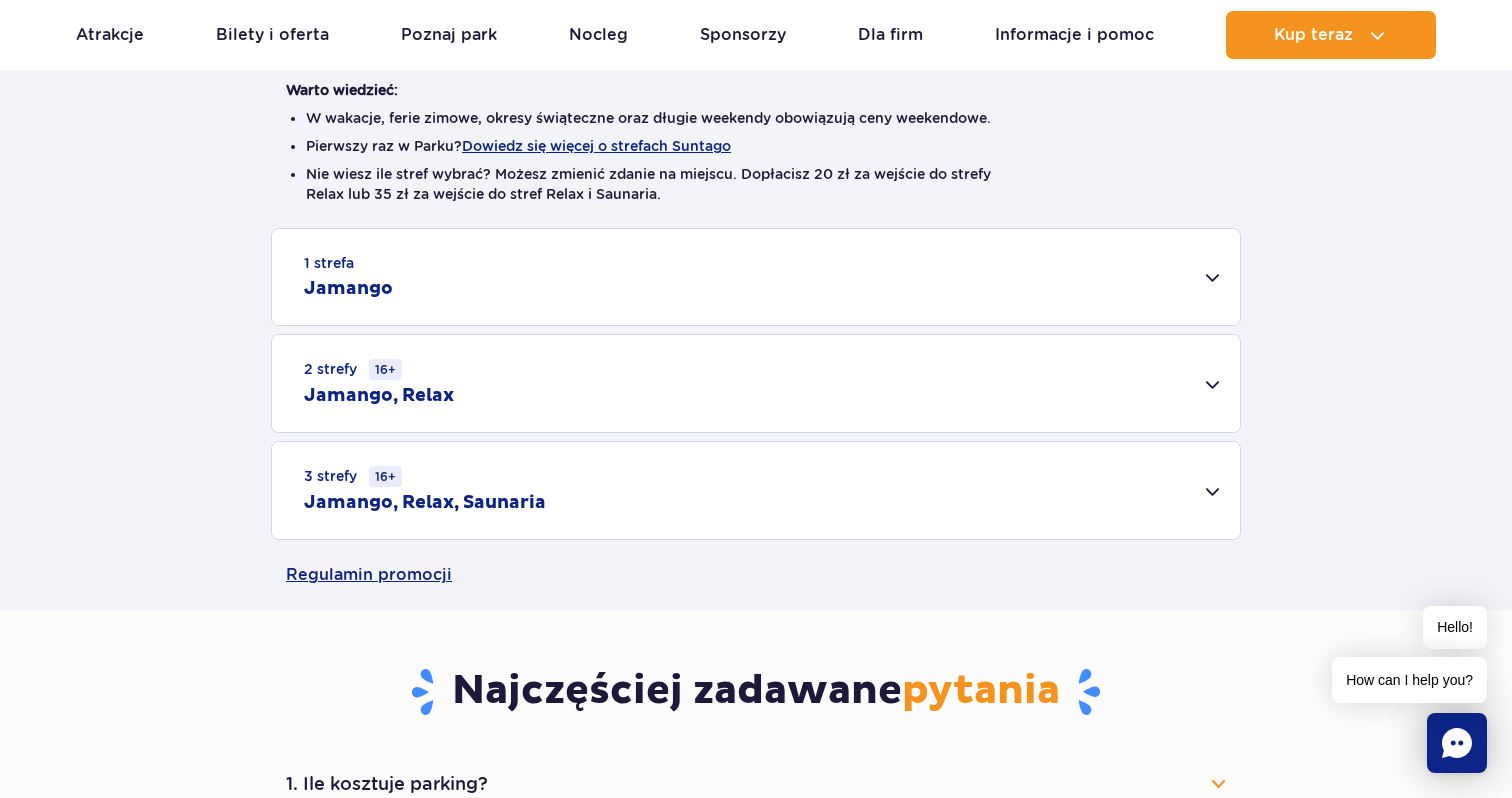 click on "3 strefy  16+
Jamango, Relax, Saunaria" at bounding box center [756, 490] 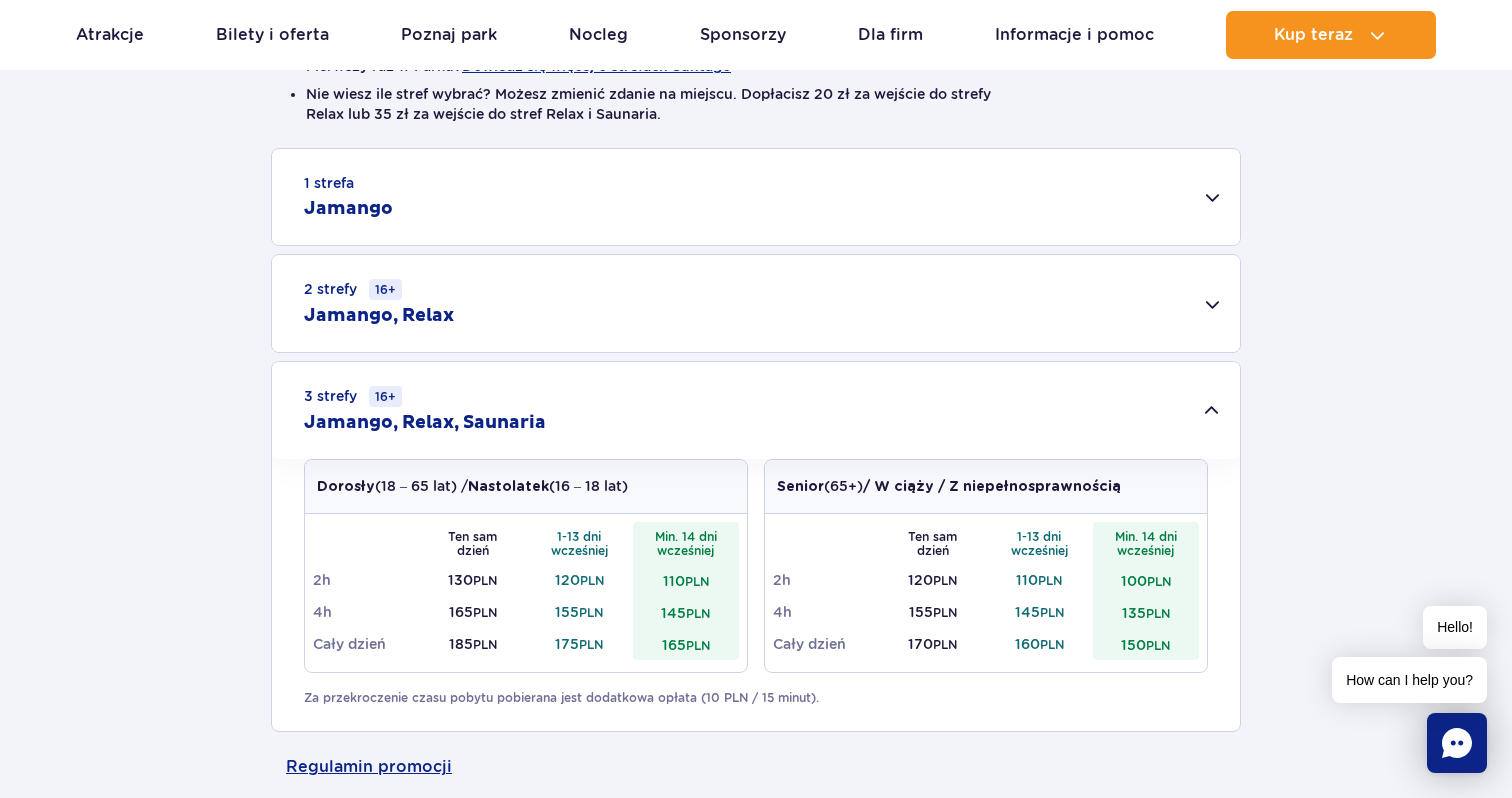 scroll, scrollTop: 597, scrollLeft: 0, axis: vertical 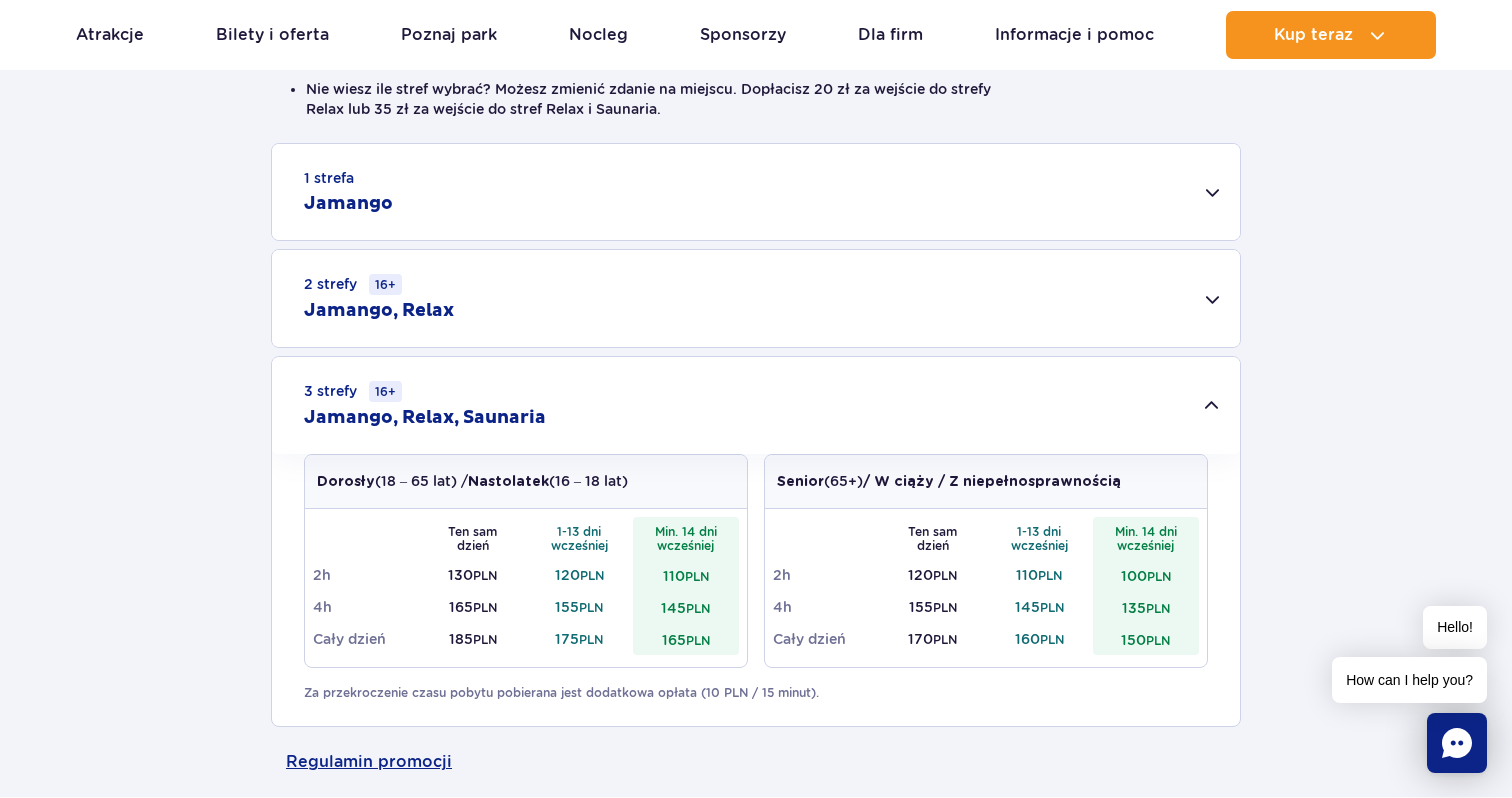 click on "1 strefa
Jamango" at bounding box center (756, 192) 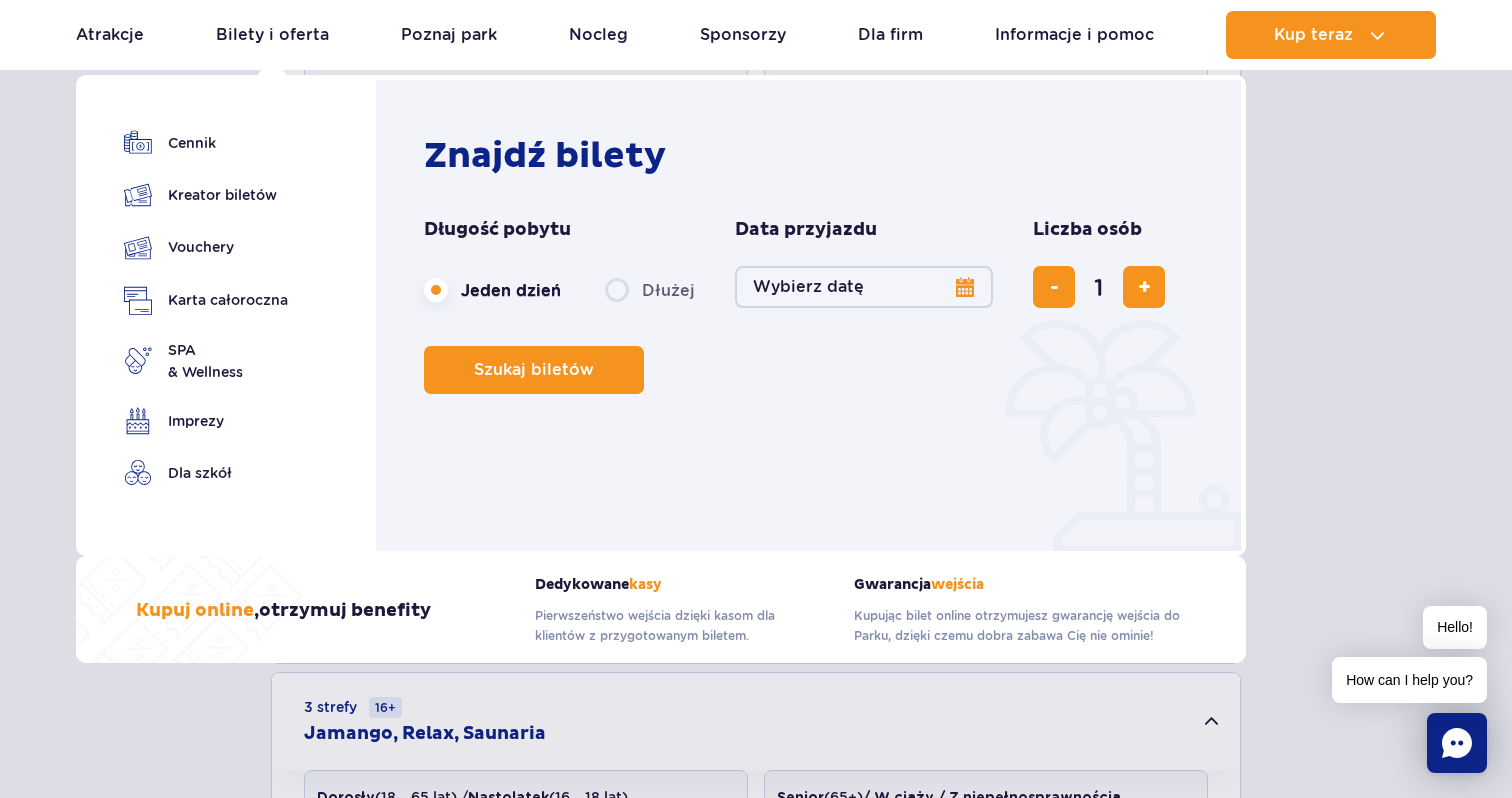 scroll, scrollTop: 1179, scrollLeft: 0, axis: vertical 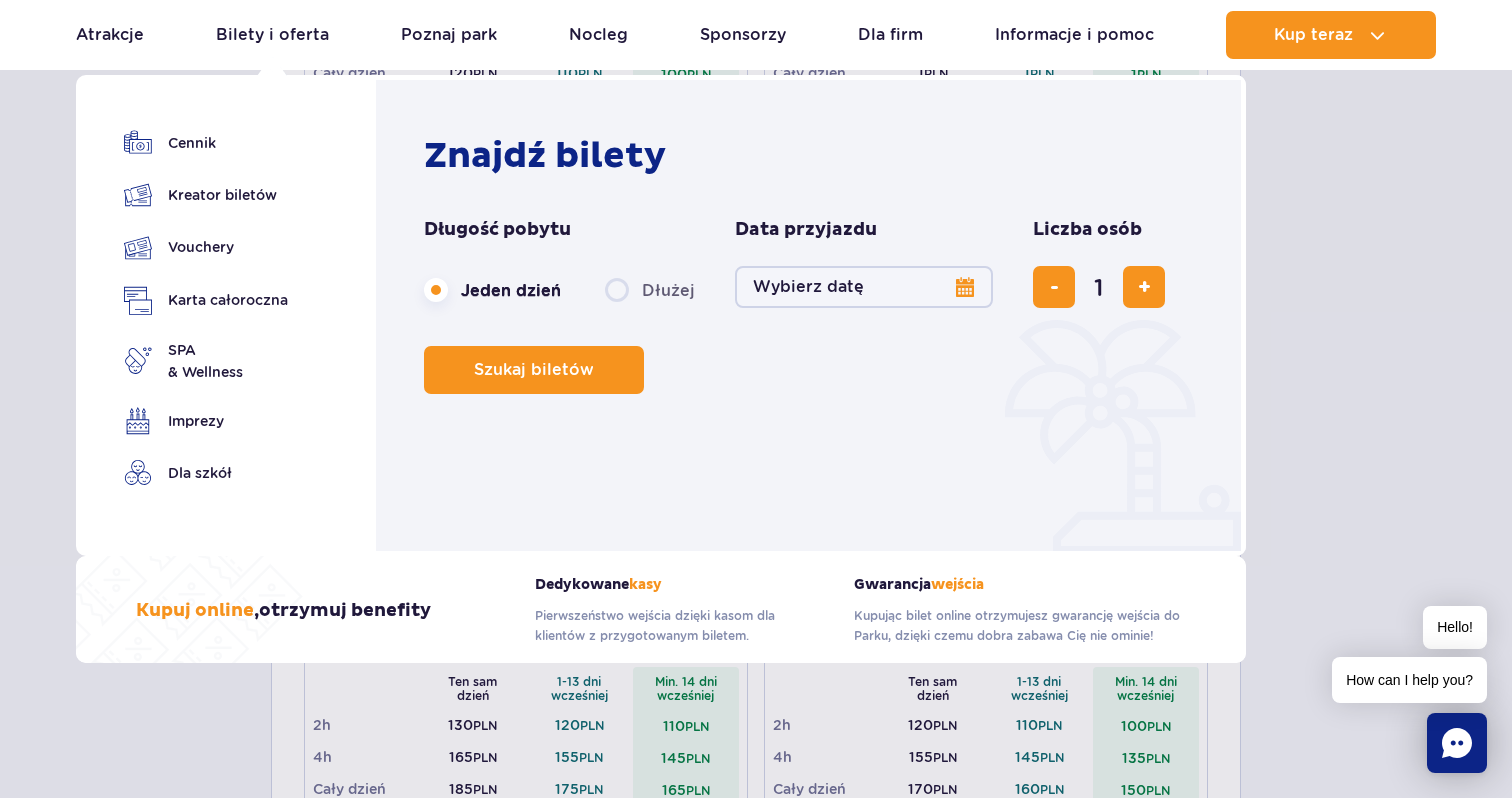 click on "Znajdź bilety Długość pobytu długość pobytu w nawigacji Jeden dzień Dłużej Data przyjazdu data przyjazdu w nawigacji Wybierz datę Liczba osób Liczba osób w nawigacji 1 Szukaj biletów" at bounding box center [813, 320] 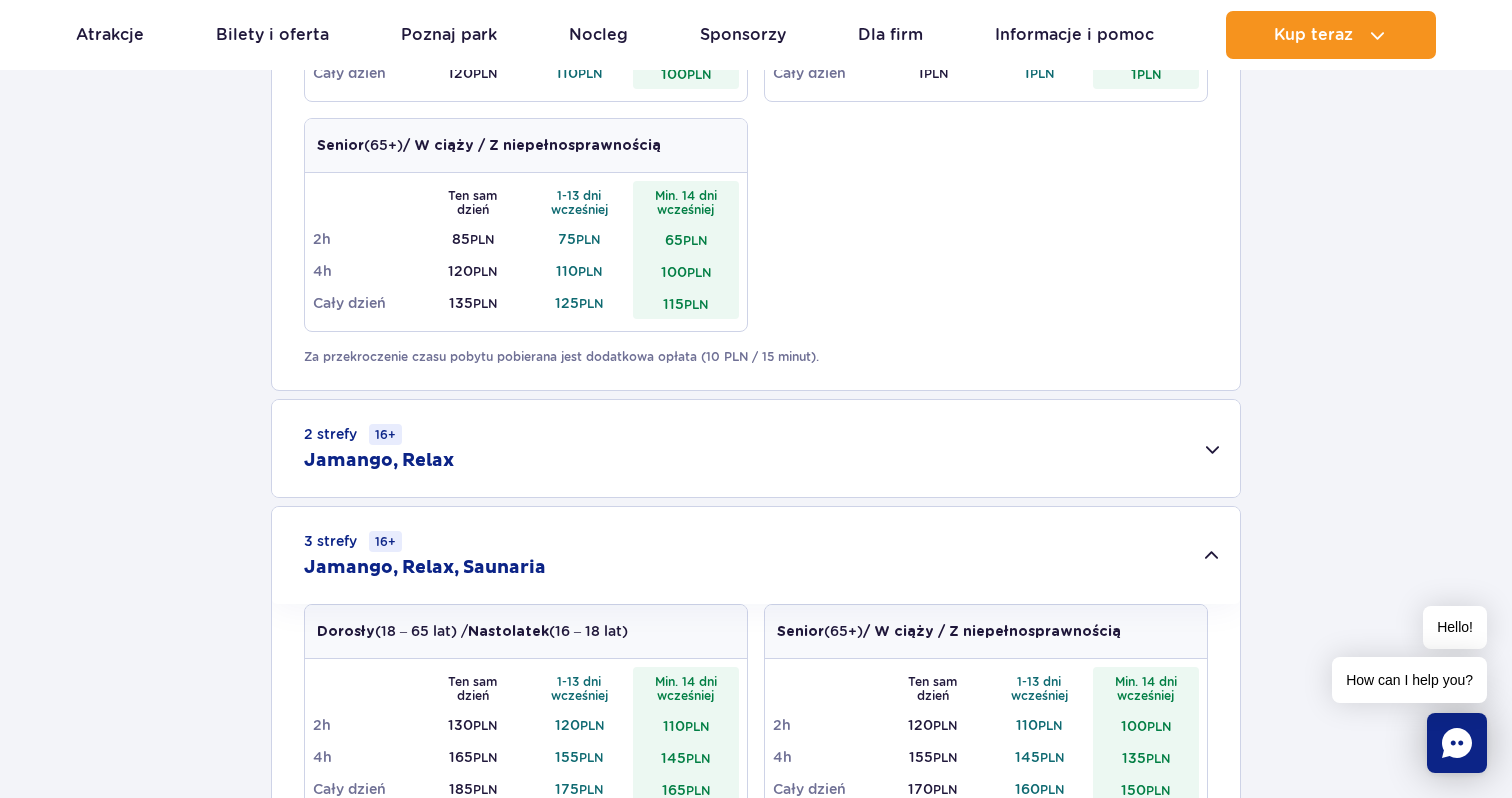 click on "1 strefa
Jamango
Dorosły  (18 – 65 lat) /  Nastolatek  (16 – 18 lat)
Ten sam dzień
1-13 dni wcześniej
Min. 14 dni wcześniej
2h 95  PLN 85  PLN 75  PLN
4h 130  PLN 120  PLN 110  PLN
Cały dzień 150  PLN 140  PLN 130  PLN
Dziecko do 16 lat  (powyżej 120 cm)
Ten sam dzień
1-13 dni wcześniej
Min. 14 dni wcześniej
2h 80  PLN 70  PLN 60  PLN
4h 115  PLN 105  PLN 95  PLN
Cały dzień 130  PLN PLN" at bounding box center (756, 219) 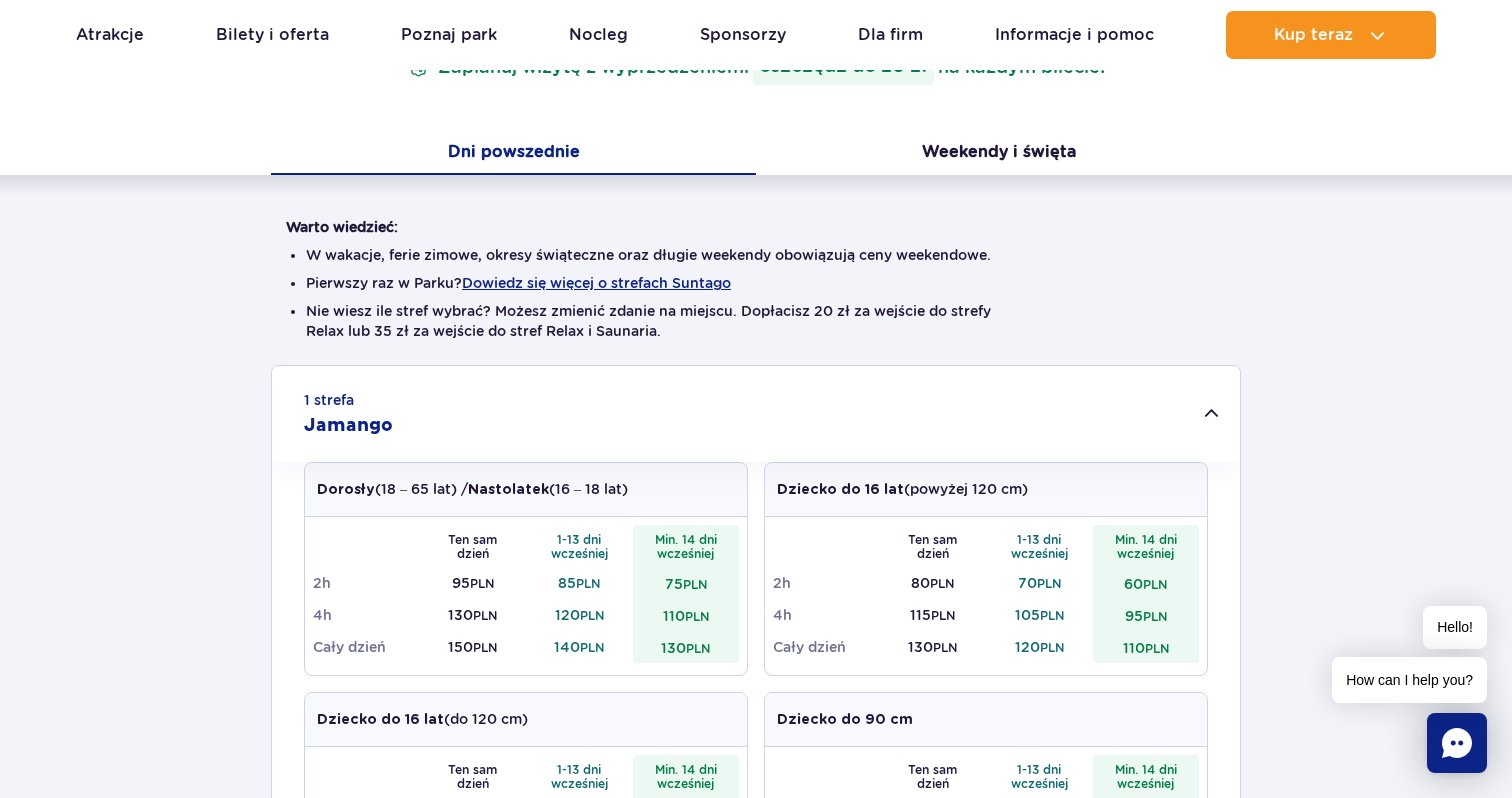 scroll, scrollTop: 0, scrollLeft: 0, axis: both 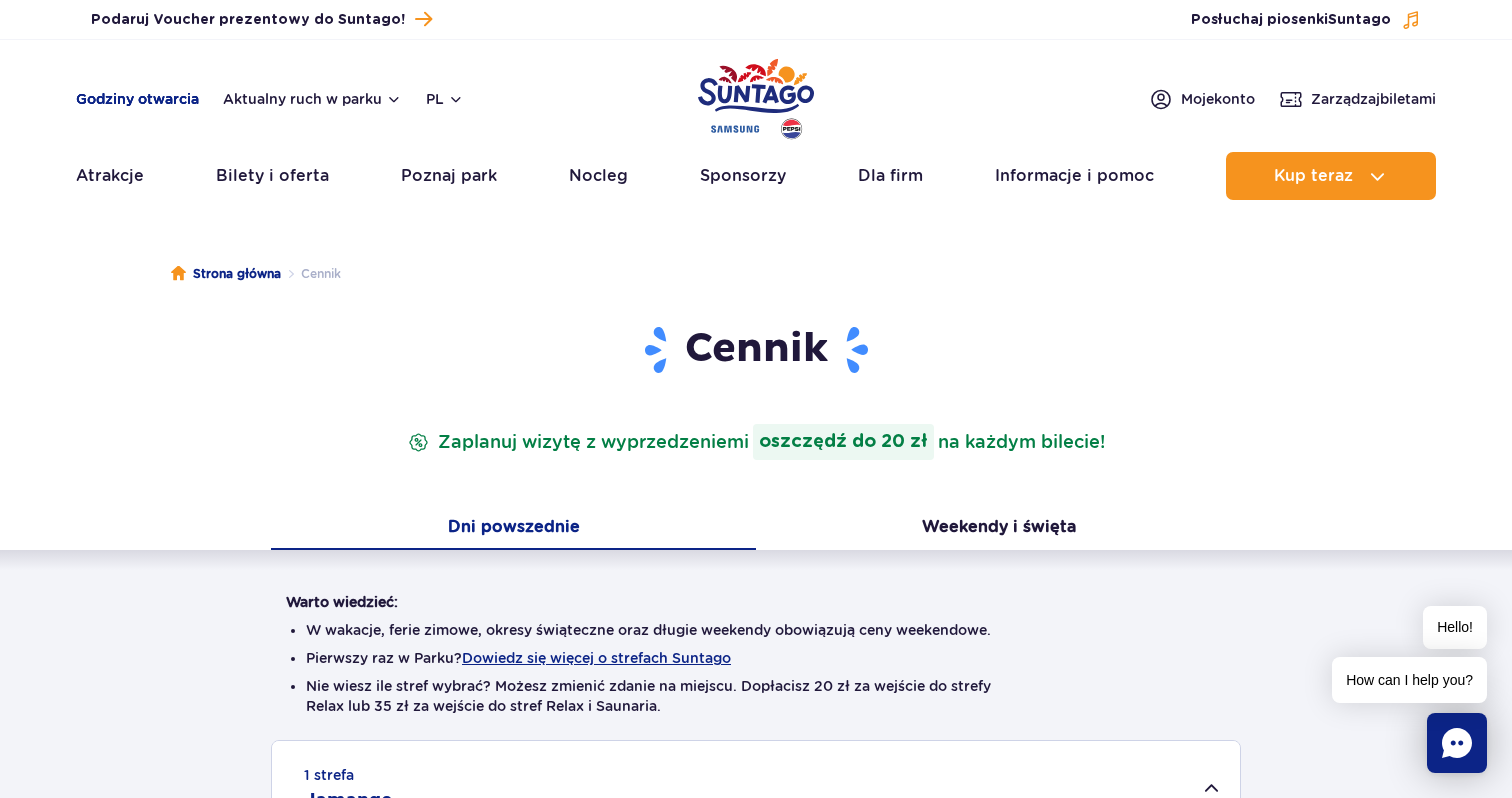 click on "Godziny otwarcia" at bounding box center [137, 99] 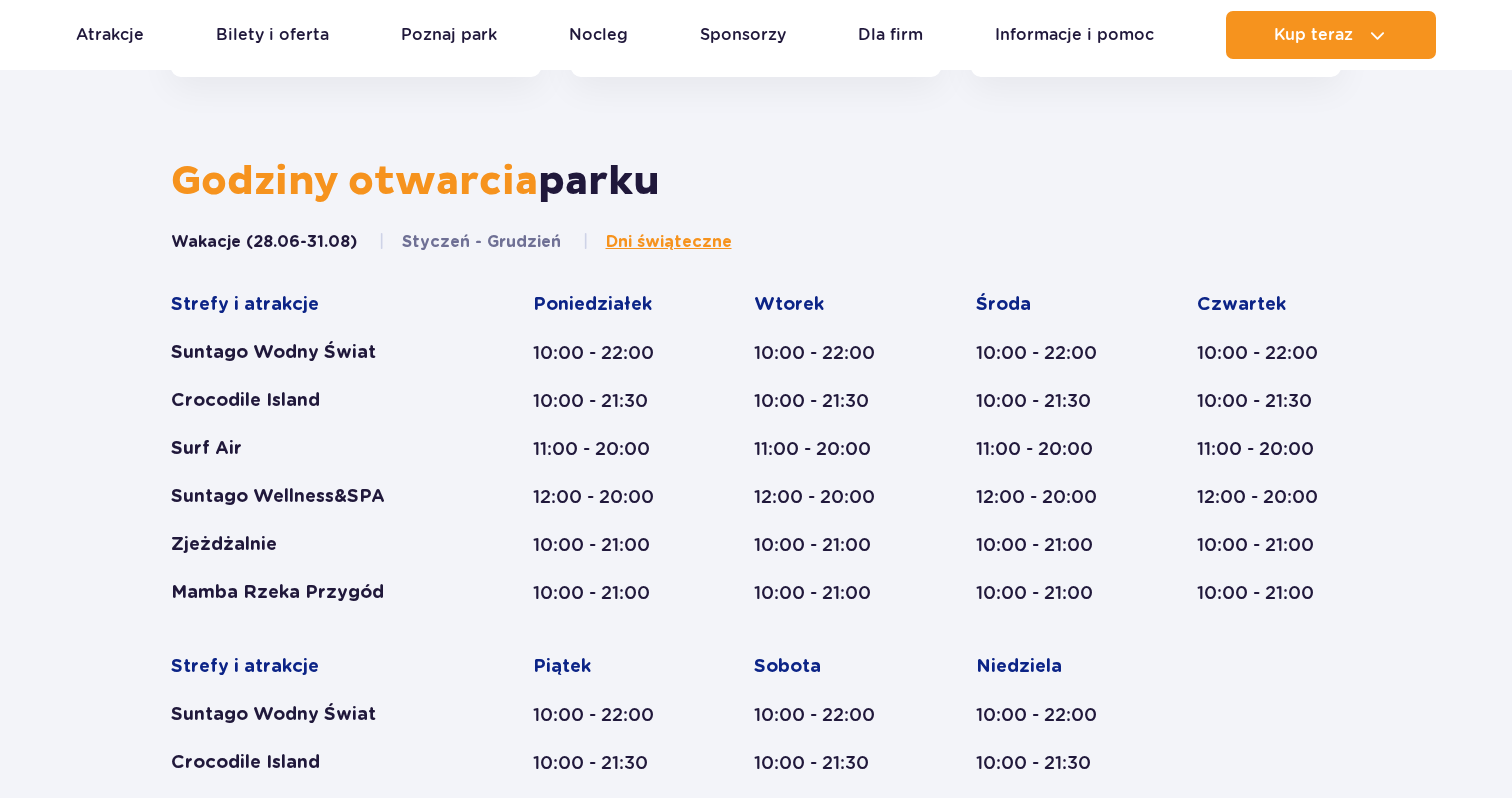 scroll, scrollTop: 810, scrollLeft: 0, axis: vertical 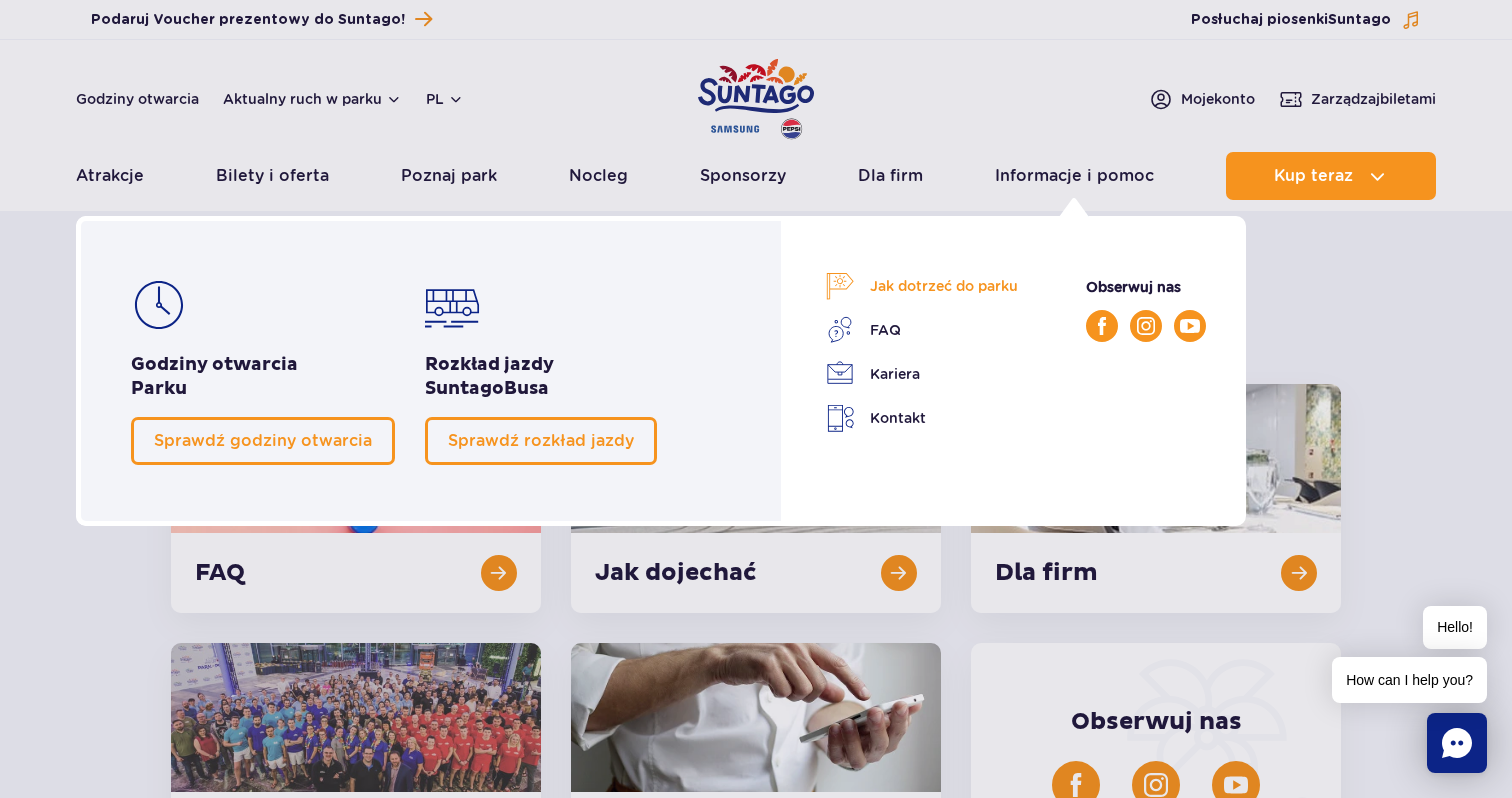 click on "Jak dotrzeć do parku" at bounding box center (922, 286) 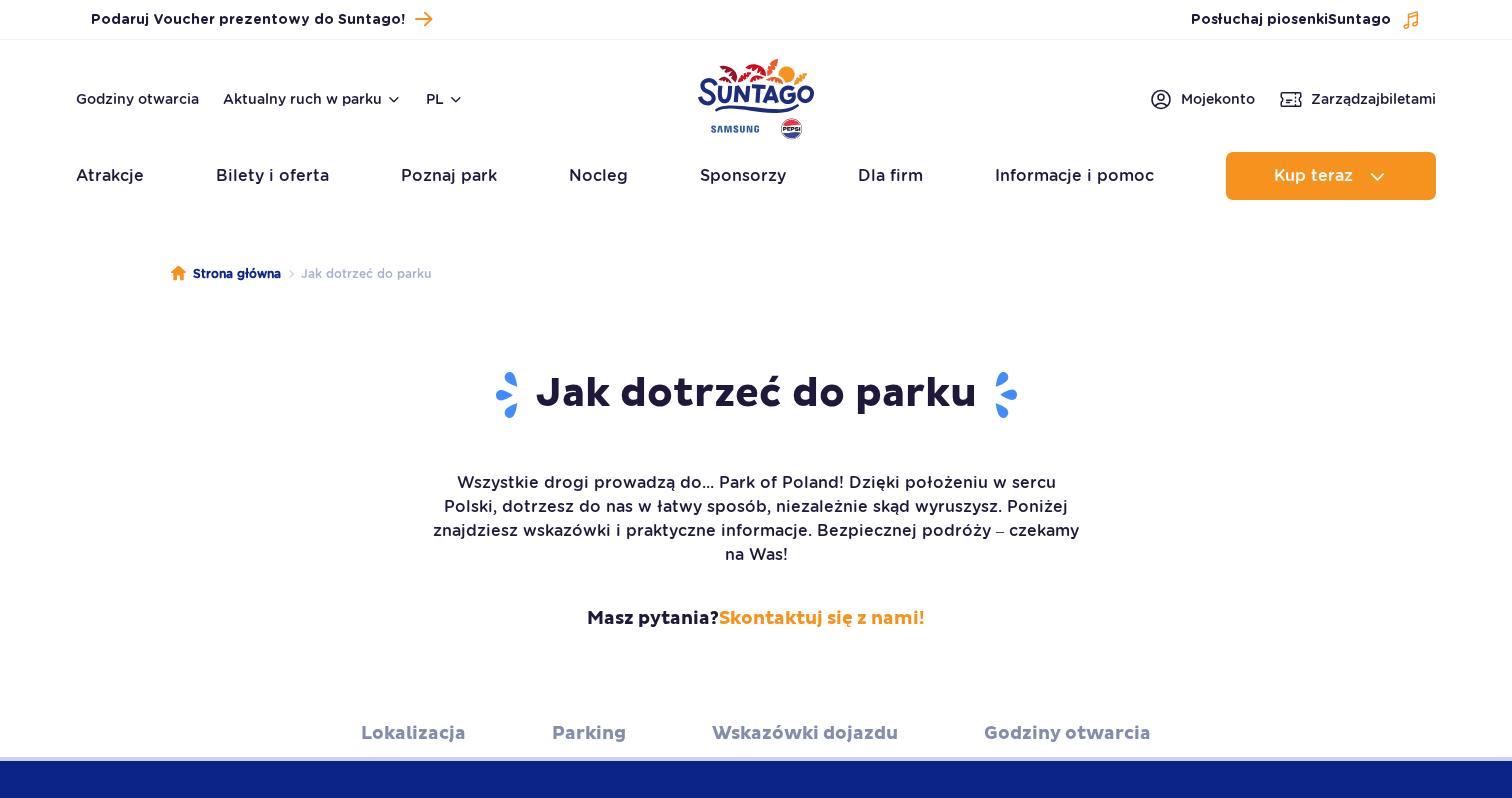 scroll, scrollTop: 0, scrollLeft: 0, axis: both 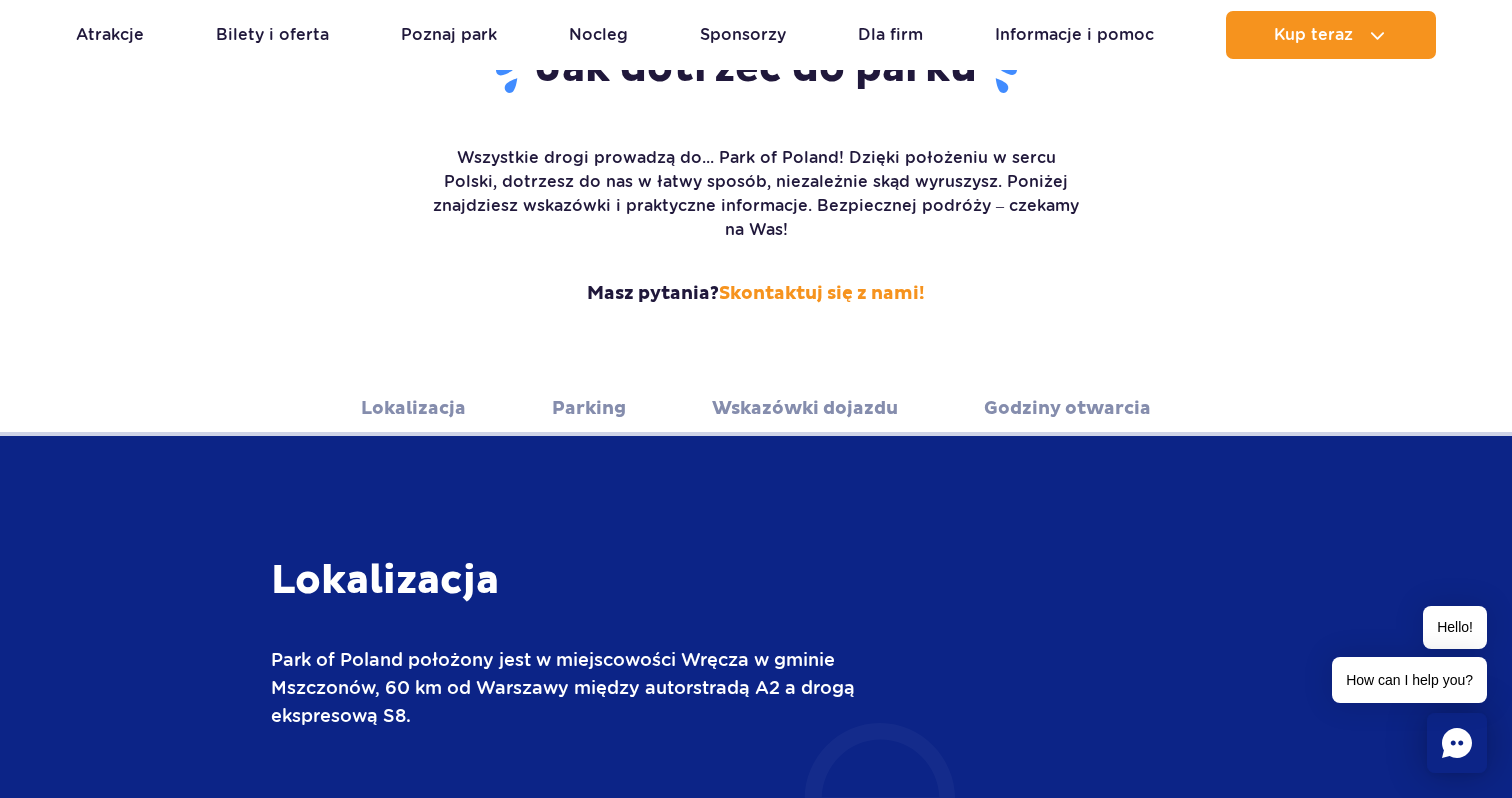 click on "Lokalizacja" at bounding box center [413, 408] 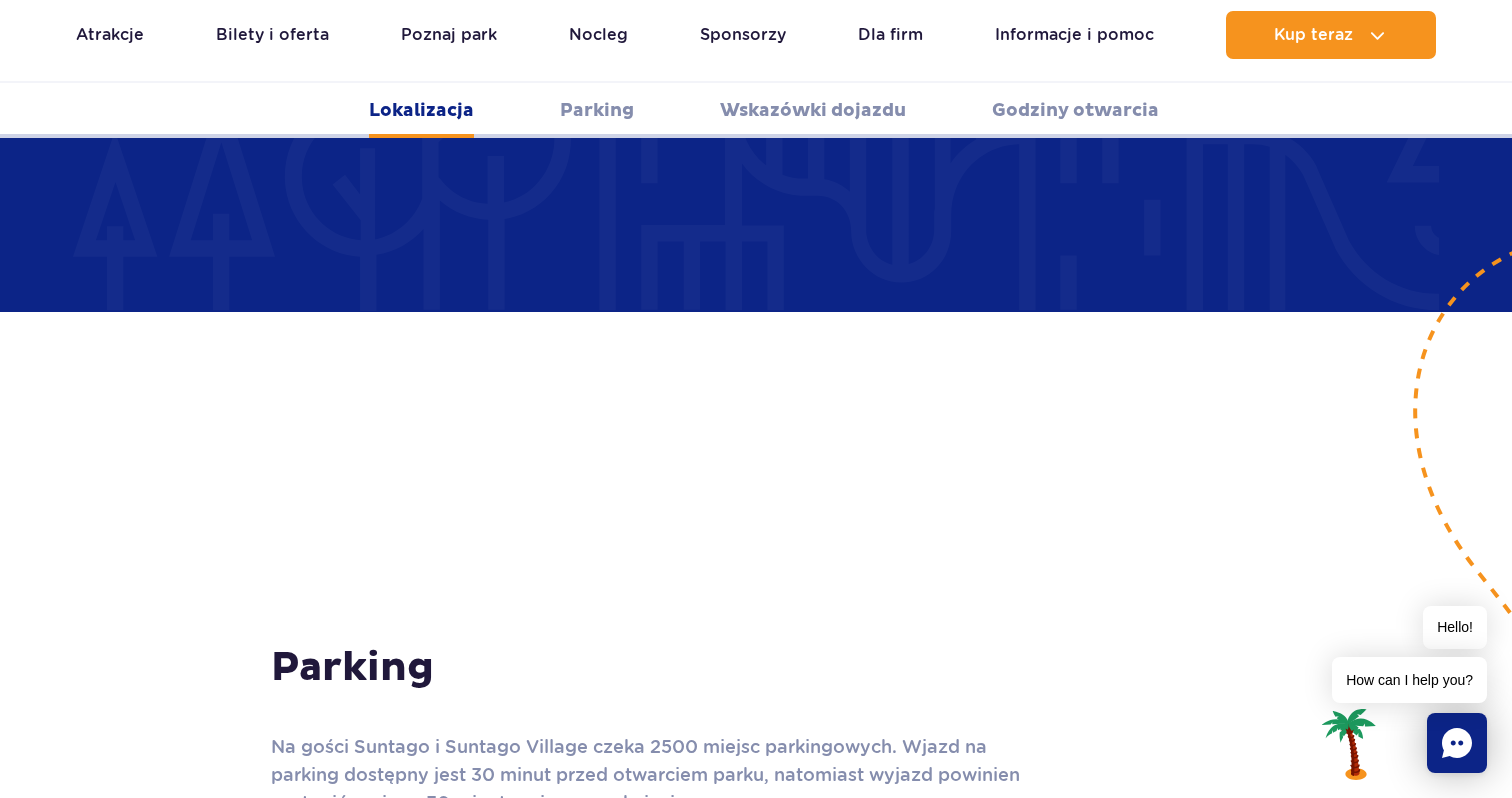 scroll, scrollTop: 1346, scrollLeft: 0, axis: vertical 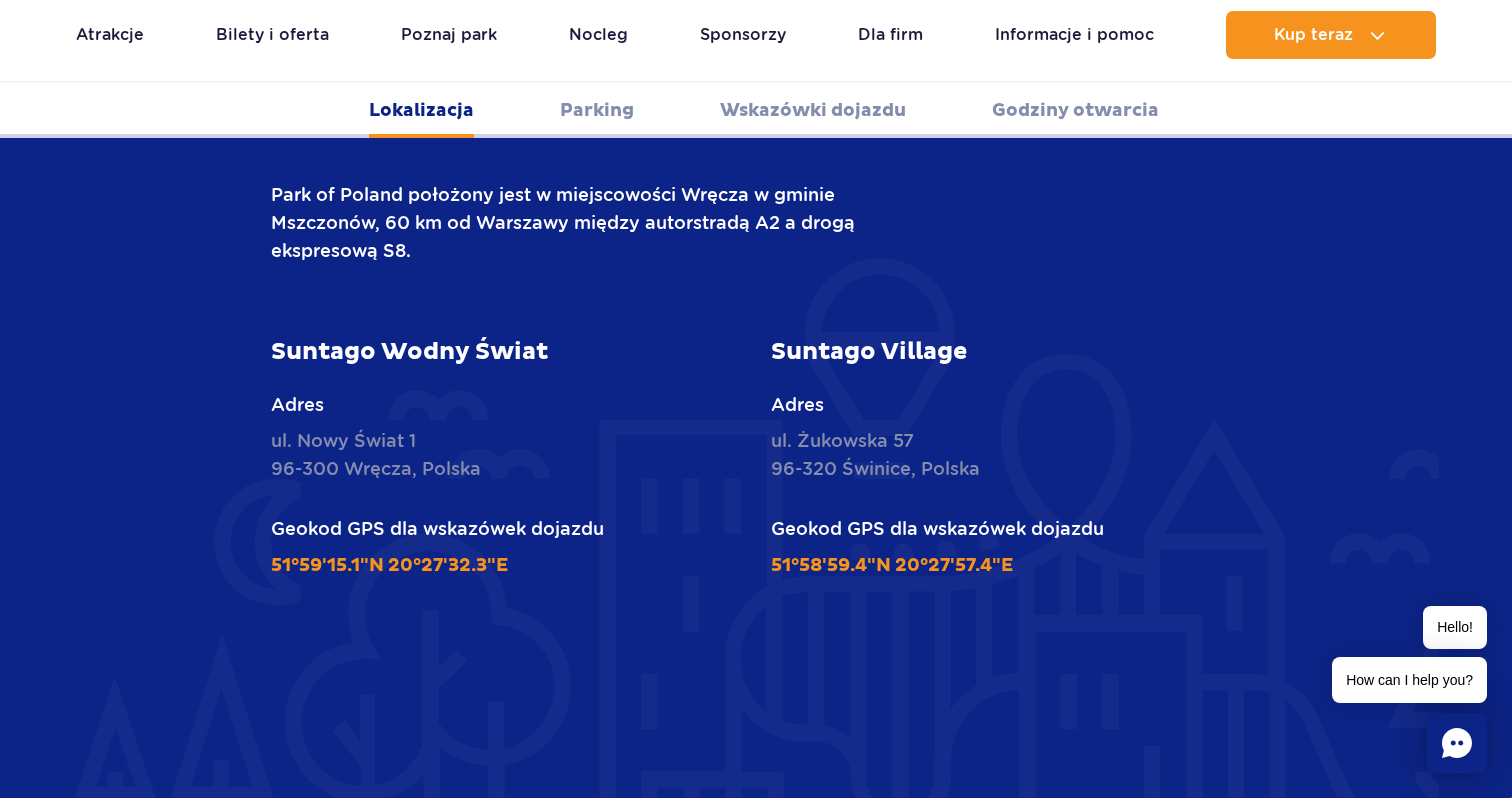 click on "ul. Nowy Świat 1
96-300 Wręcza, Polska" at bounding box center (506, 455) 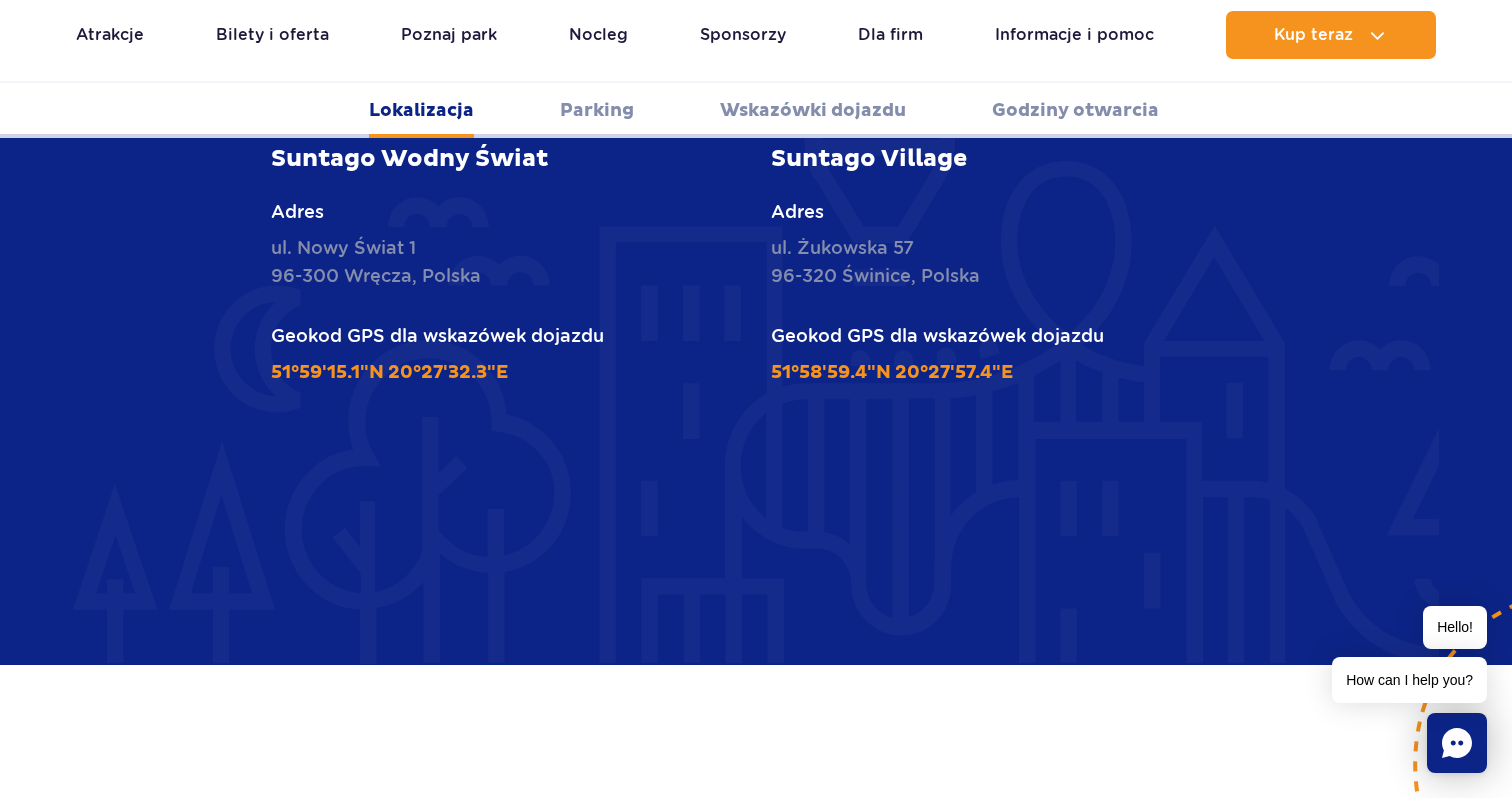 scroll, scrollTop: 982, scrollLeft: 0, axis: vertical 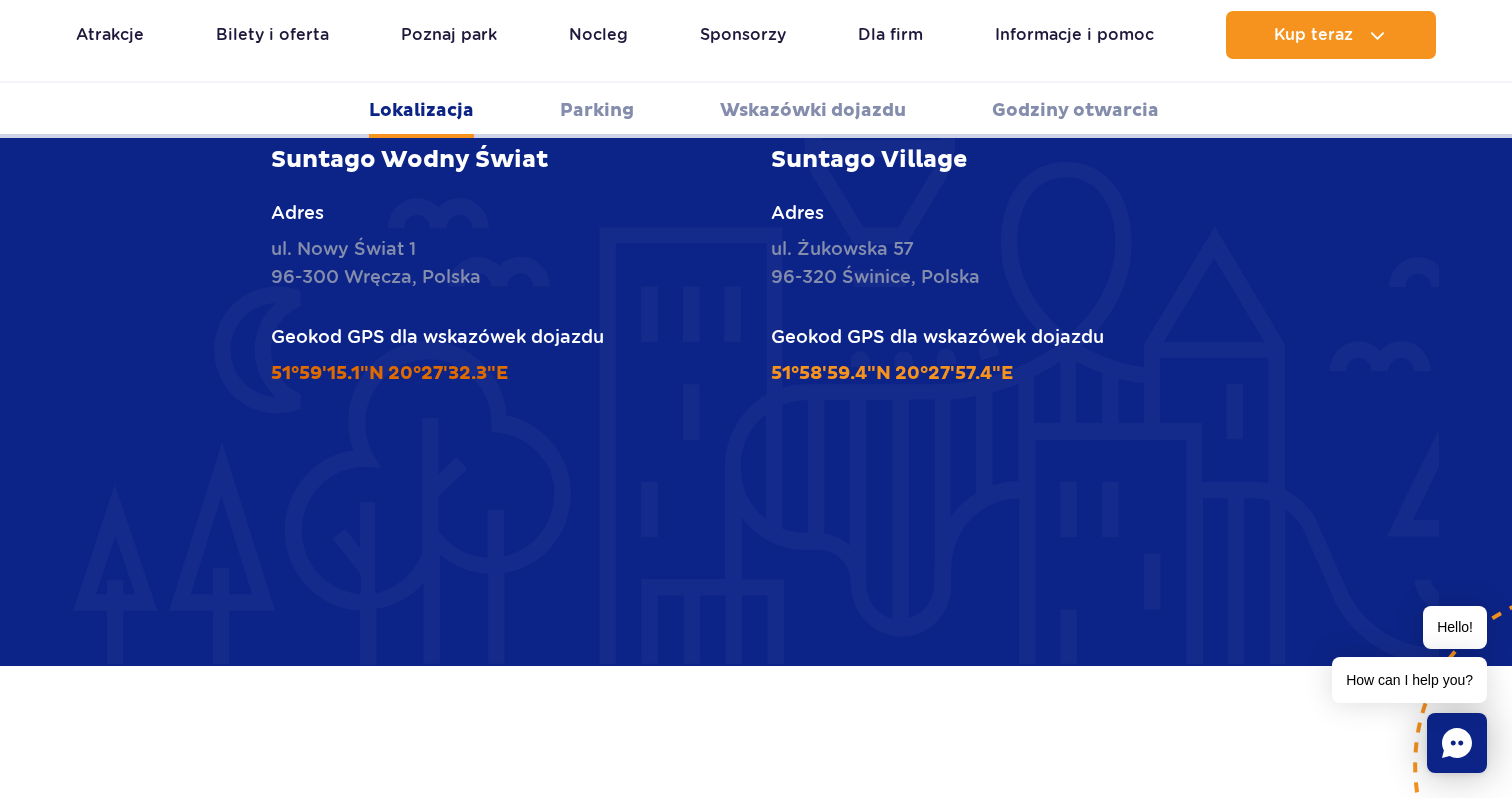 click on "51°59'15.1"N 20°27'32.3"E" at bounding box center [389, 373] 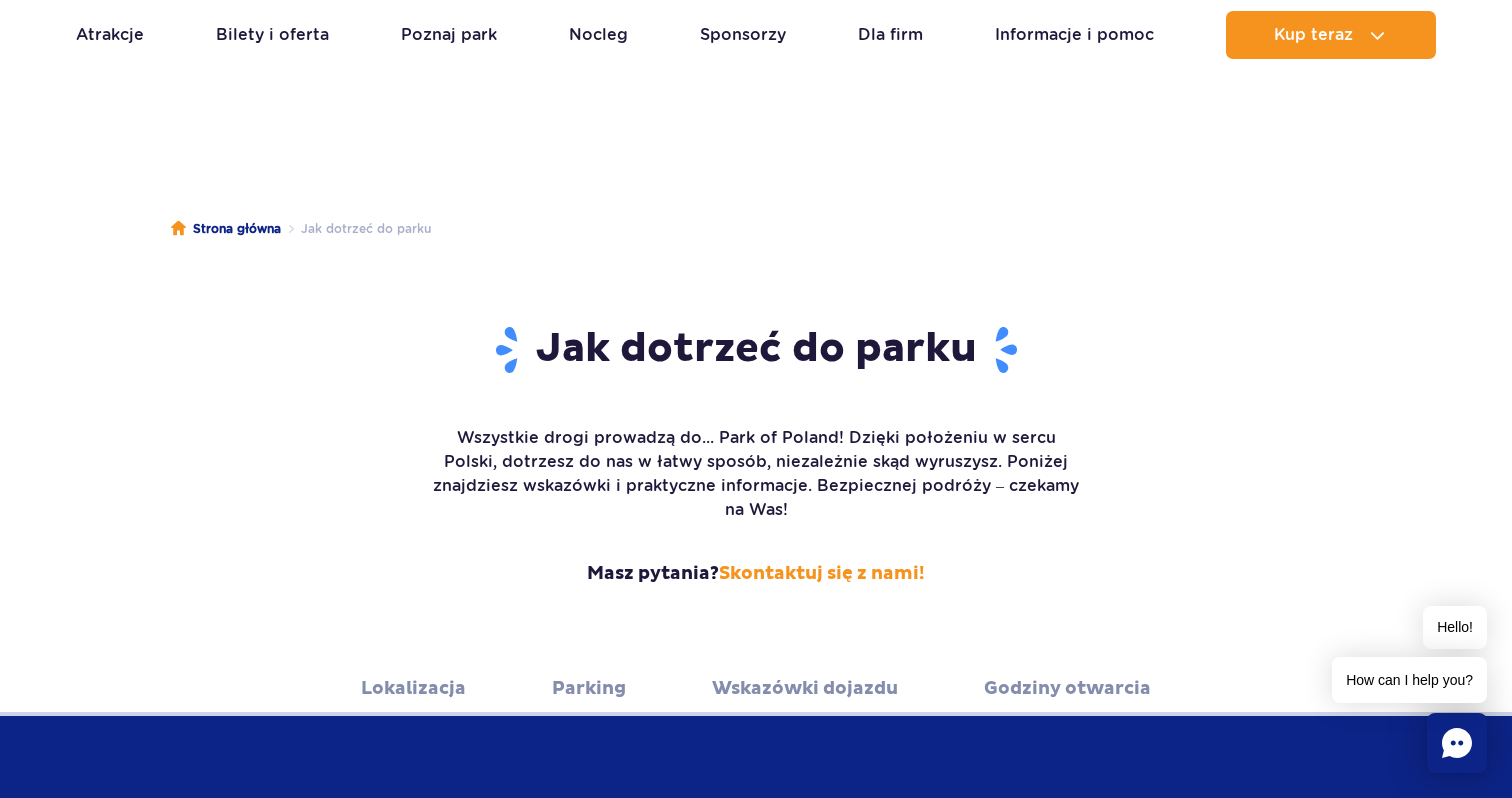 scroll, scrollTop: 0, scrollLeft: 0, axis: both 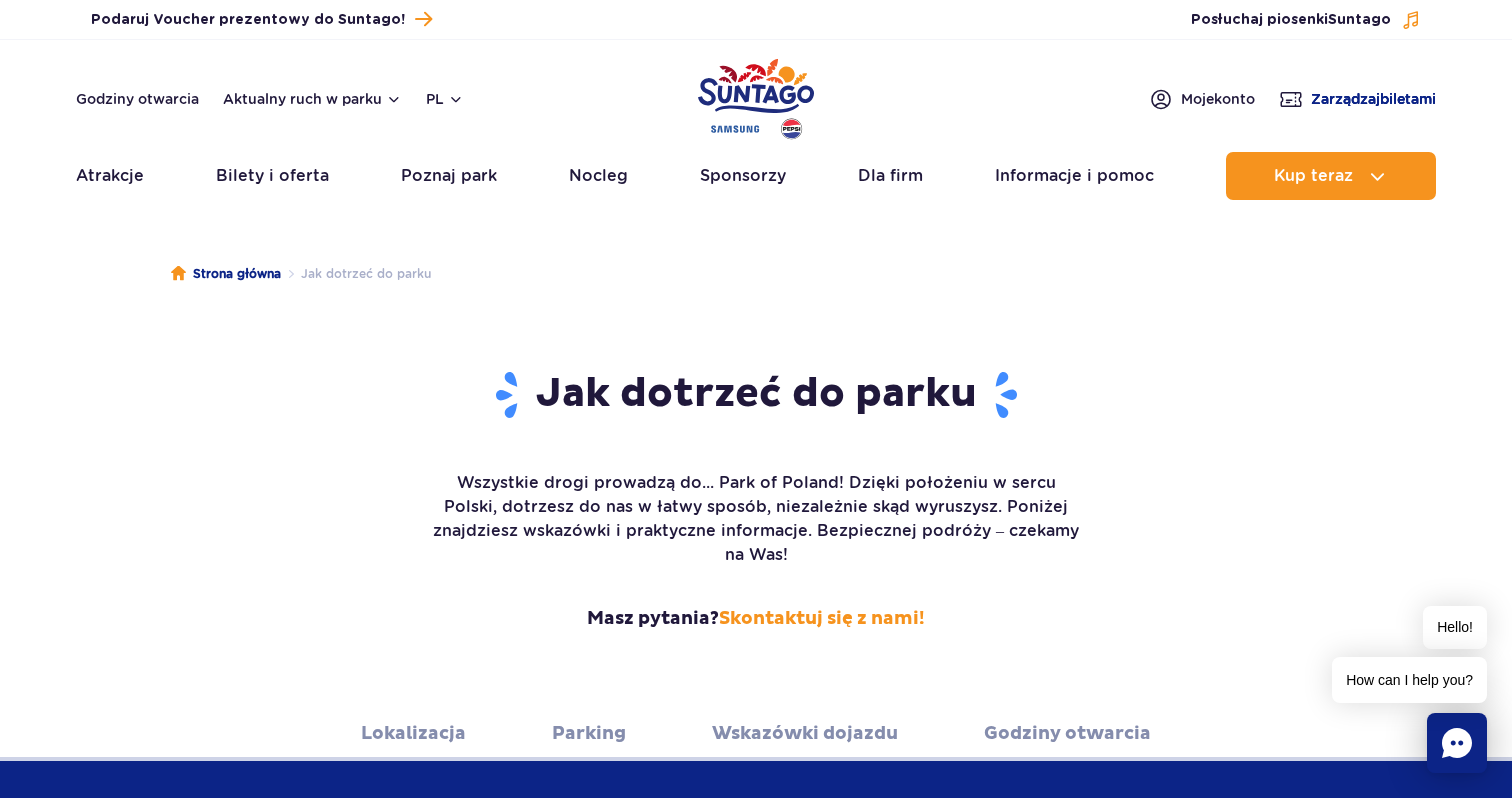 click on "Zarządzaj  biletami" at bounding box center (1373, 99) 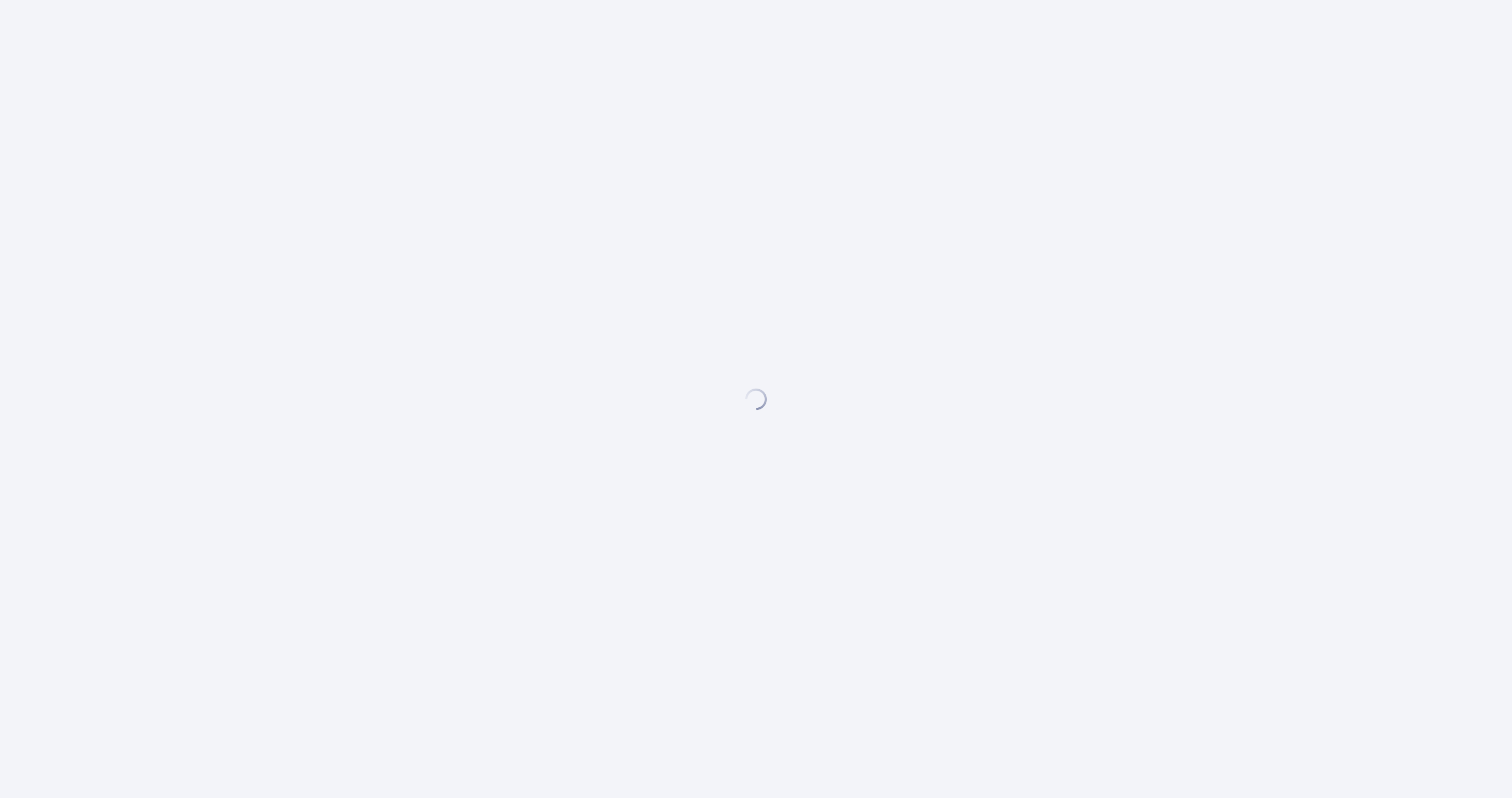 scroll, scrollTop: 0, scrollLeft: 0, axis: both 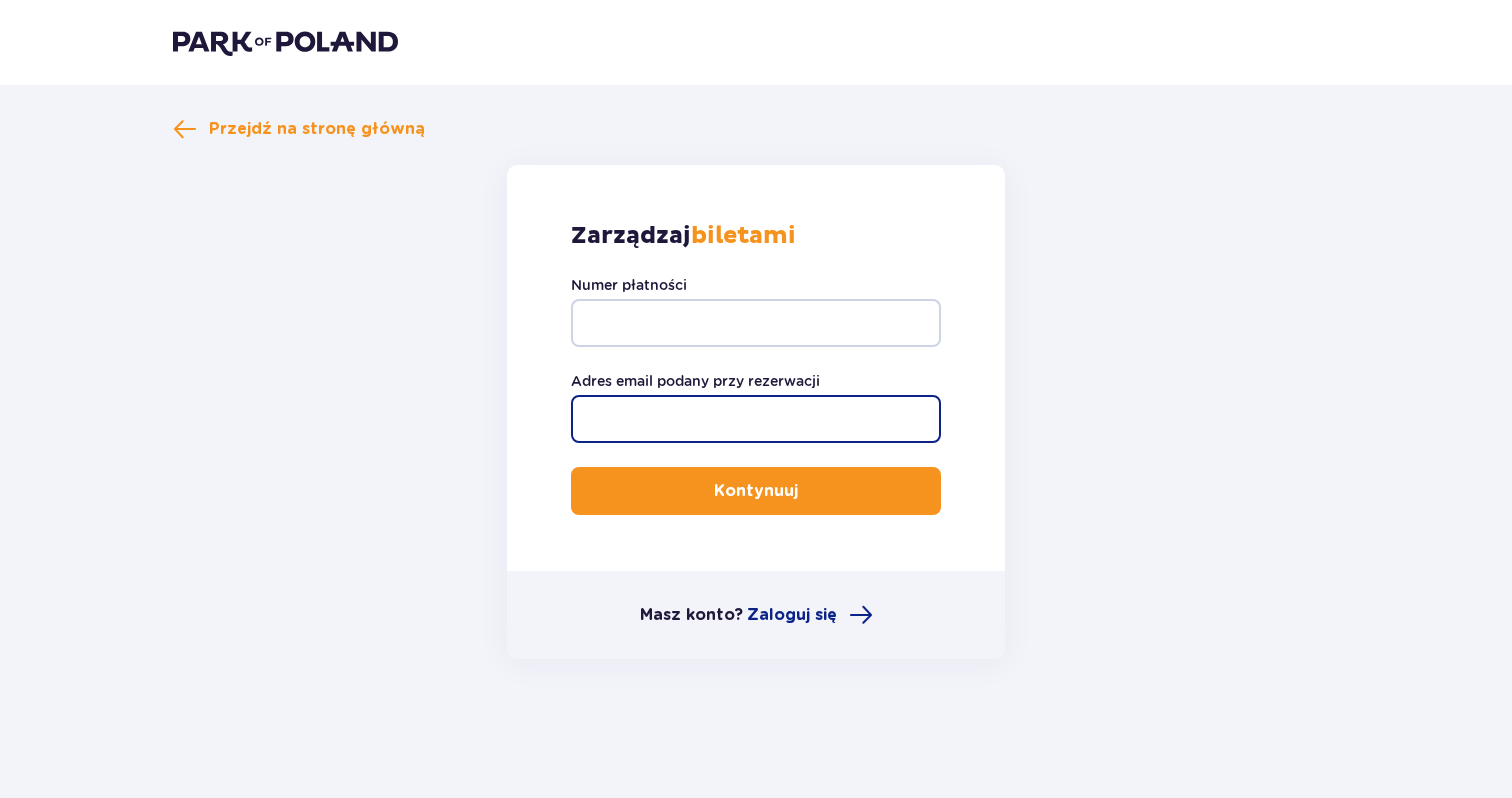 type on "[EMAIL]" 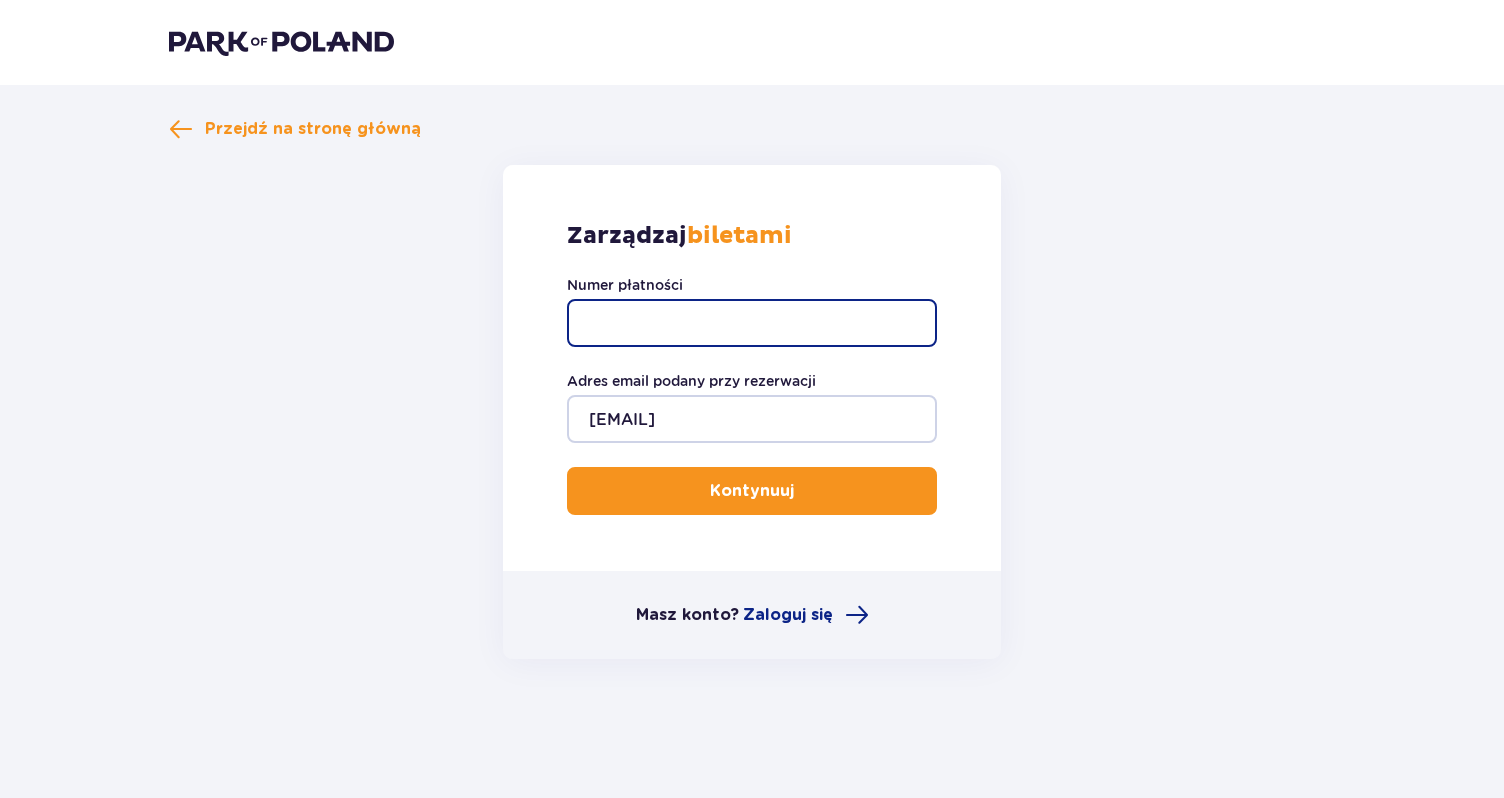 click on "Numer płatności" at bounding box center (752, 323) 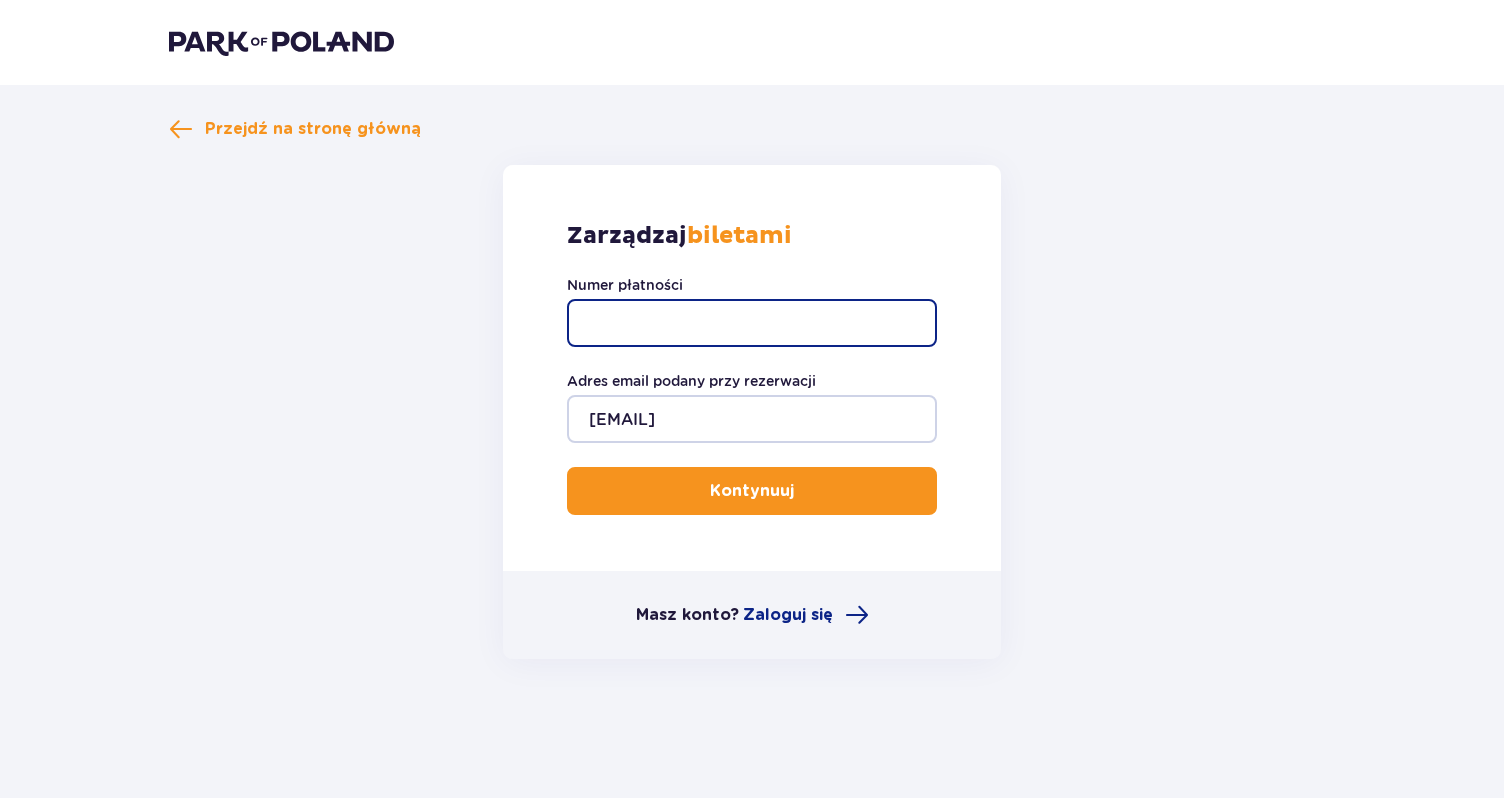 scroll, scrollTop: 1, scrollLeft: 0, axis: vertical 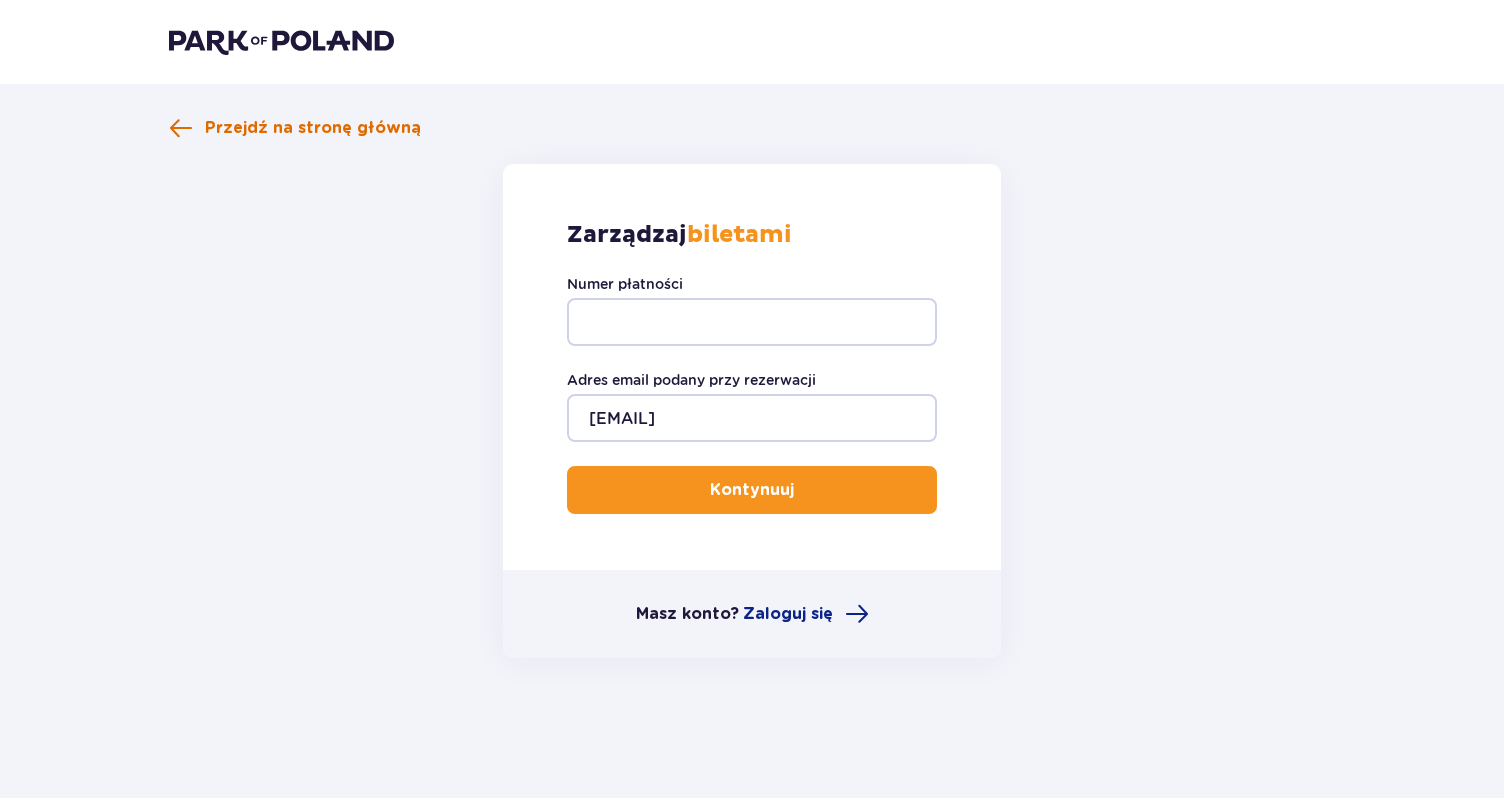 click on "Przejdź na stronę główną" at bounding box center [295, 128] 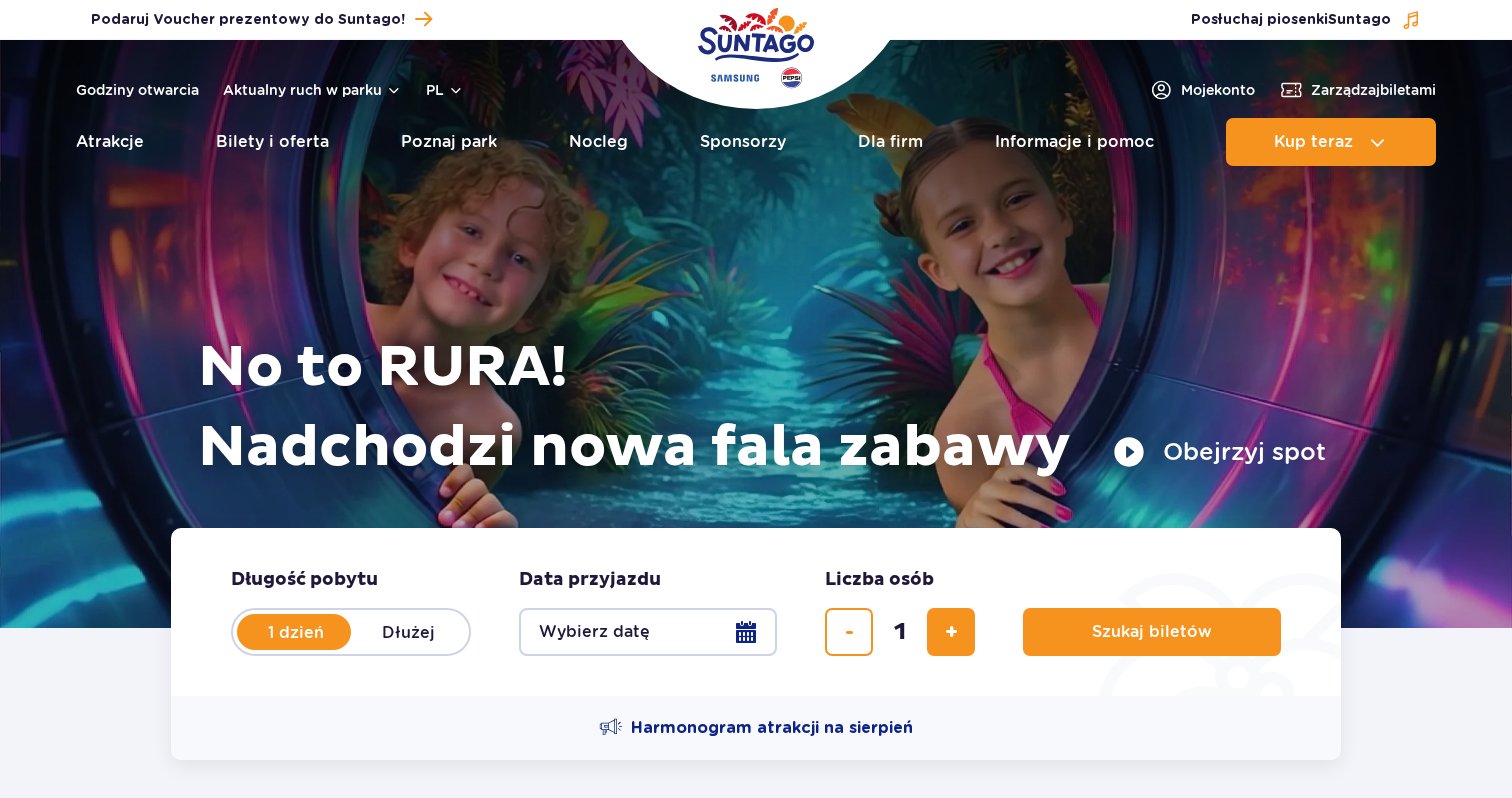 scroll, scrollTop: 0, scrollLeft: 0, axis: both 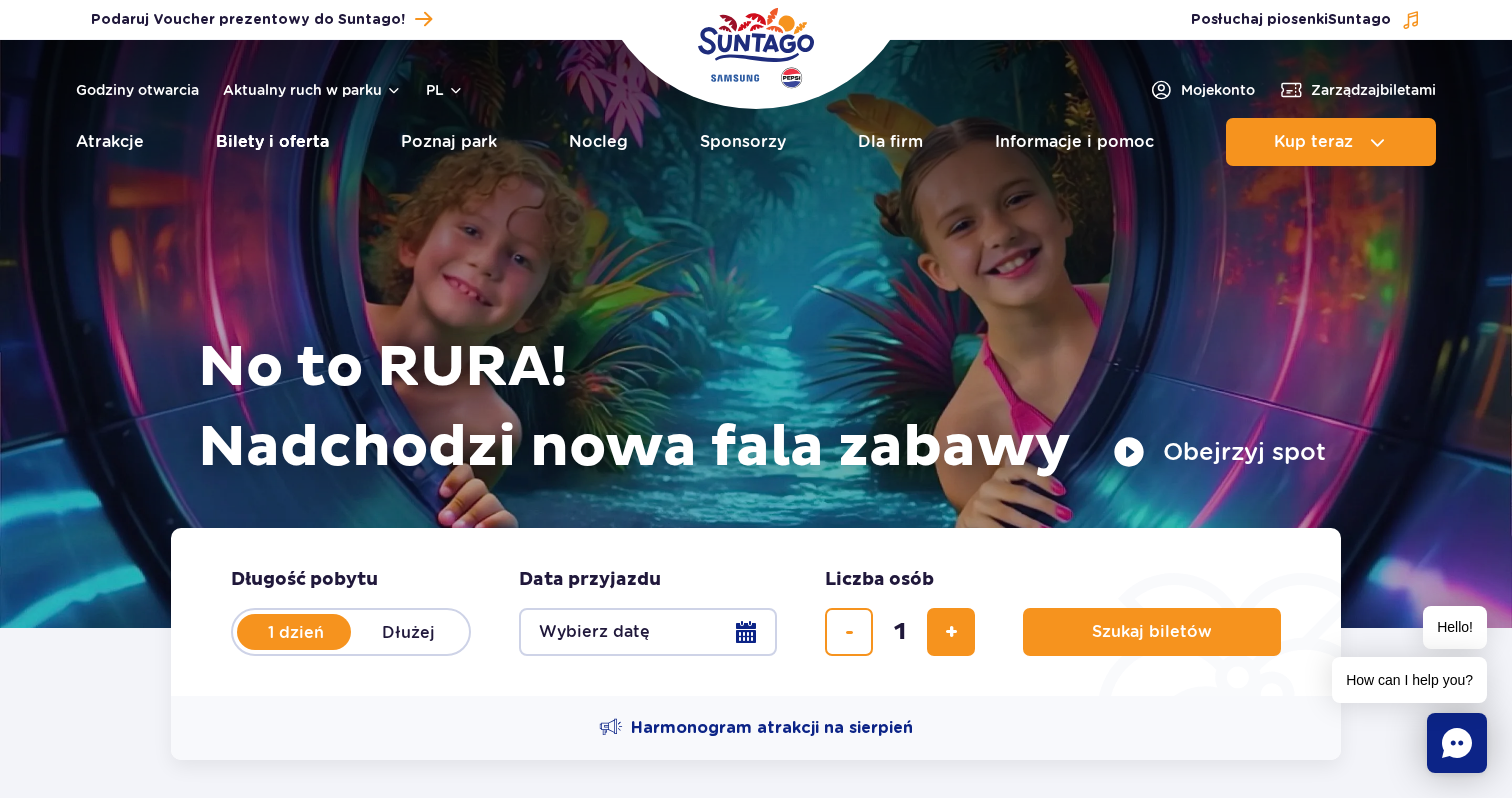 click on "Bilety i oferta" at bounding box center [272, 142] 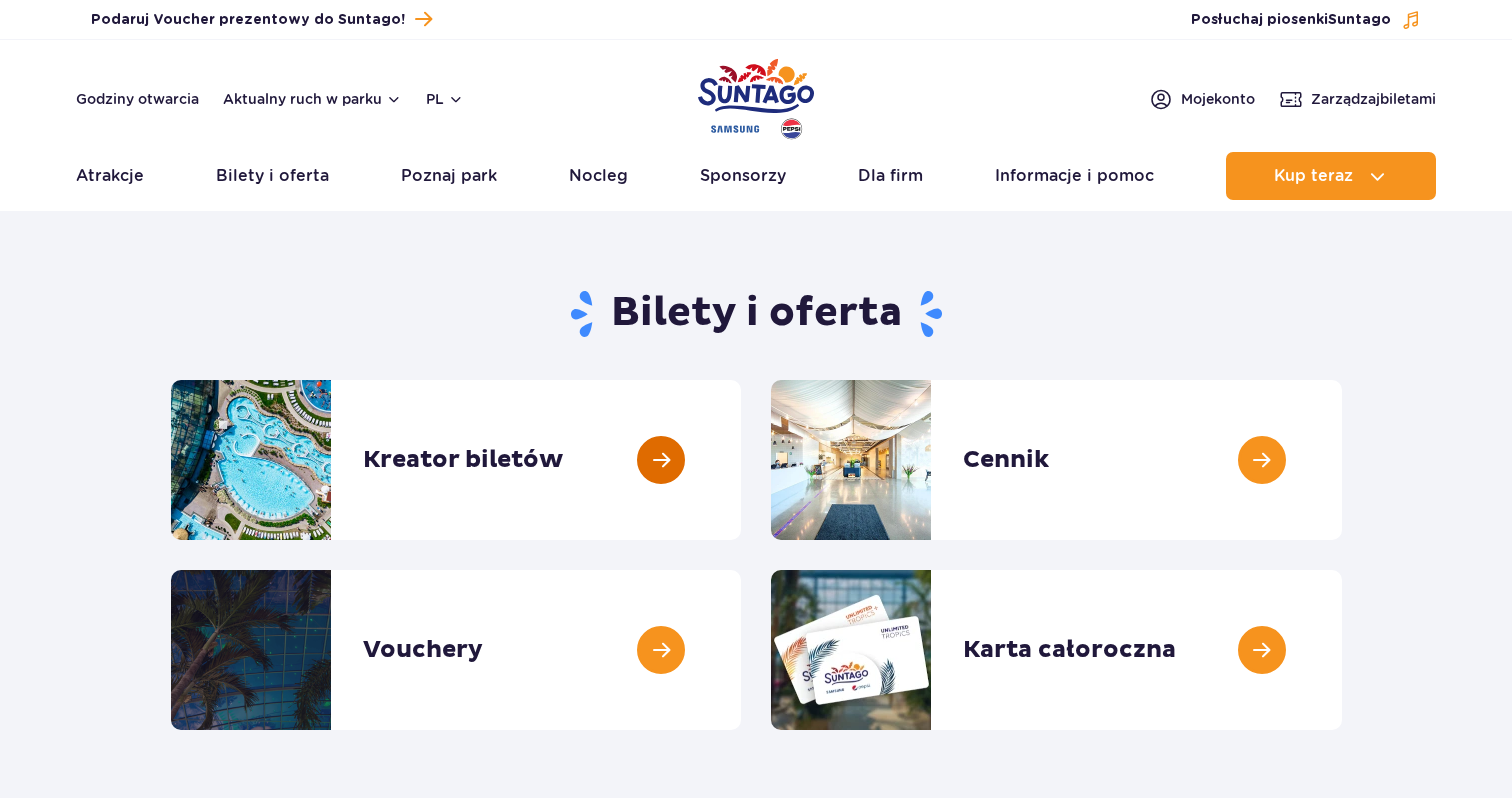 scroll, scrollTop: 20, scrollLeft: 0, axis: vertical 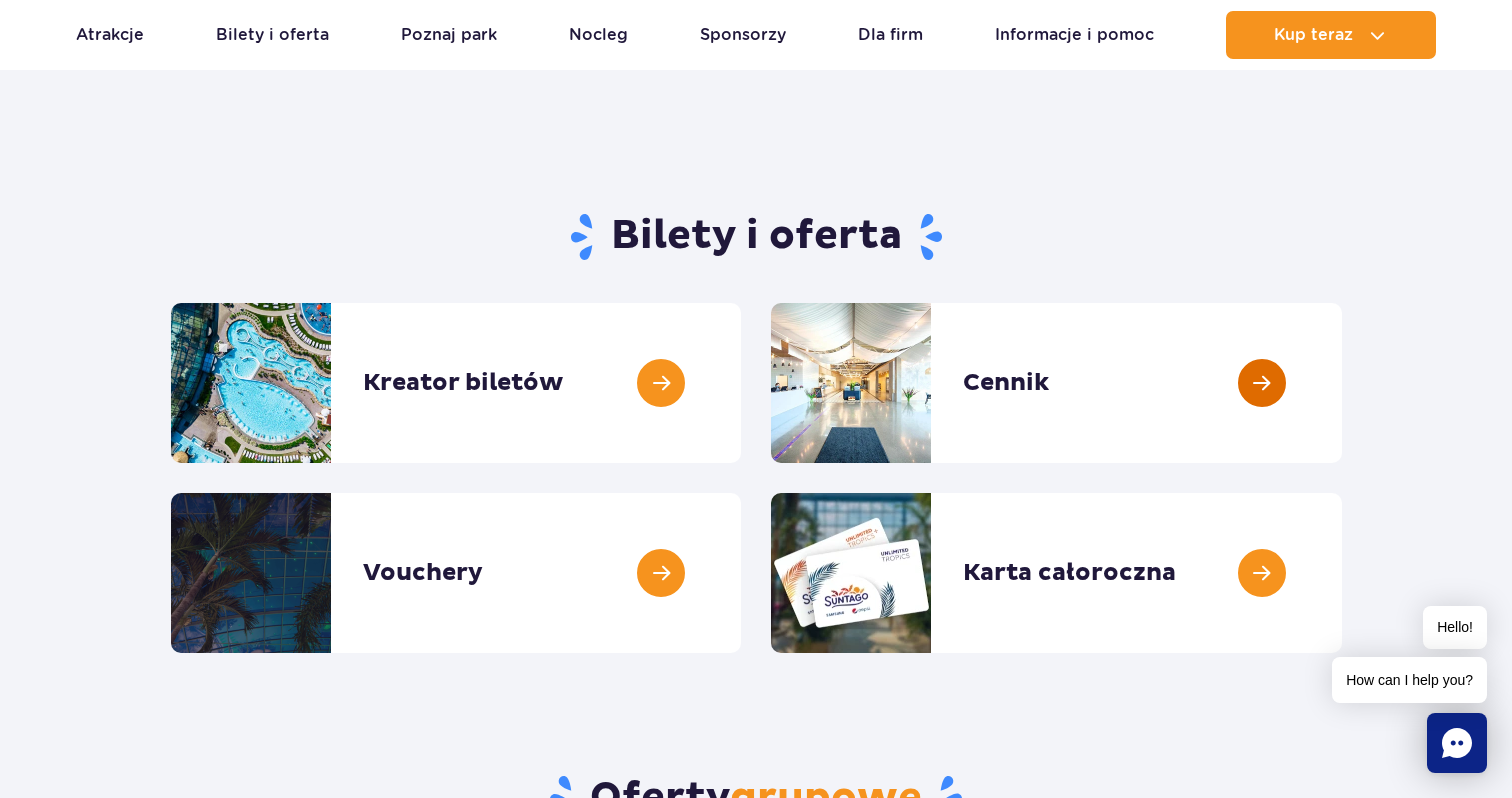 click at bounding box center [1342, 383] 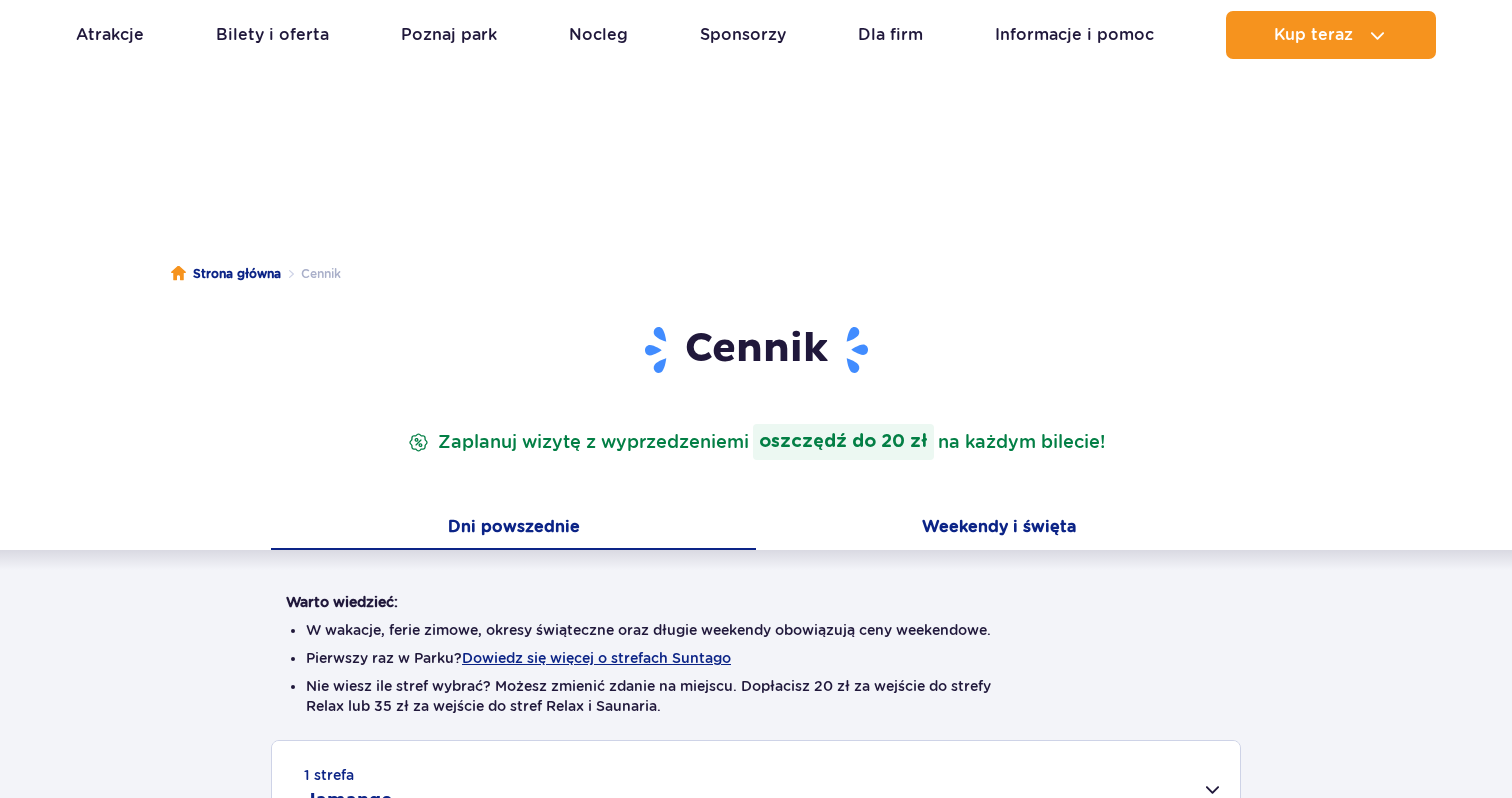 scroll, scrollTop: 229, scrollLeft: 0, axis: vertical 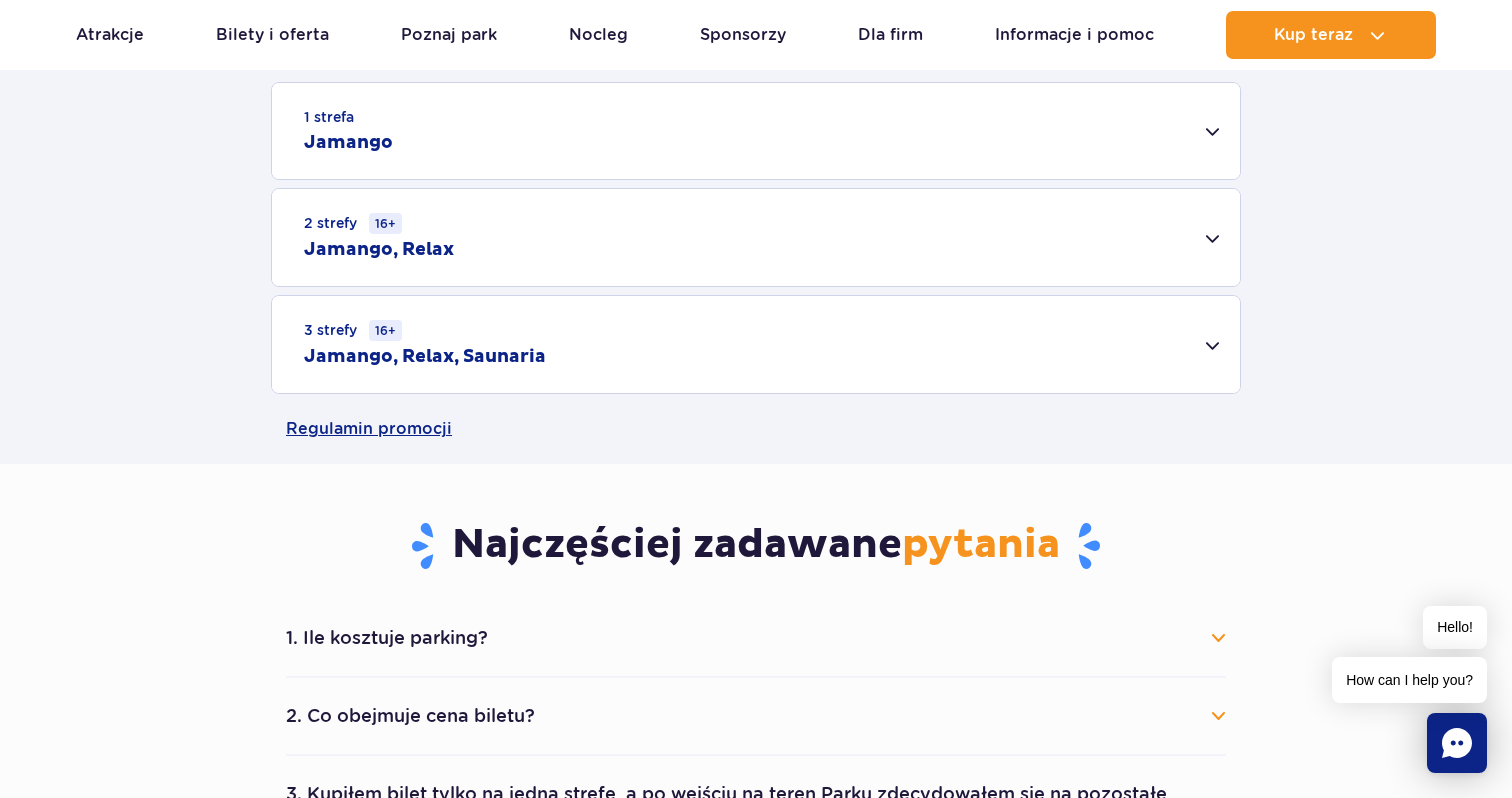click on "1 strefa
Jamango" at bounding box center (756, 131) 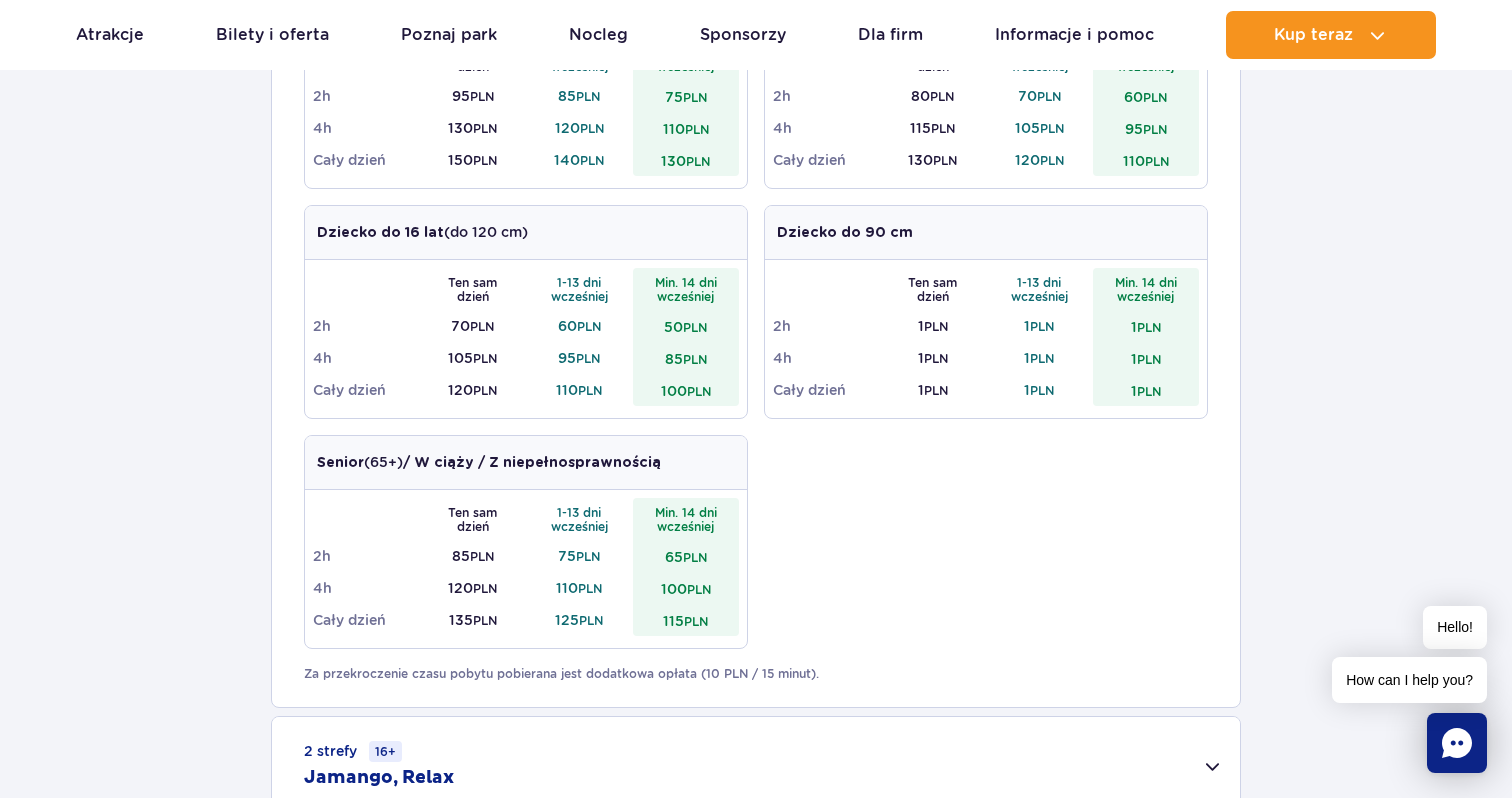 scroll, scrollTop: 841, scrollLeft: 0, axis: vertical 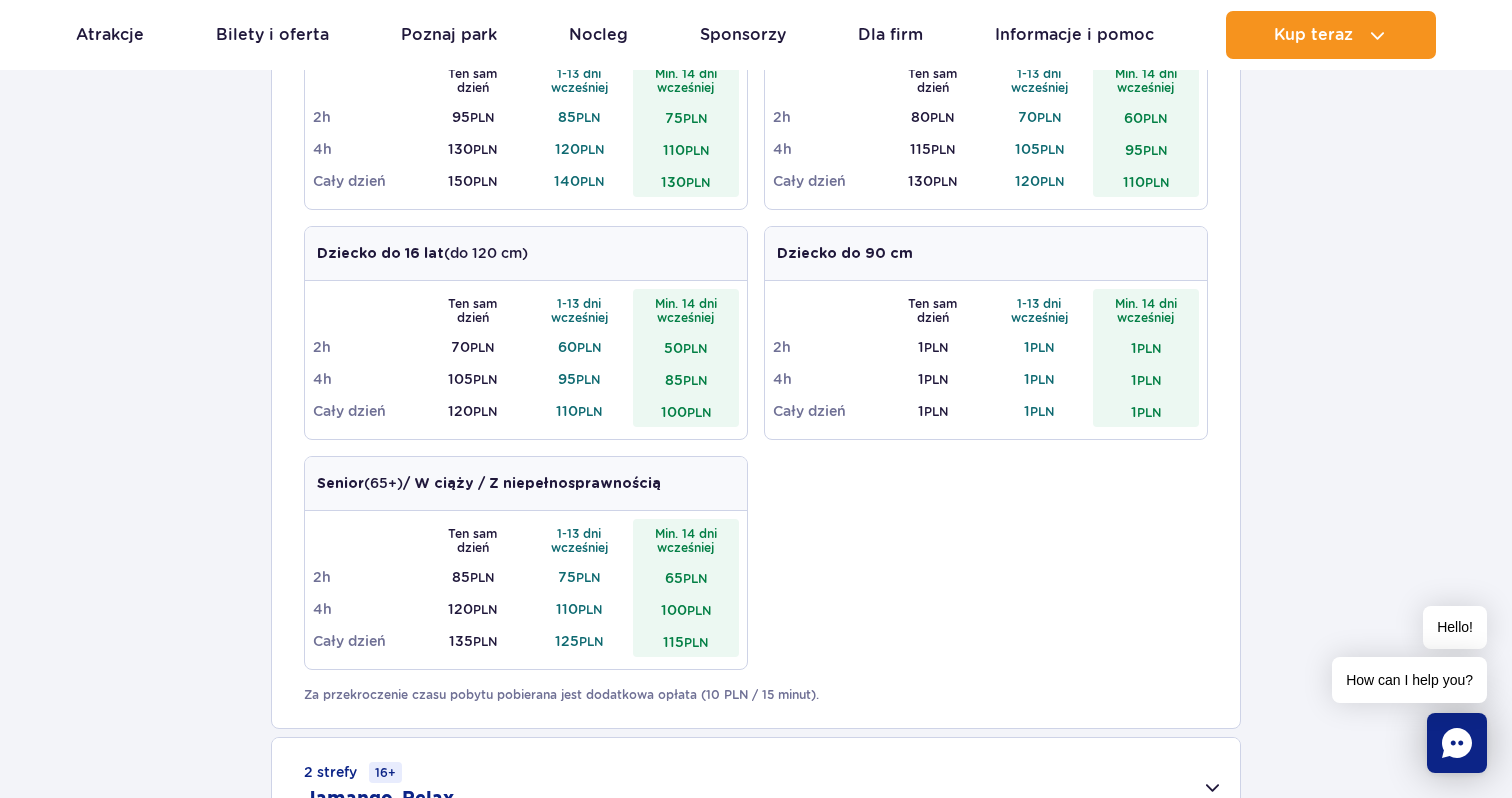 click on "1-13 dni wcześniej" at bounding box center [579, 310] 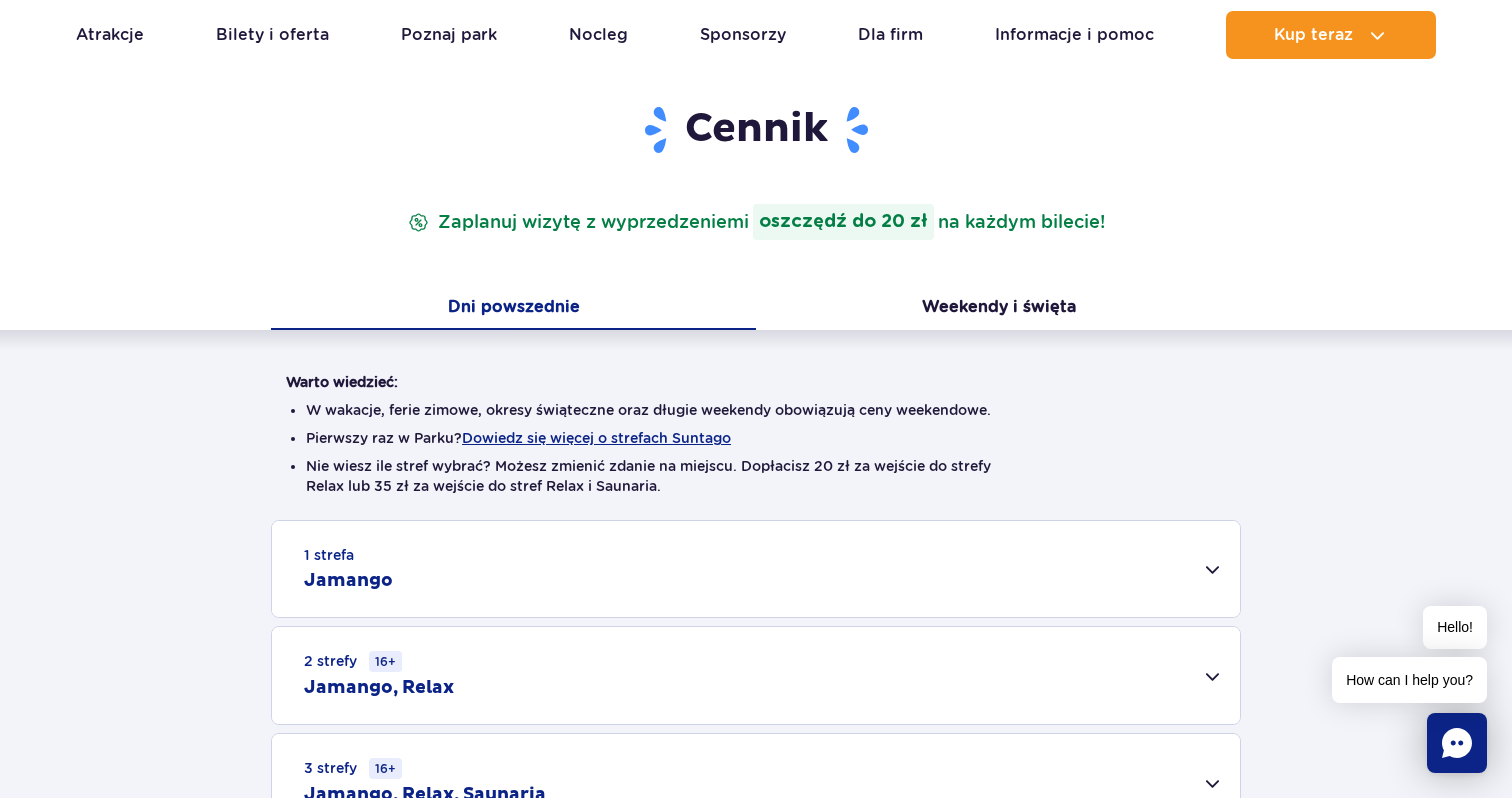 scroll, scrollTop: 0, scrollLeft: 0, axis: both 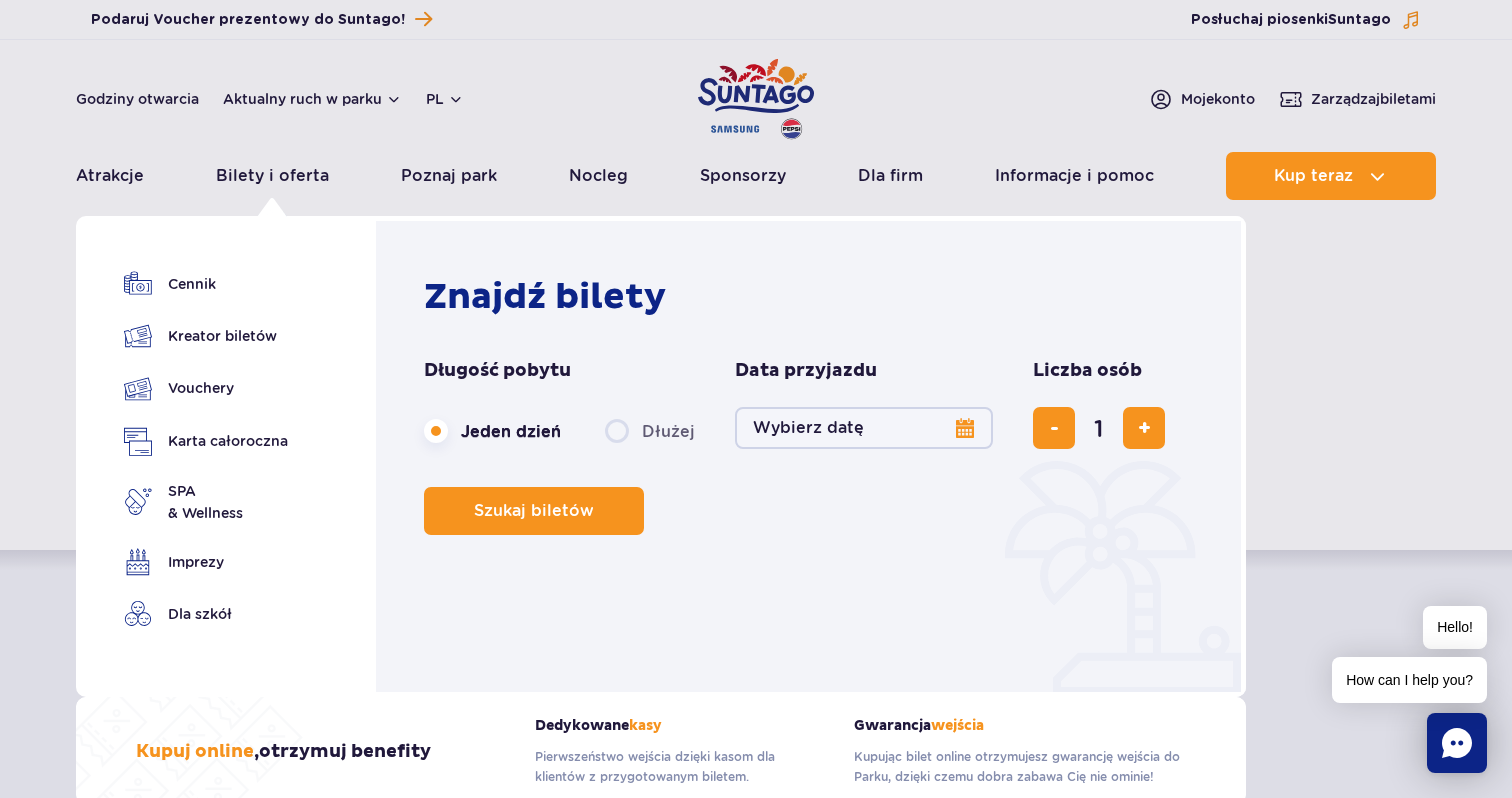 click on "Wybierz datę" at bounding box center (864, 428) 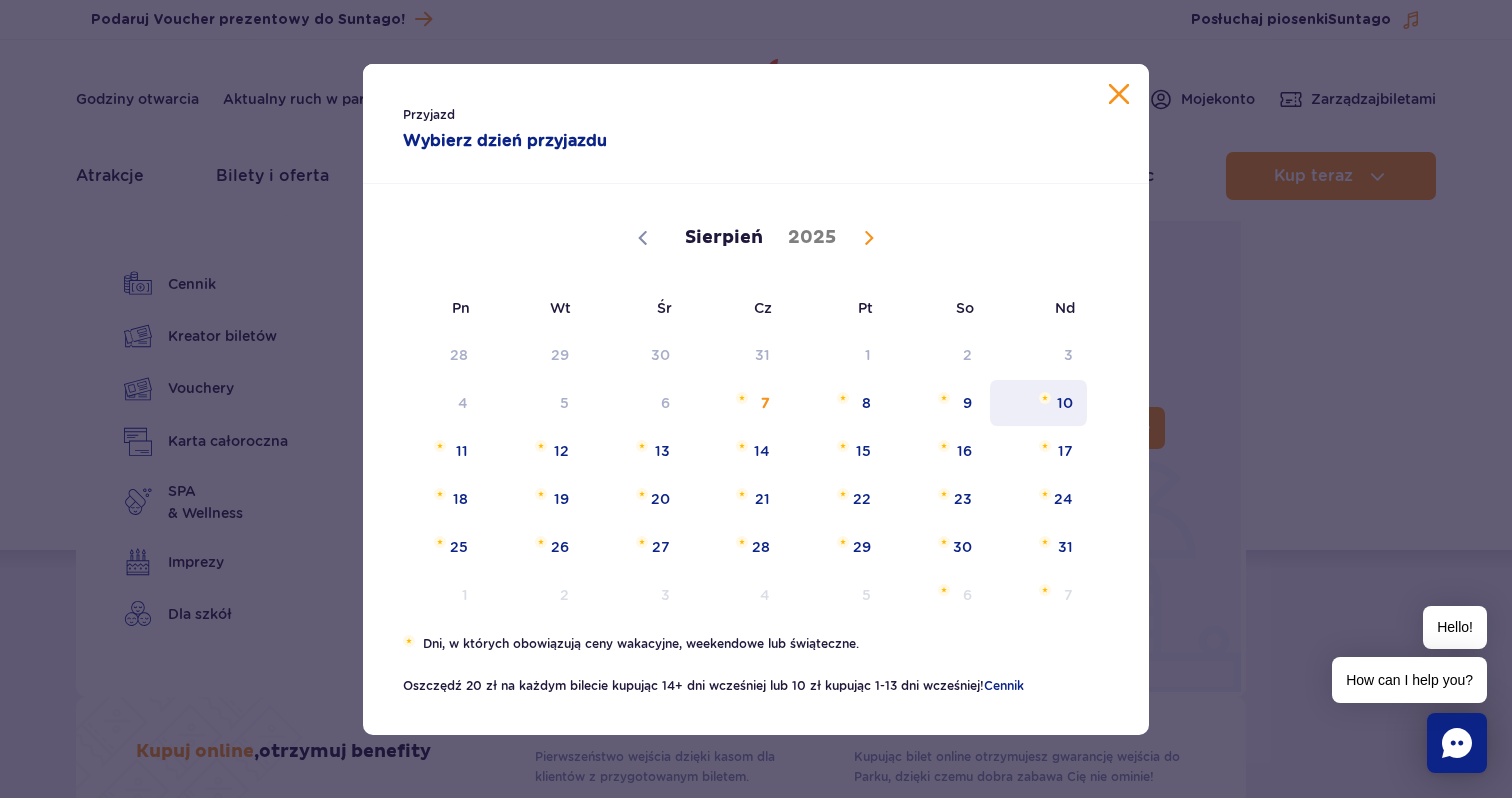 click on "10" at bounding box center (1038, 403) 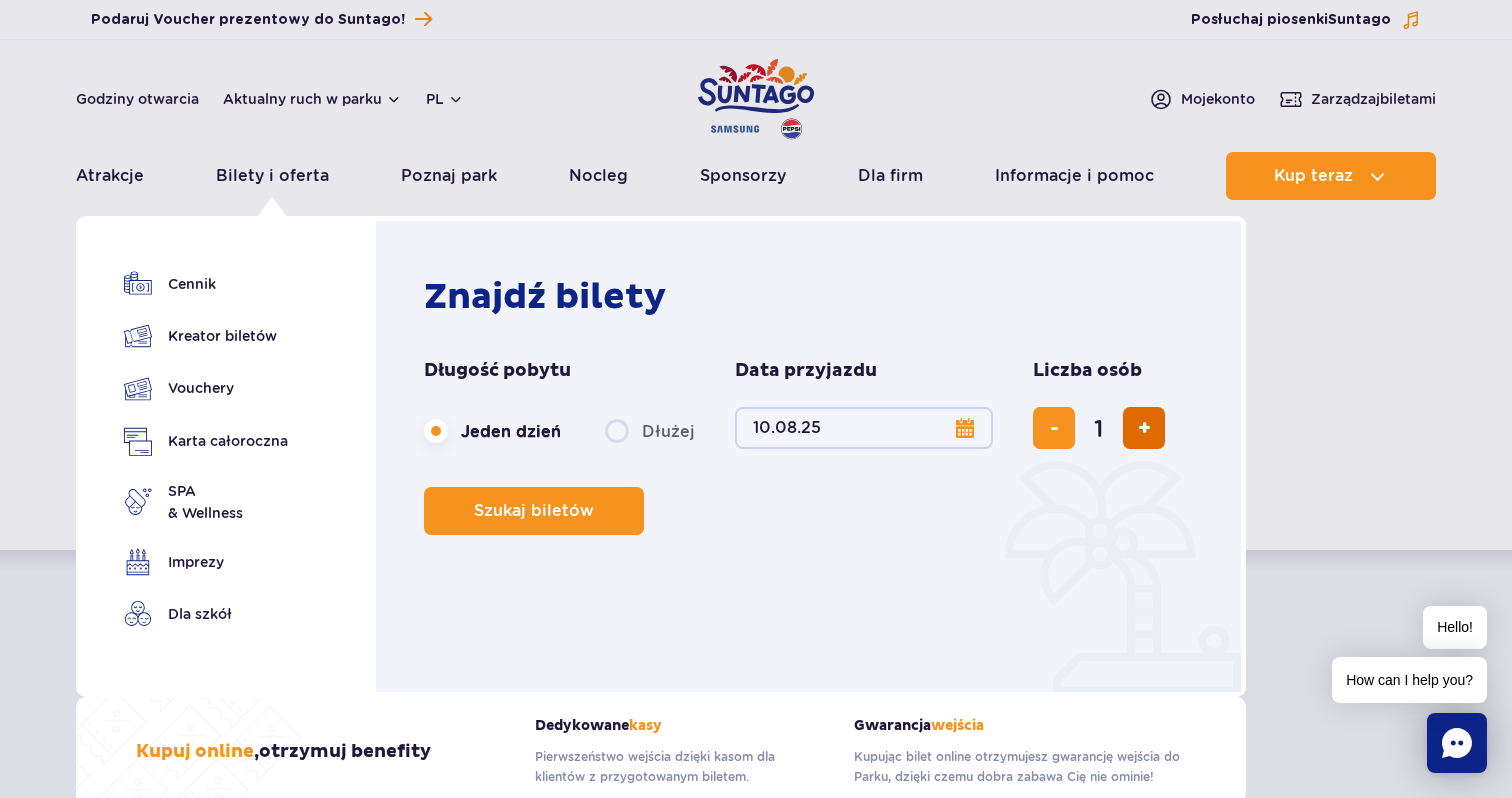 click at bounding box center [1144, 428] 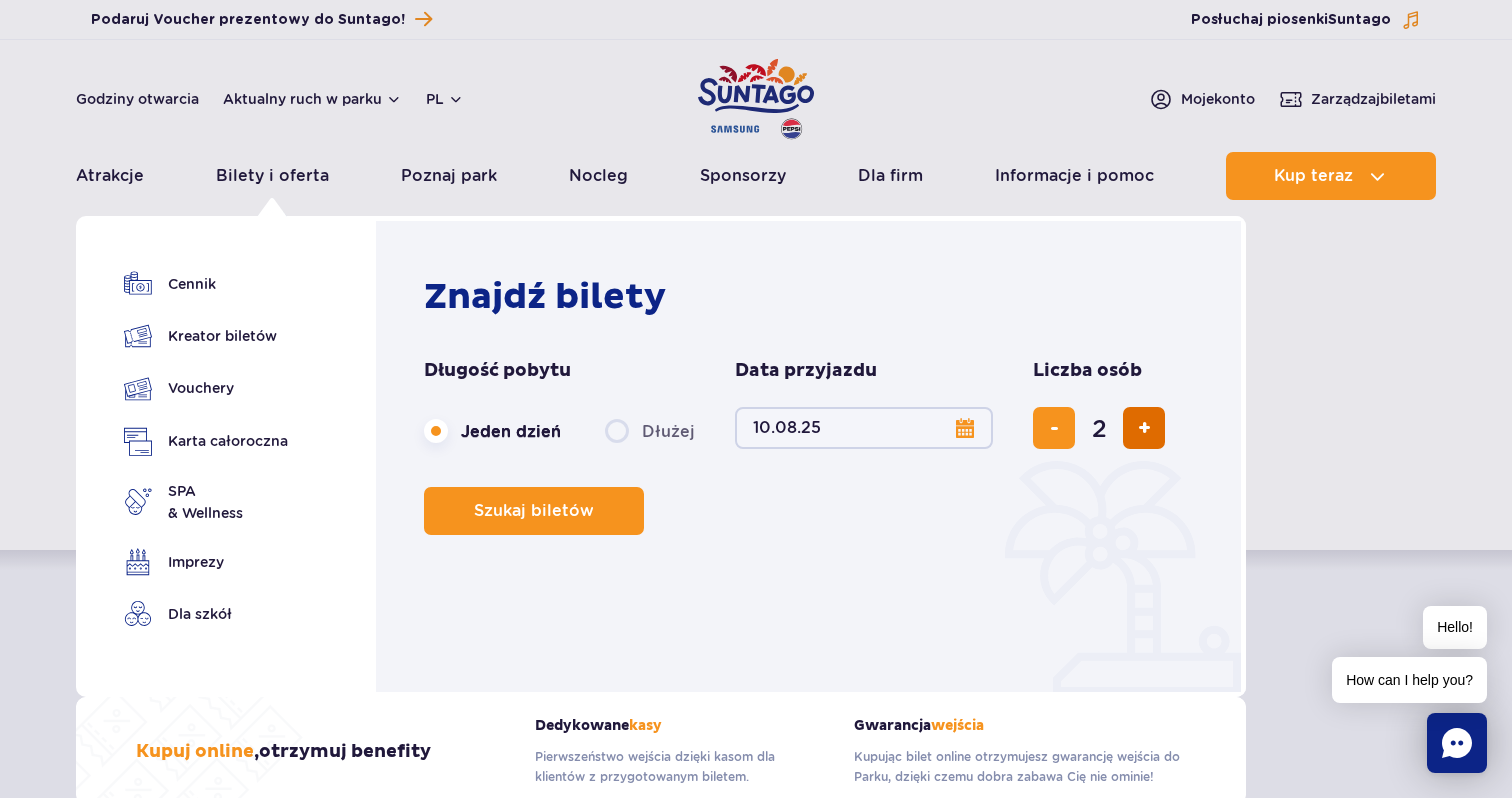 click at bounding box center [1144, 428] 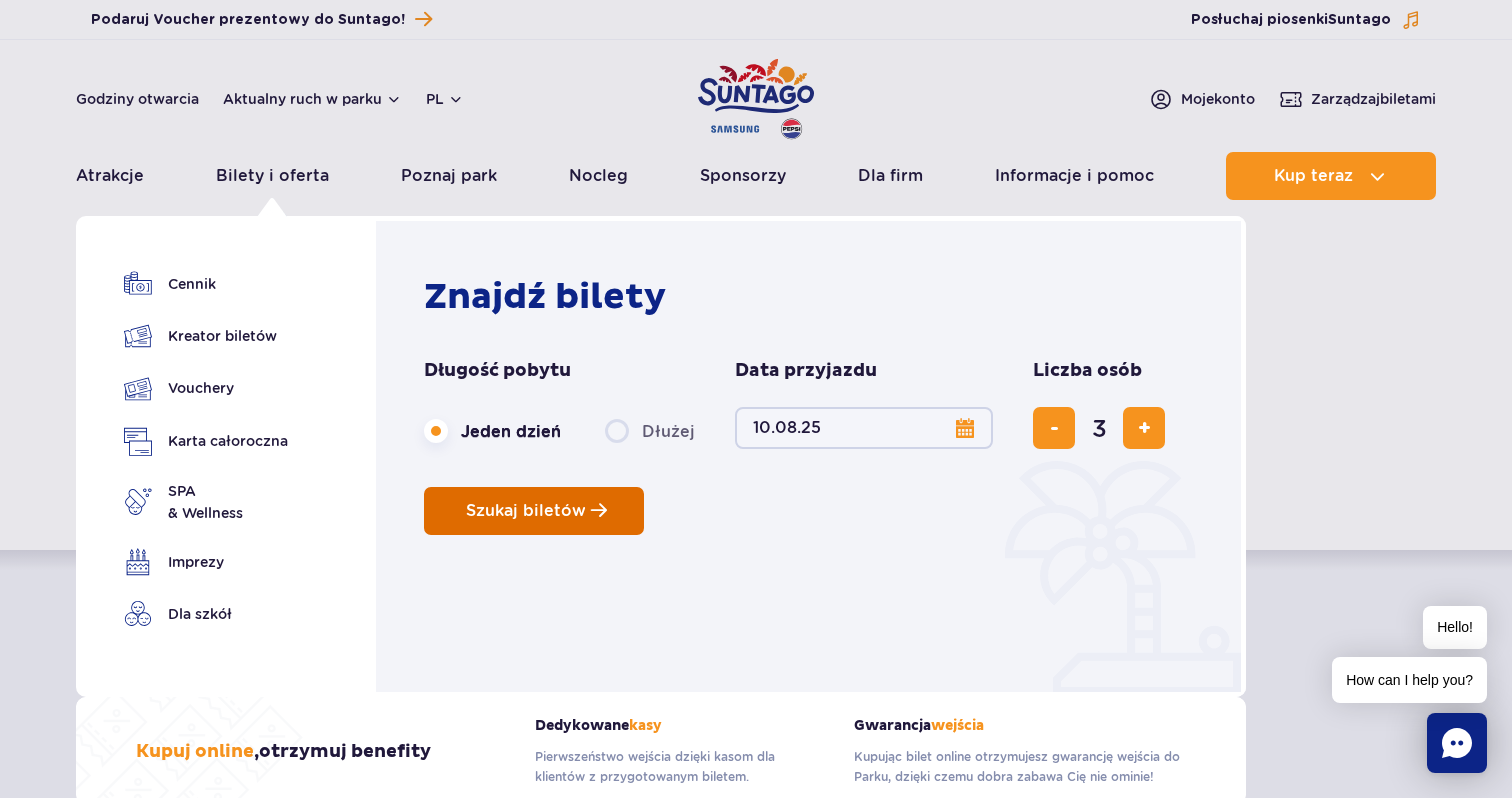 click on "Szukaj biletów" at bounding box center (526, 511) 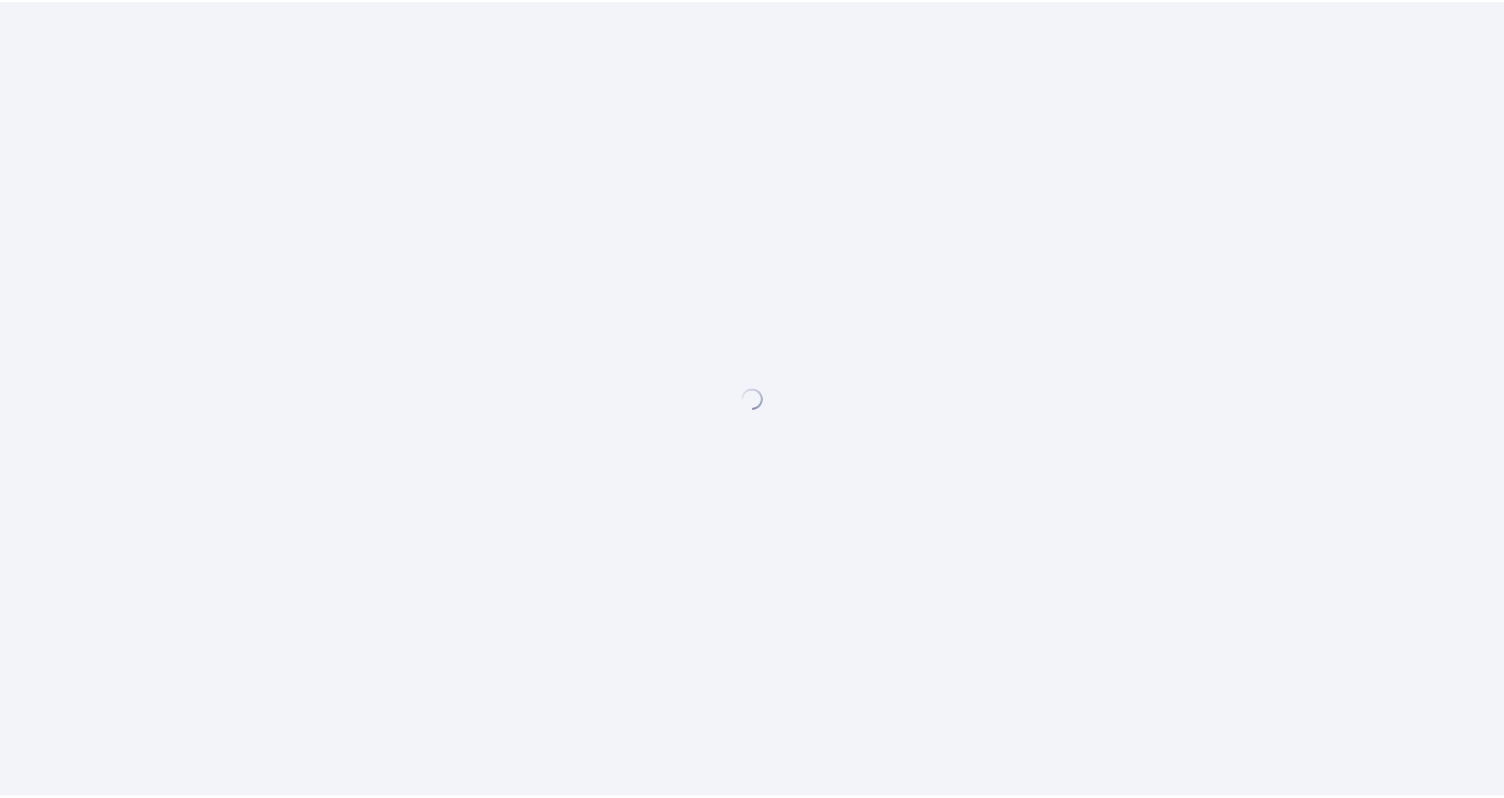 scroll, scrollTop: 0, scrollLeft: 0, axis: both 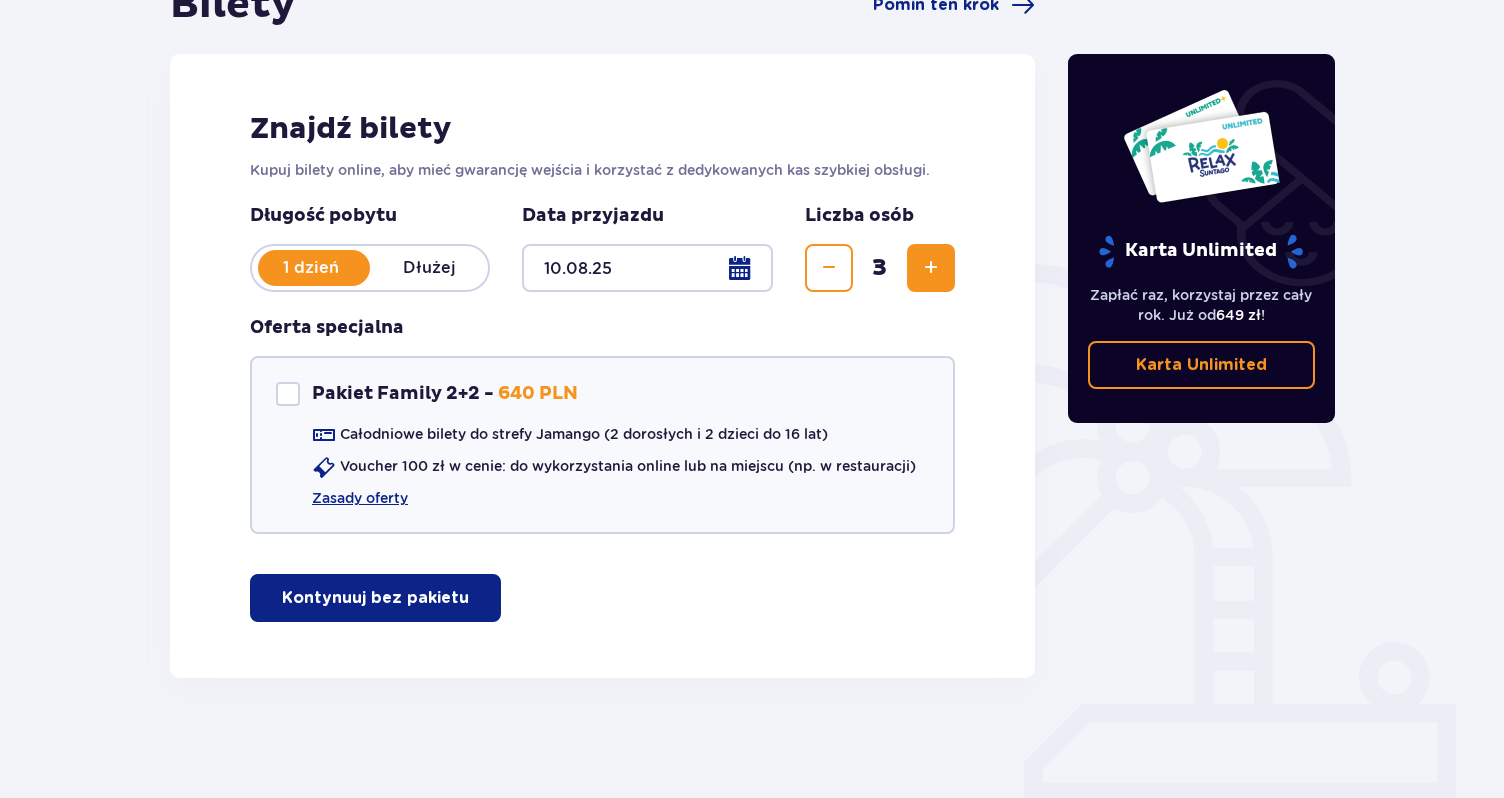 click on "Kontynuuj bez pakietu" at bounding box center (375, 598) 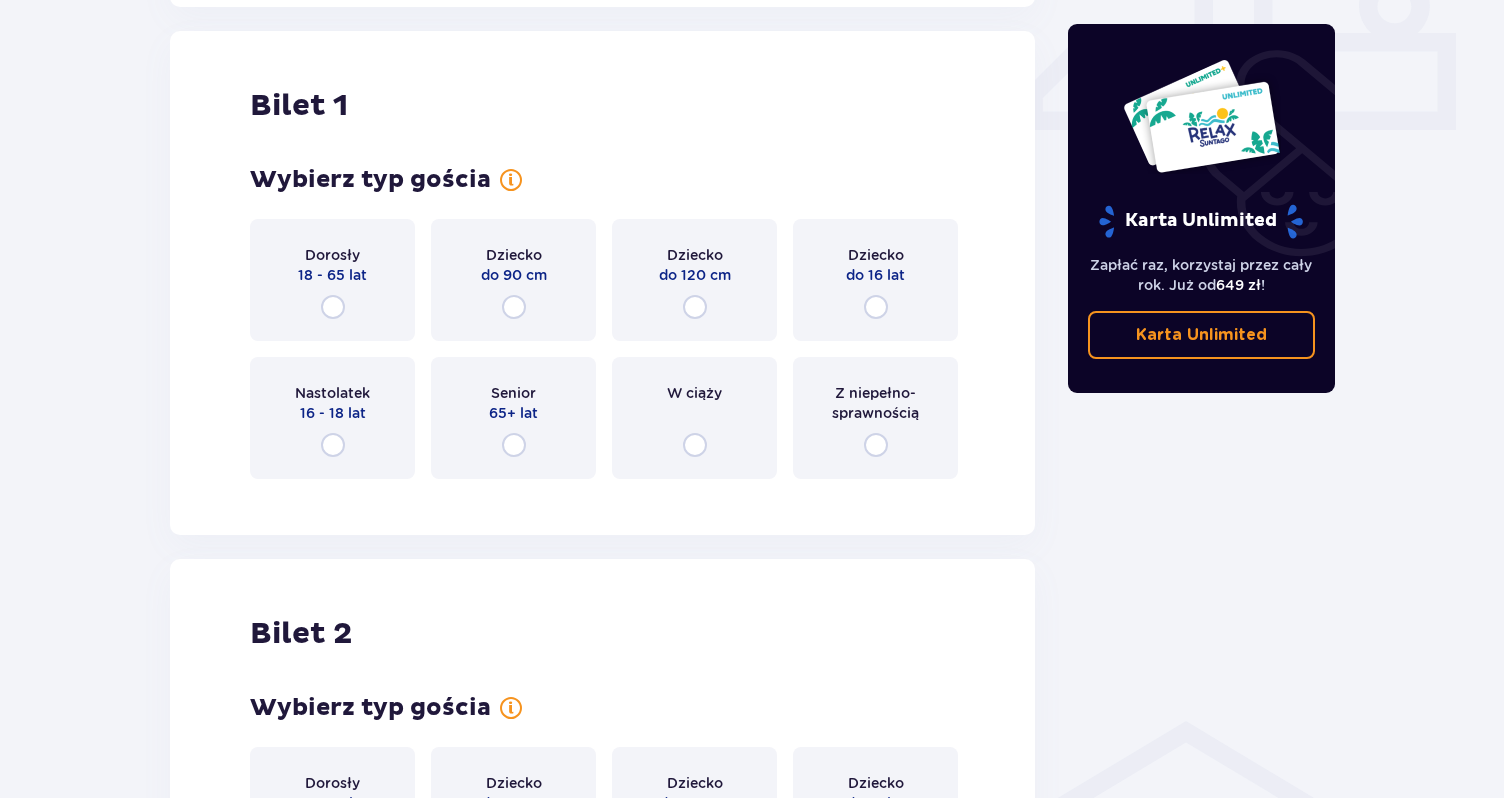 scroll, scrollTop: 910, scrollLeft: 0, axis: vertical 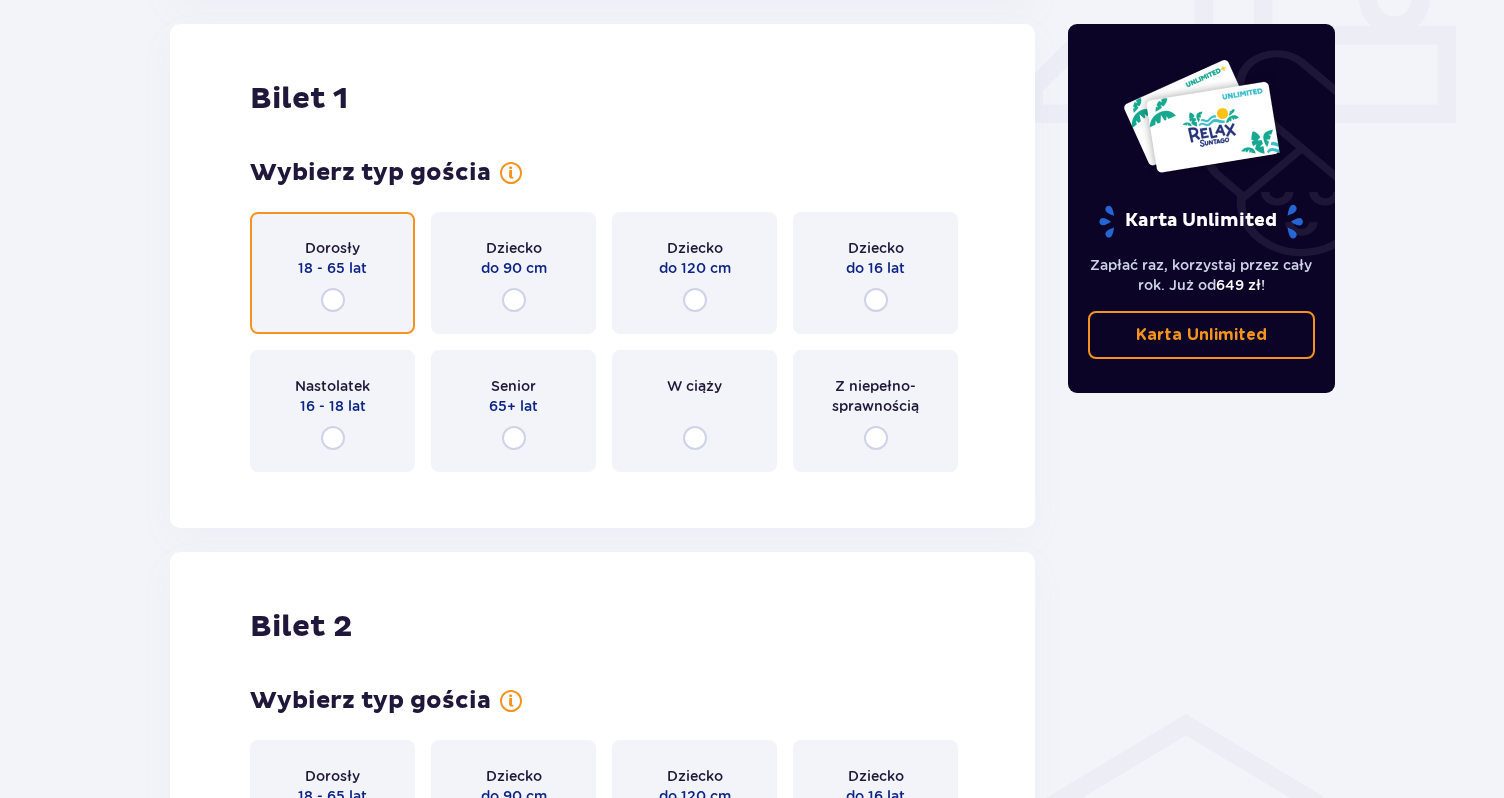 click at bounding box center (333, 300) 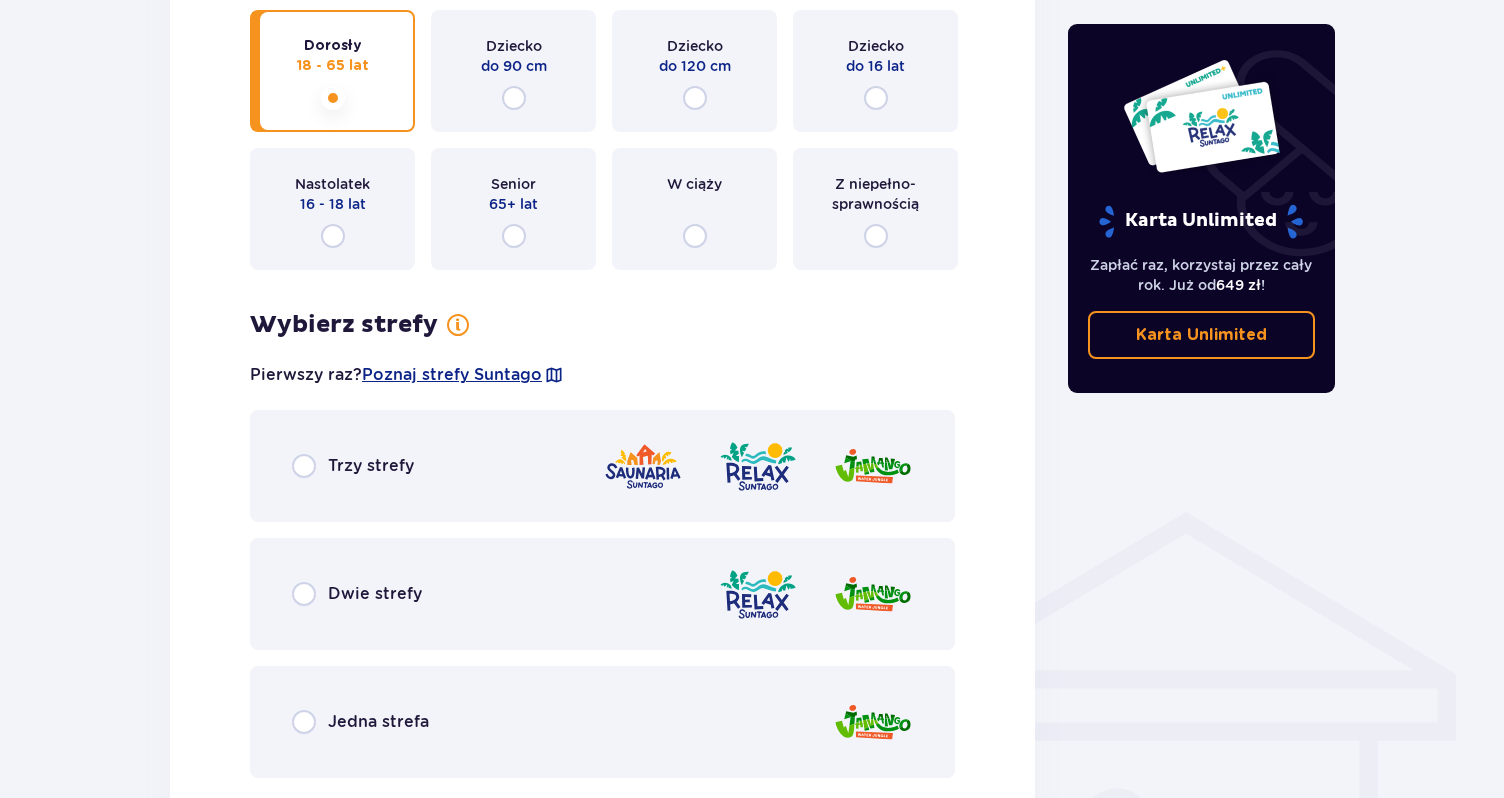 scroll, scrollTop: 933, scrollLeft: 0, axis: vertical 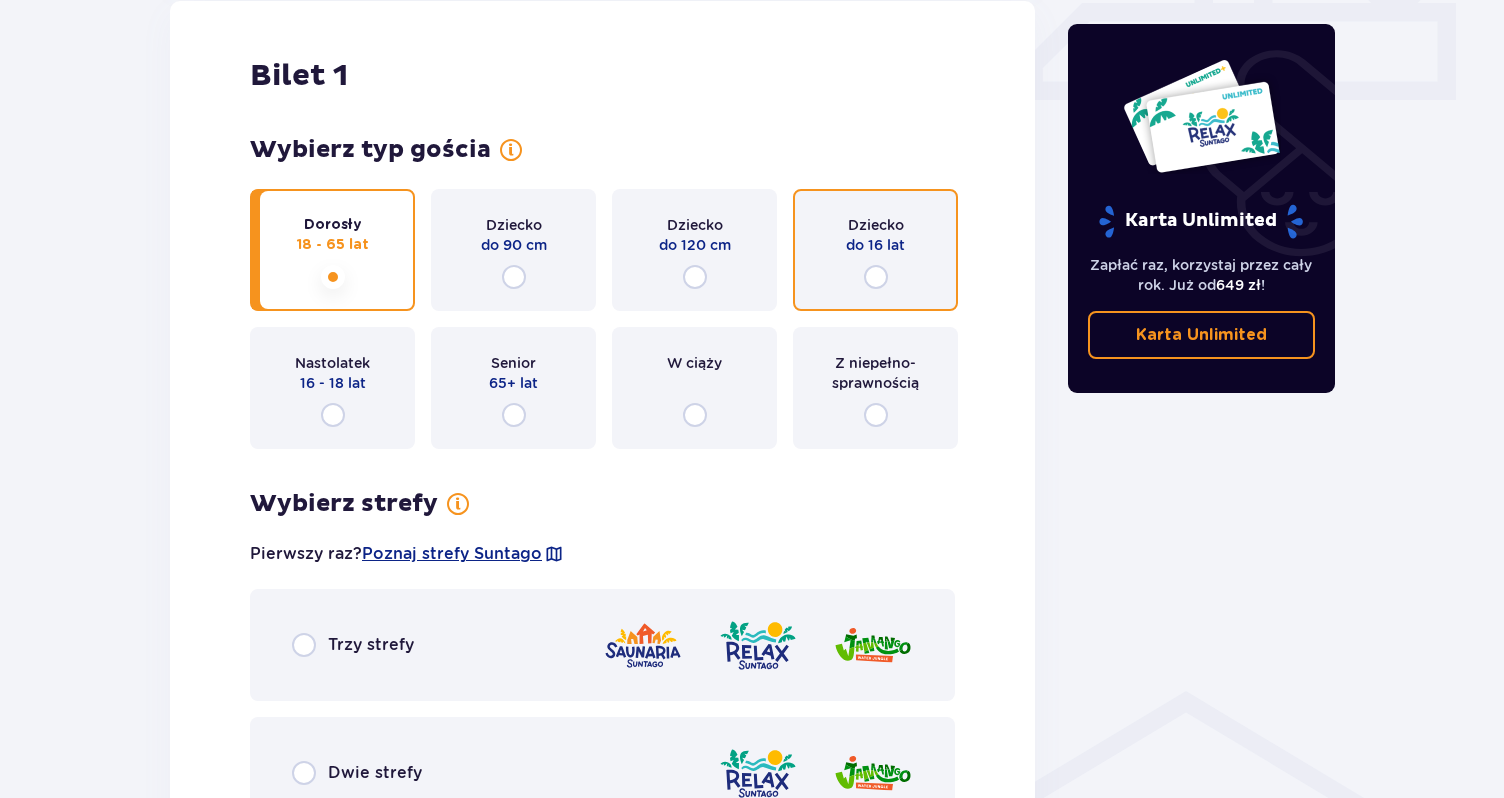 click at bounding box center (876, 277) 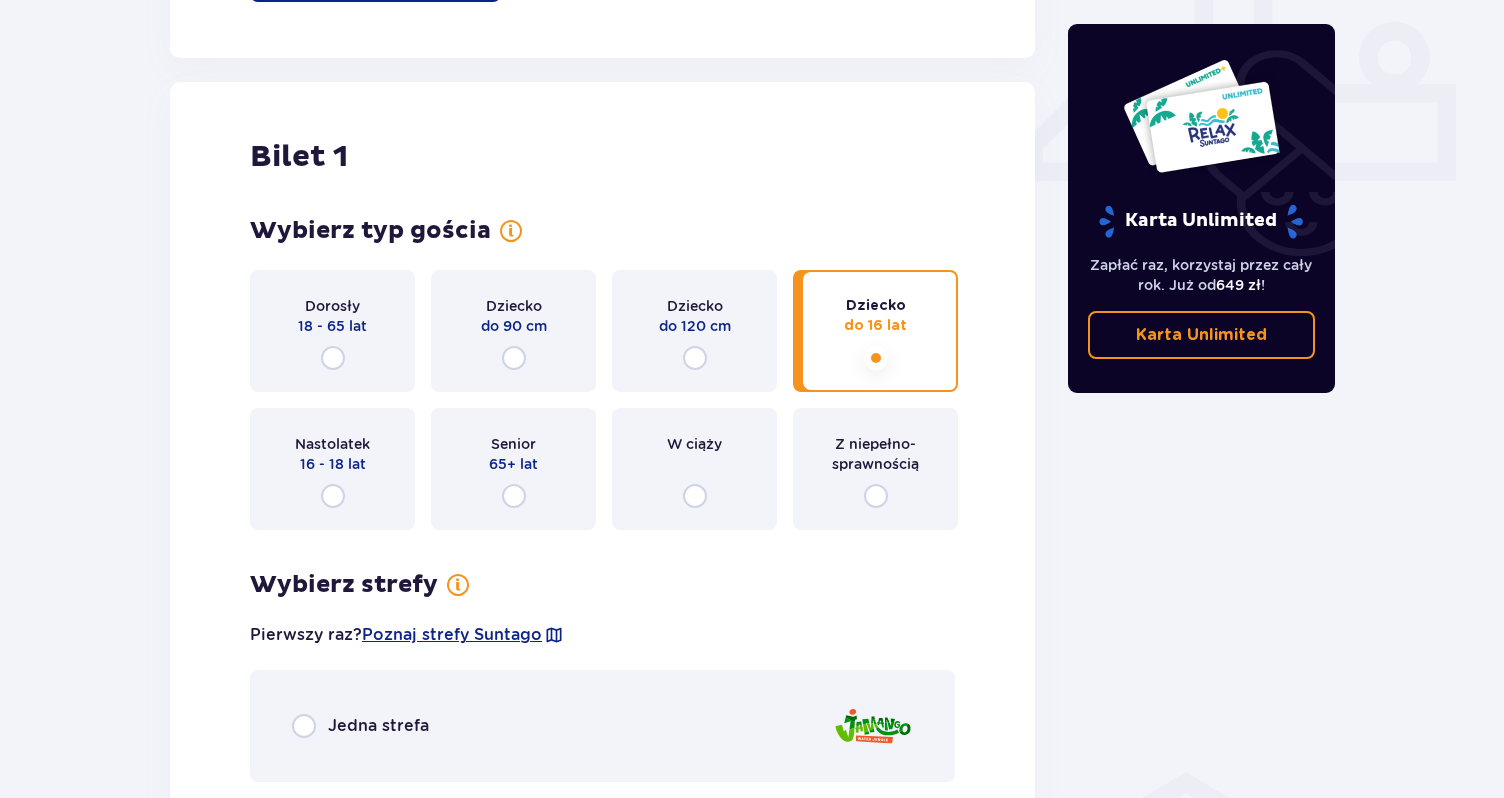 scroll, scrollTop: 844, scrollLeft: 0, axis: vertical 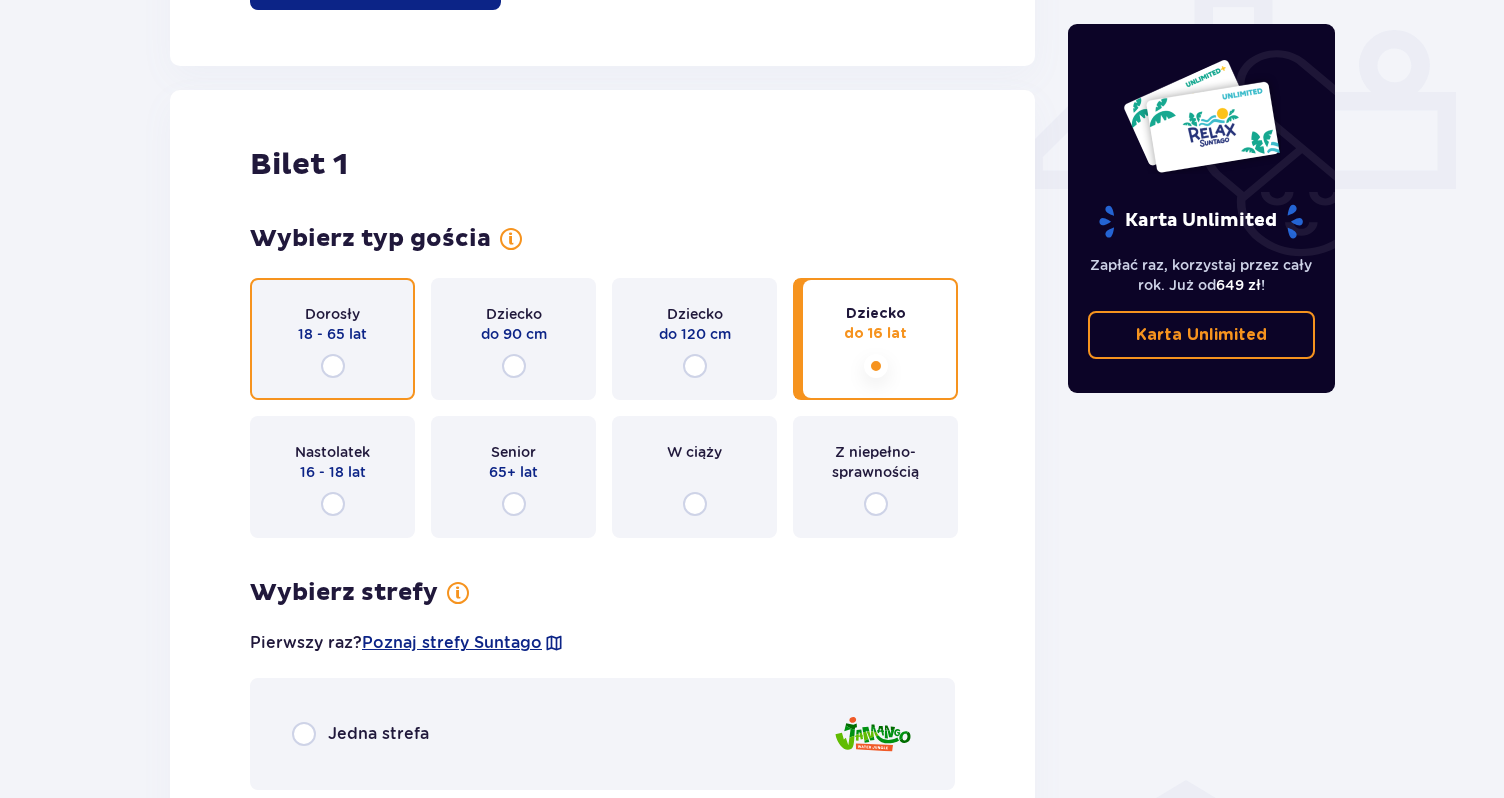 click at bounding box center [333, 366] 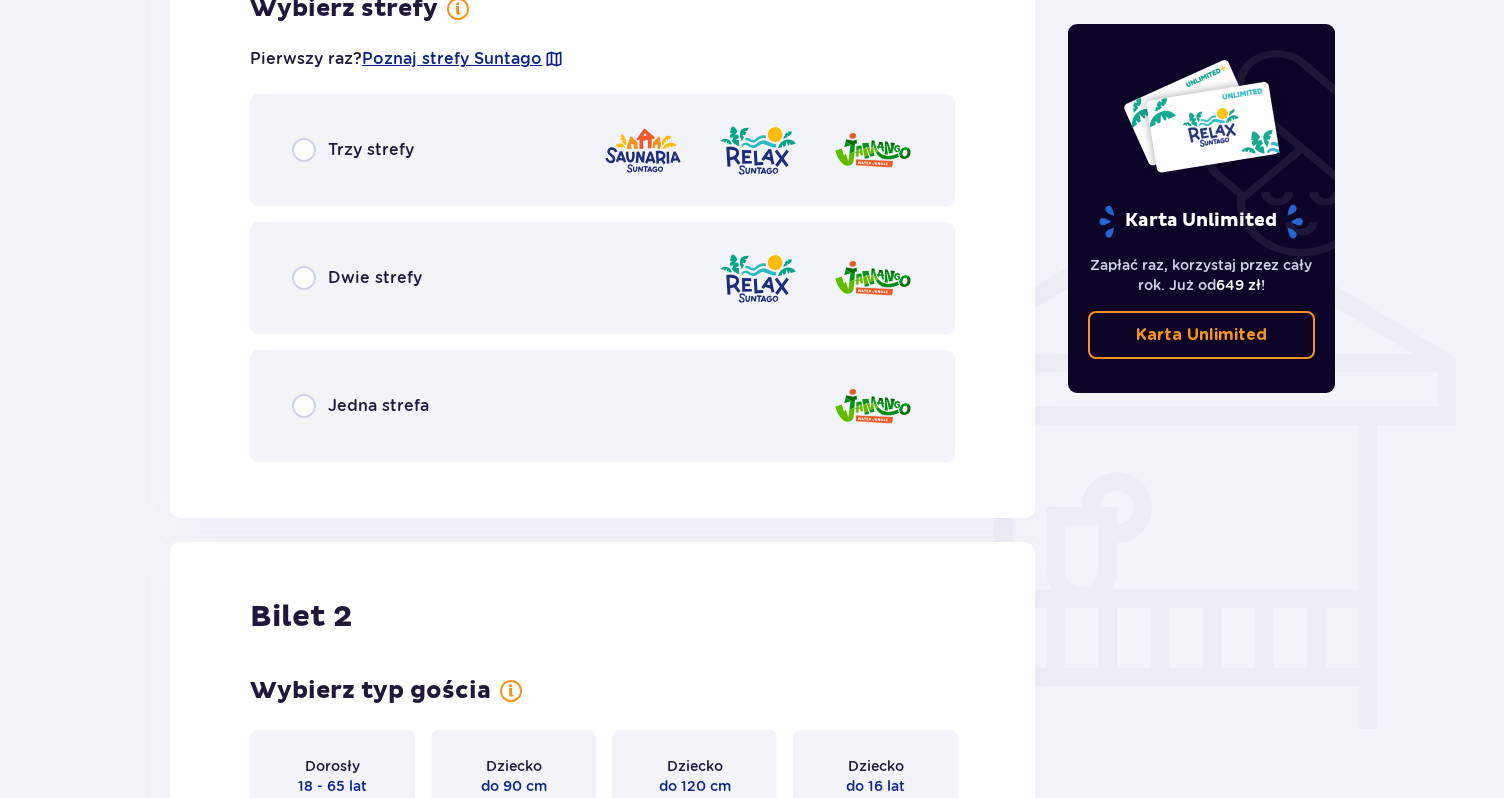 scroll, scrollTop: 1440, scrollLeft: 0, axis: vertical 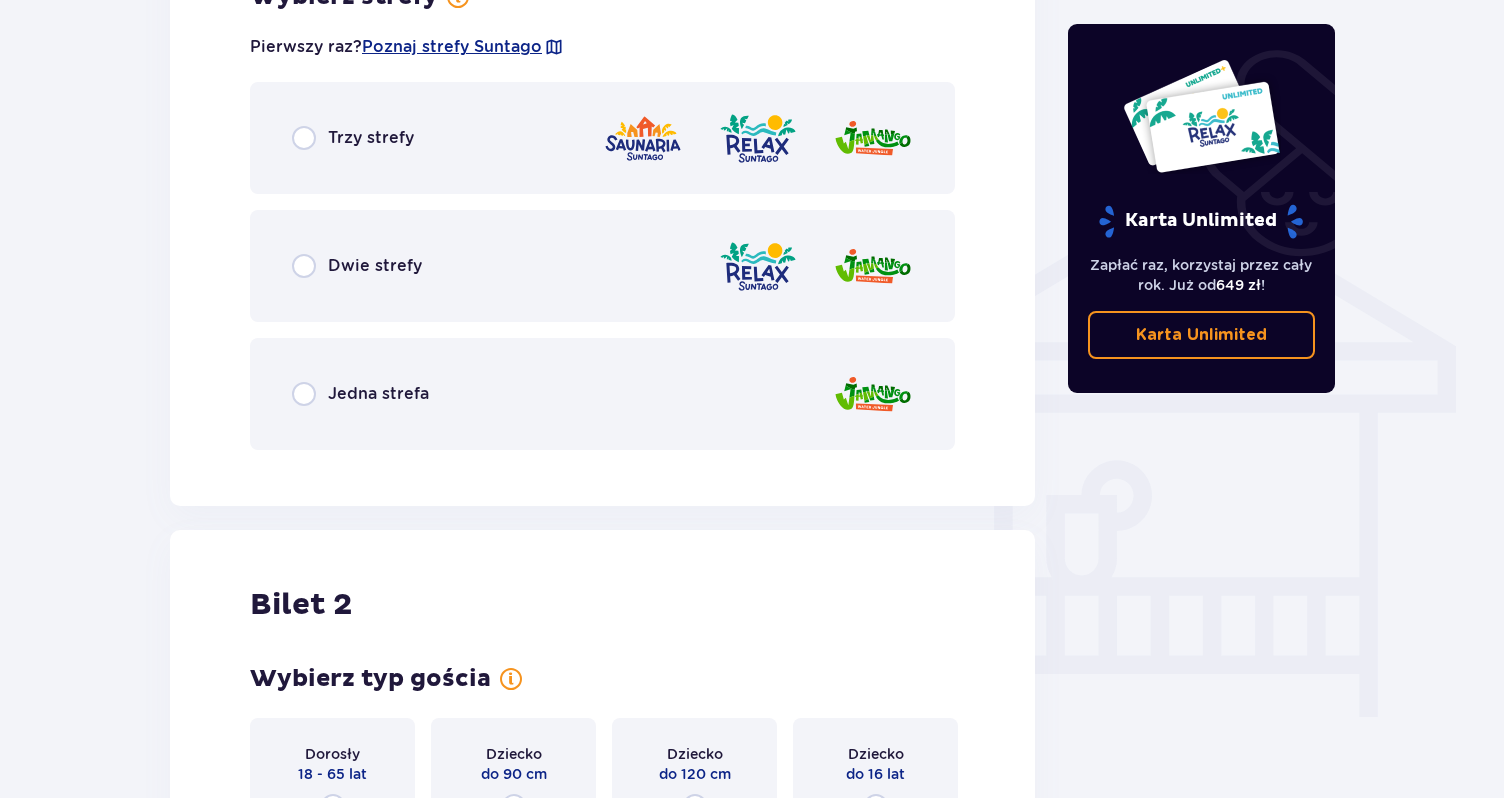 click on "Jedna strefa" at bounding box center [360, 394] 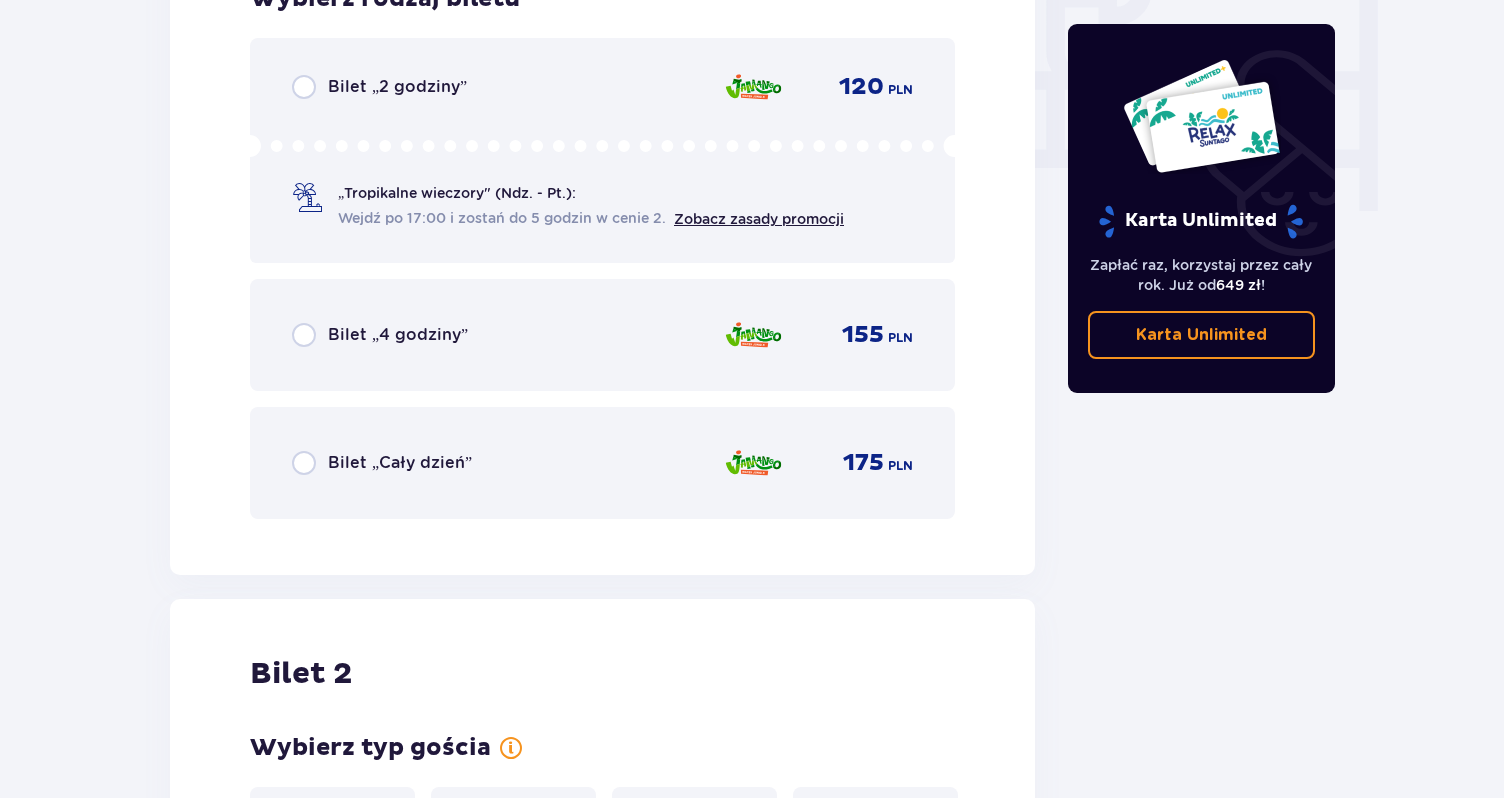 scroll, scrollTop: 1966, scrollLeft: 0, axis: vertical 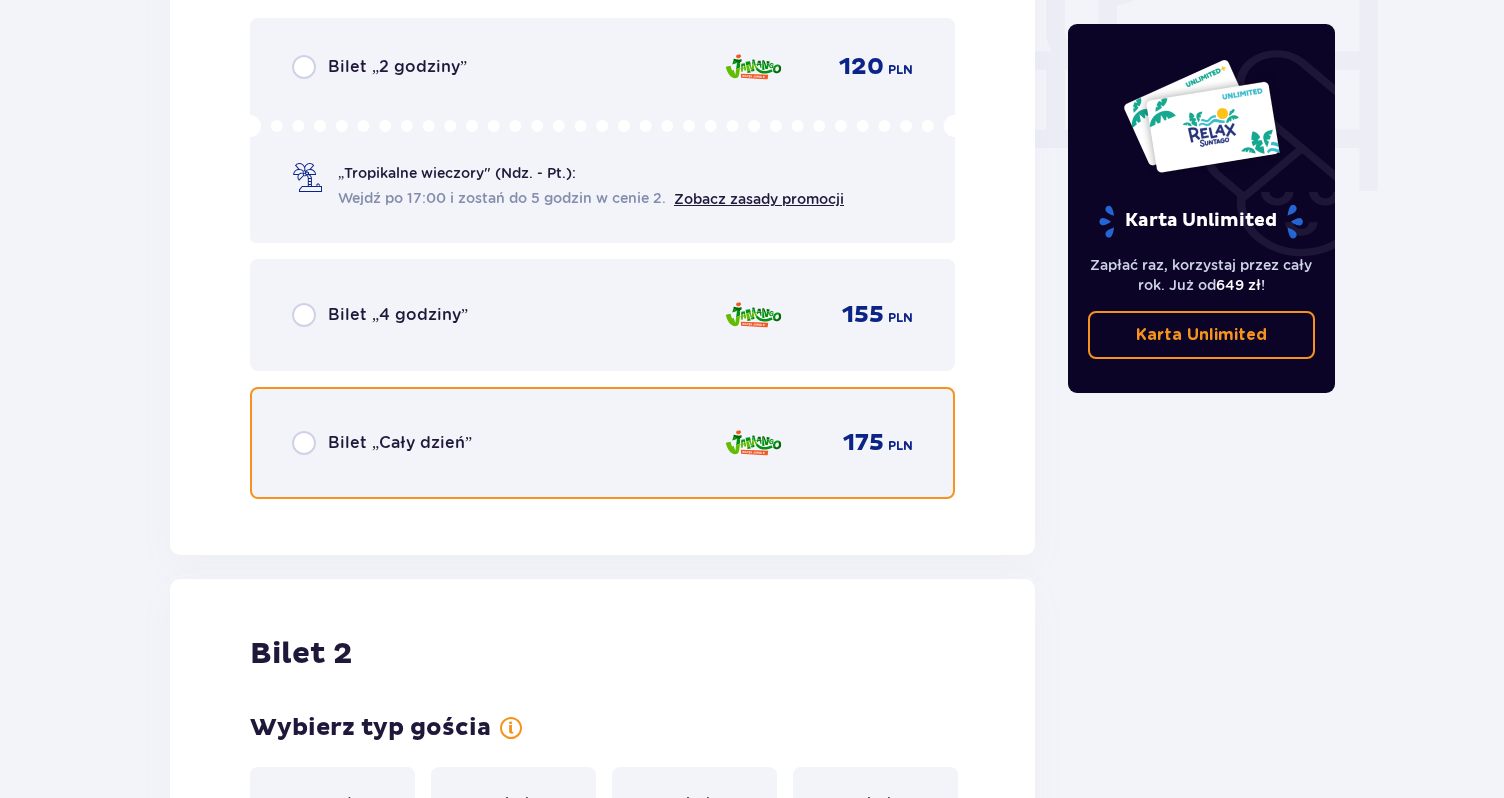 click at bounding box center (304, 443) 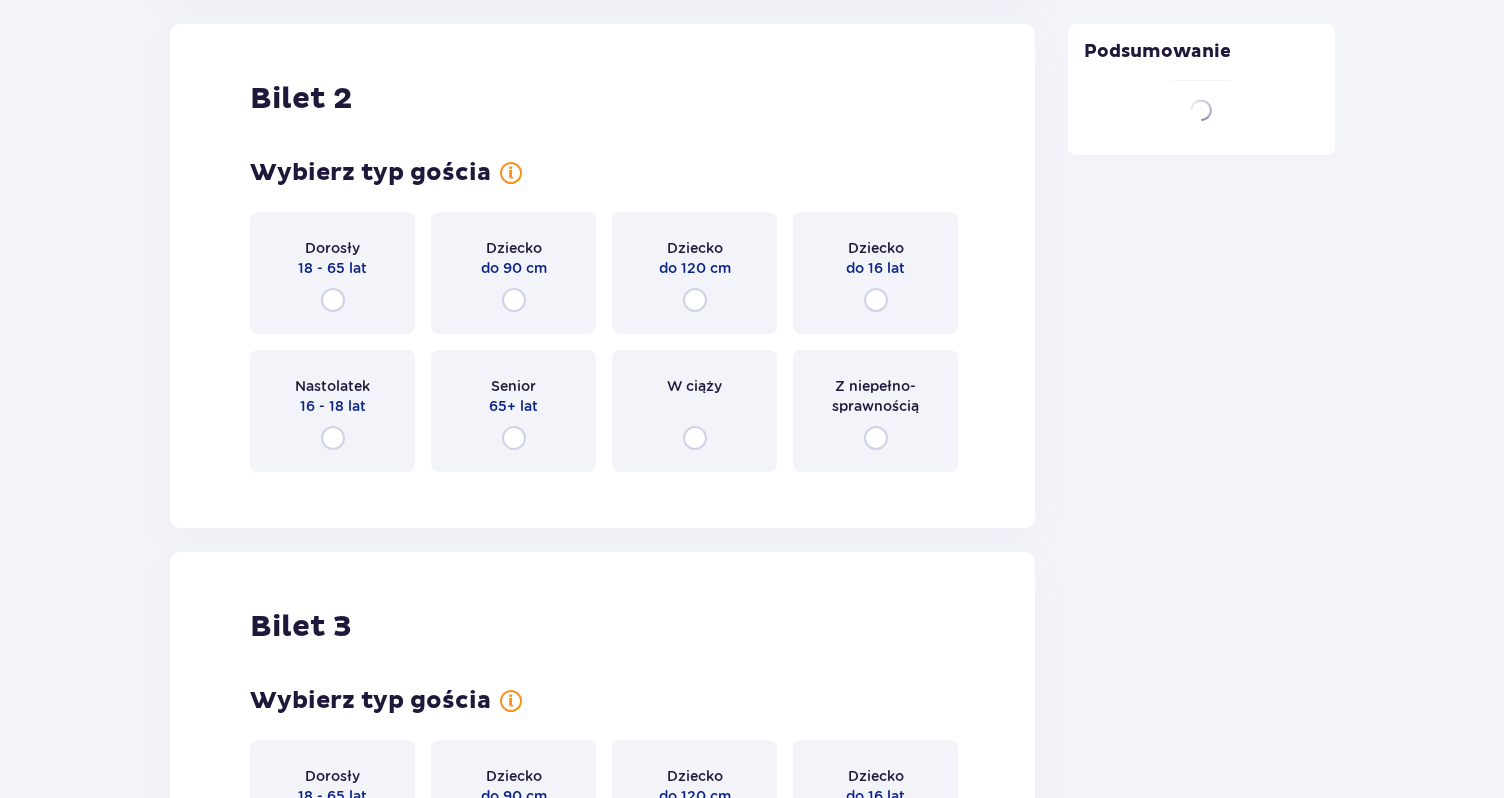 scroll, scrollTop: 2557, scrollLeft: 0, axis: vertical 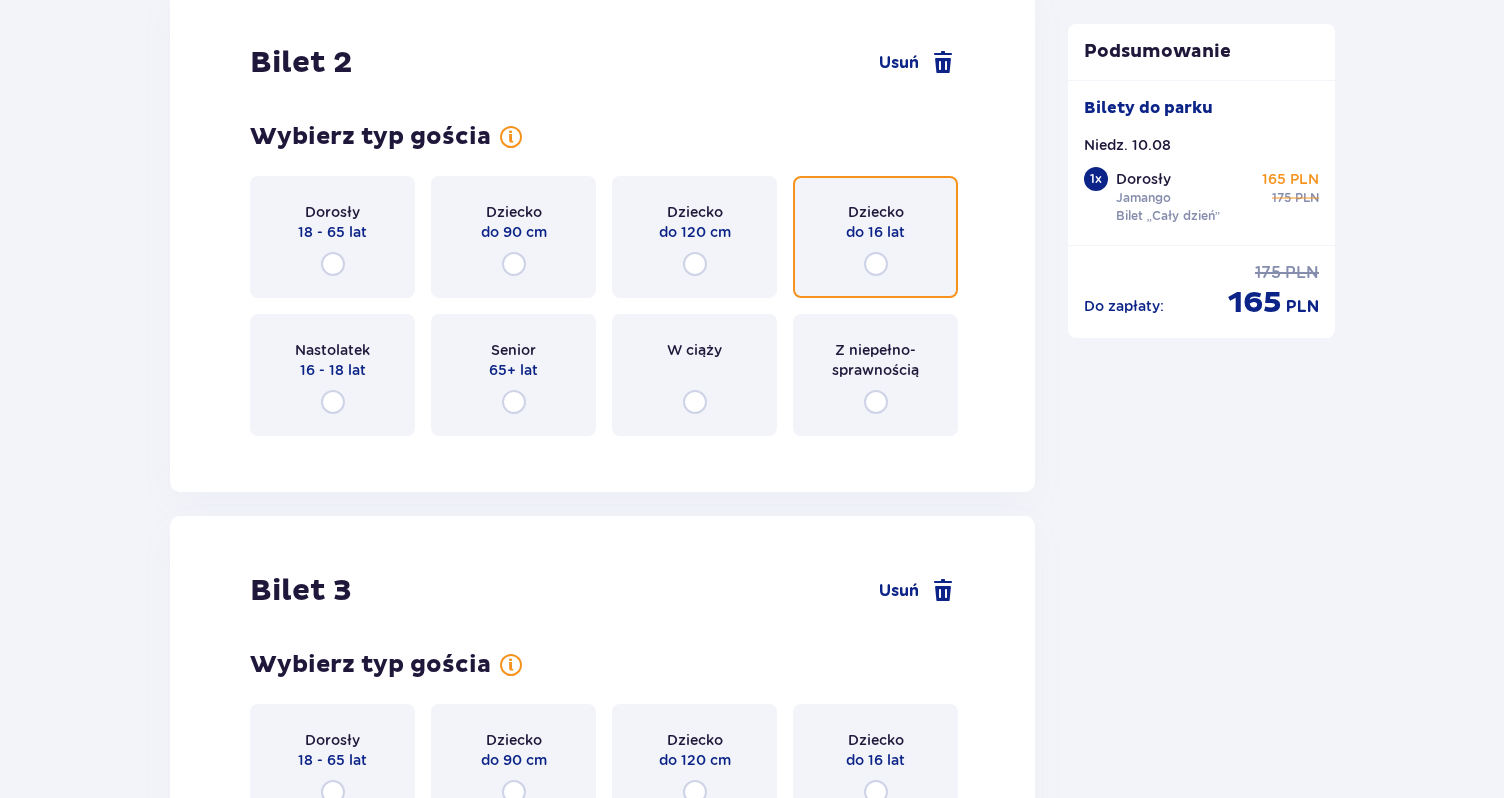 click at bounding box center (876, 264) 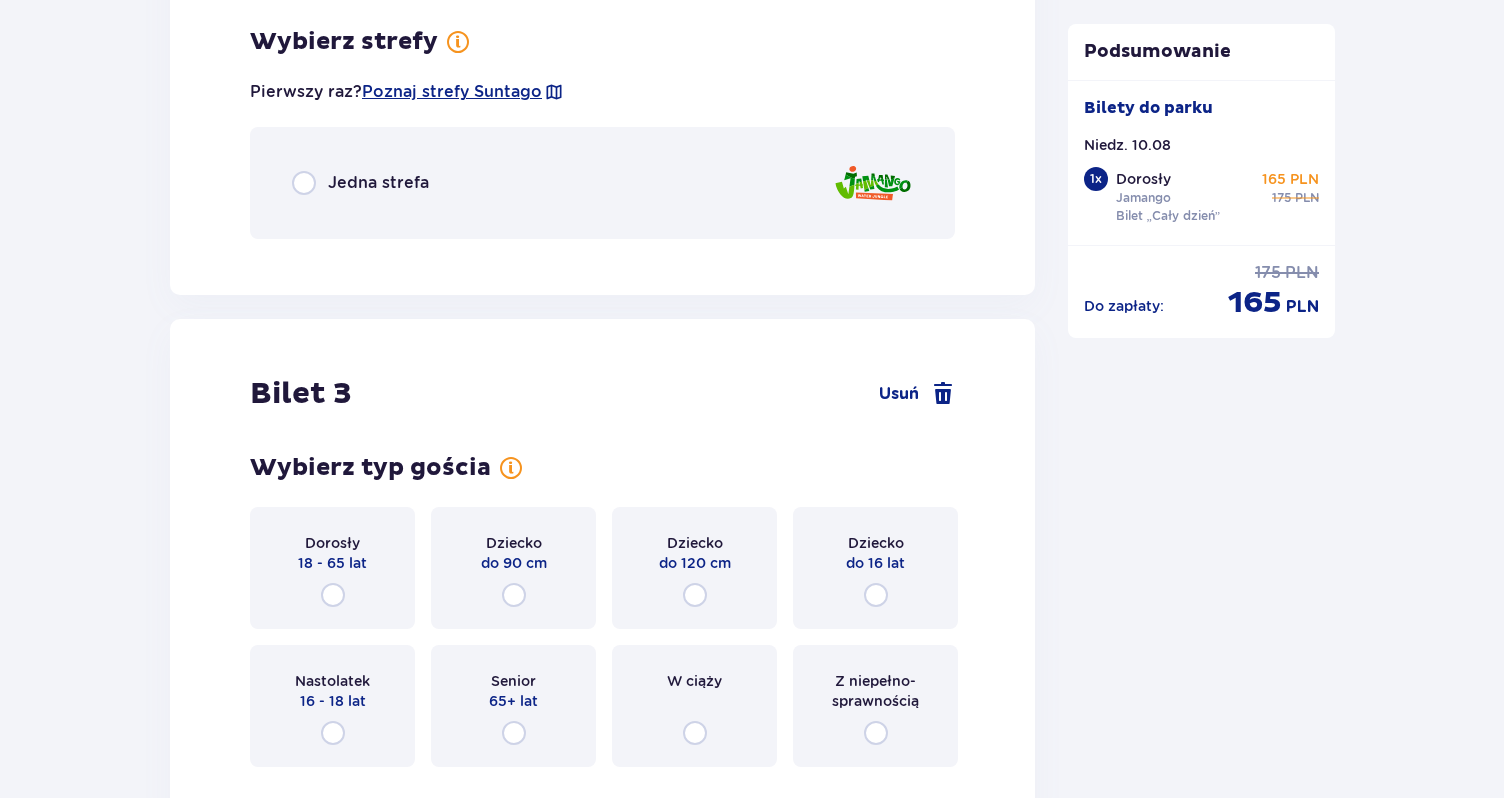 scroll, scrollTop: 3009, scrollLeft: 0, axis: vertical 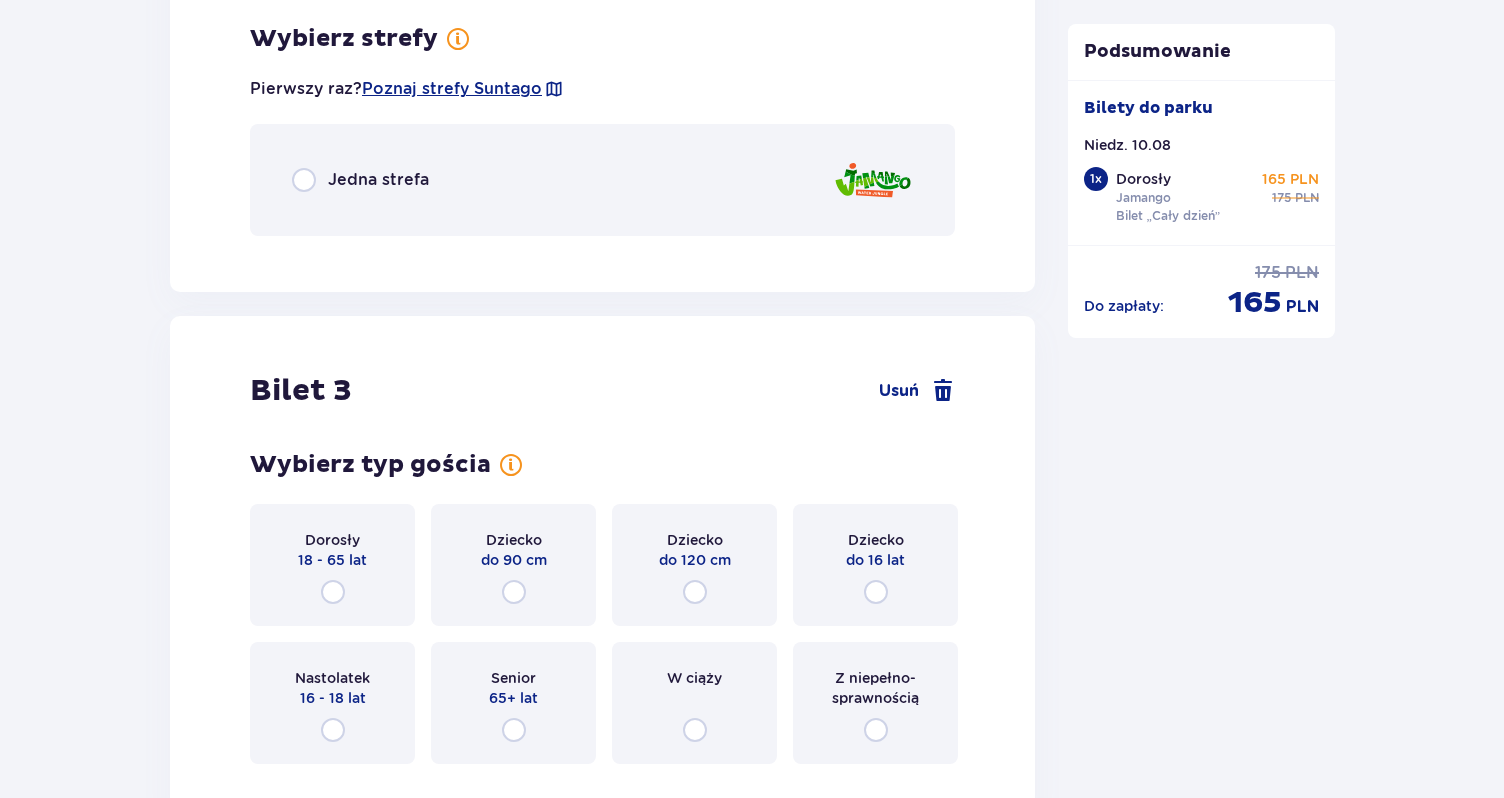 click on "Jedna strefa" at bounding box center [602, 180] 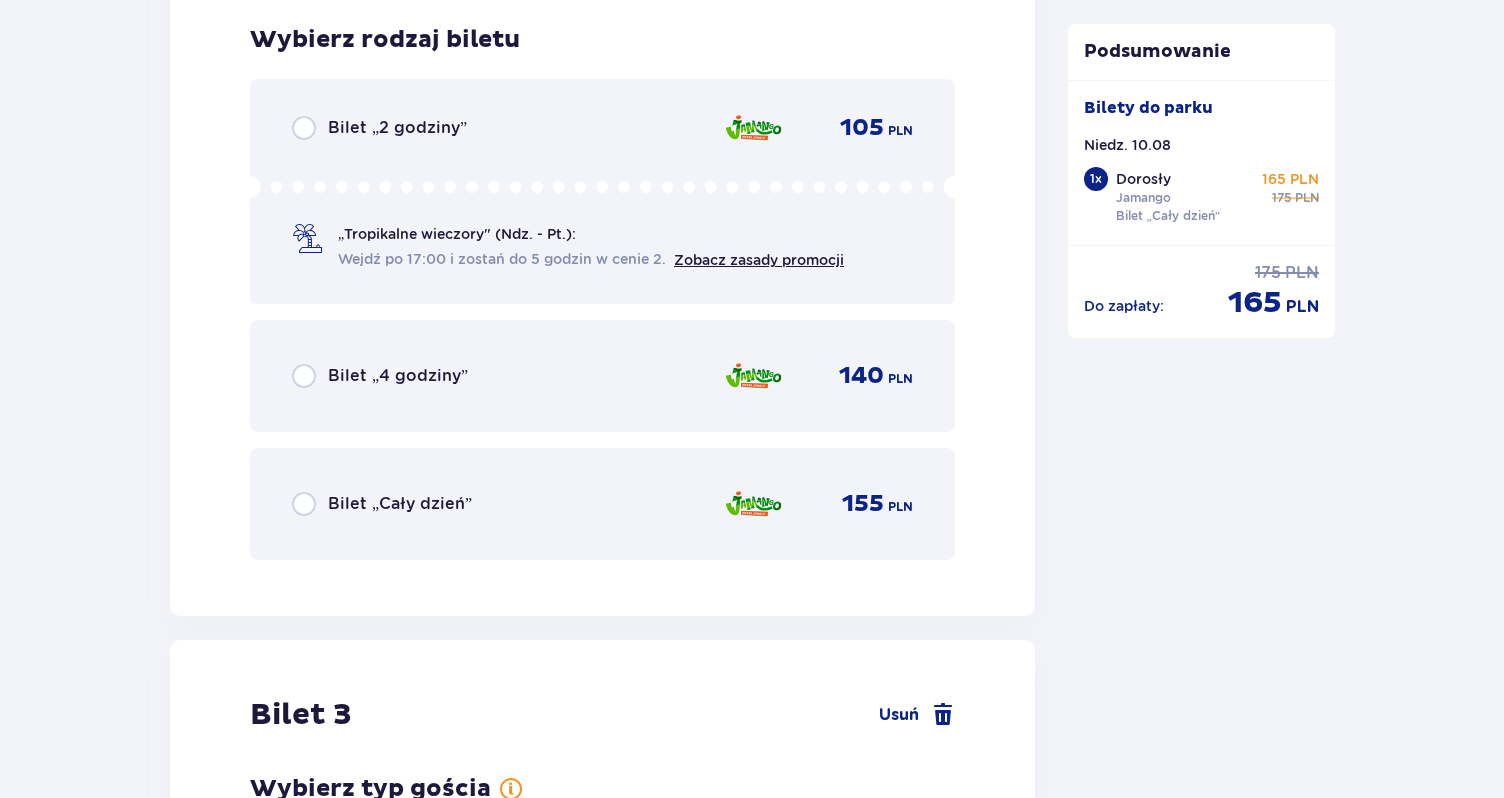 scroll, scrollTop: 3261, scrollLeft: 0, axis: vertical 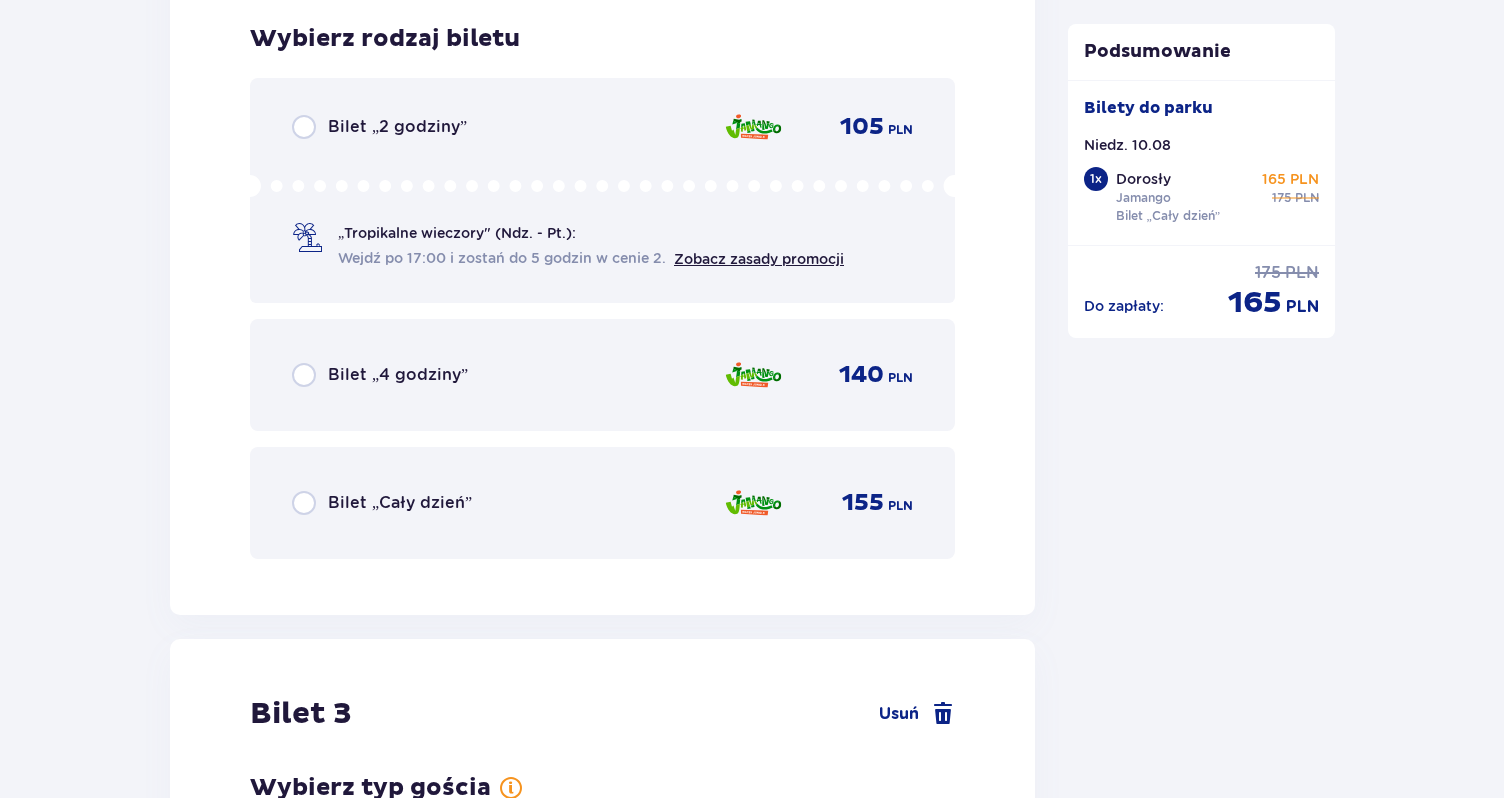 click on "Bilet „Cały dzień”" at bounding box center (382, 503) 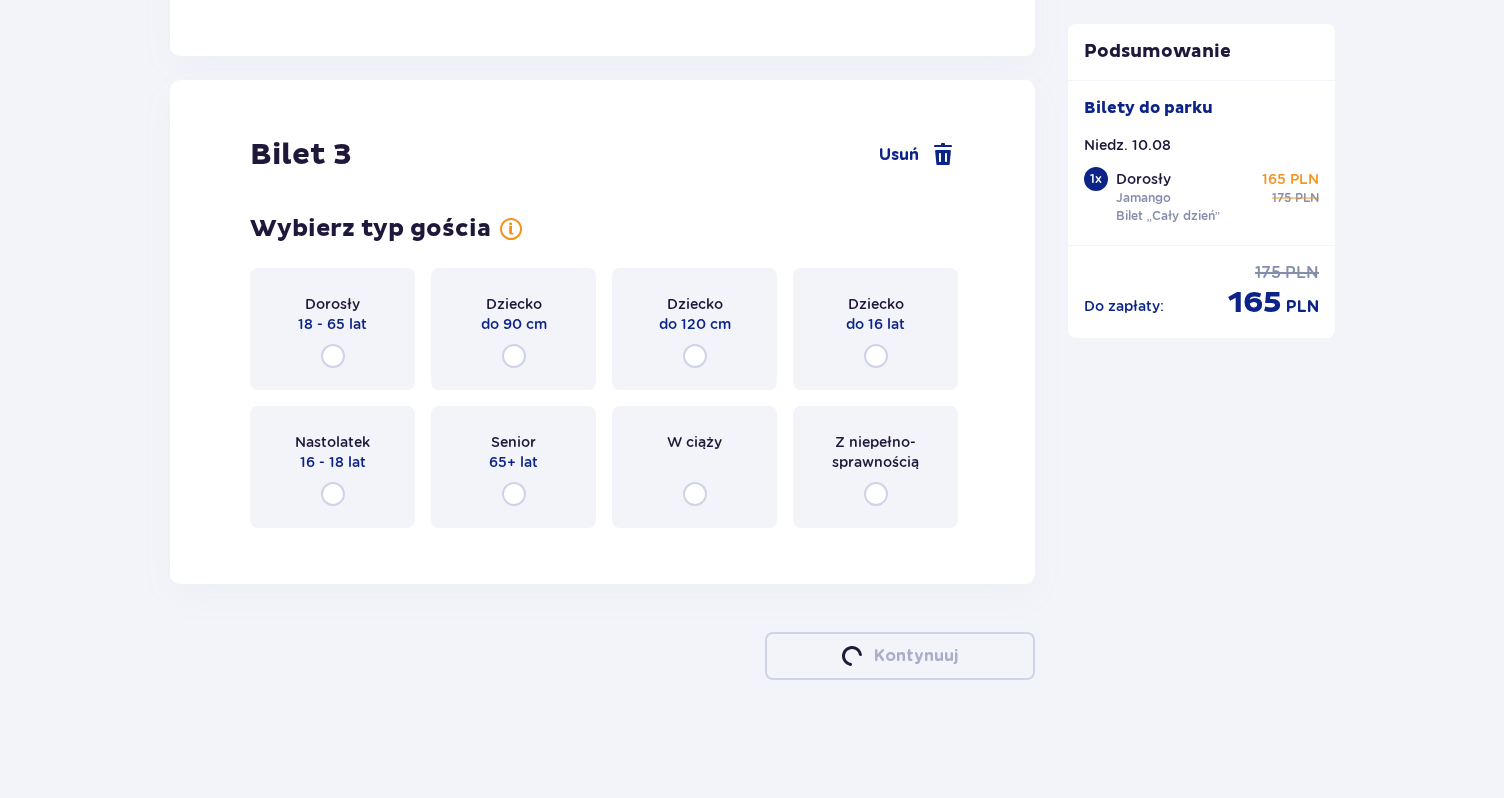 scroll, scrollTop: 3822, scrollLeft: 0, axis: vertical 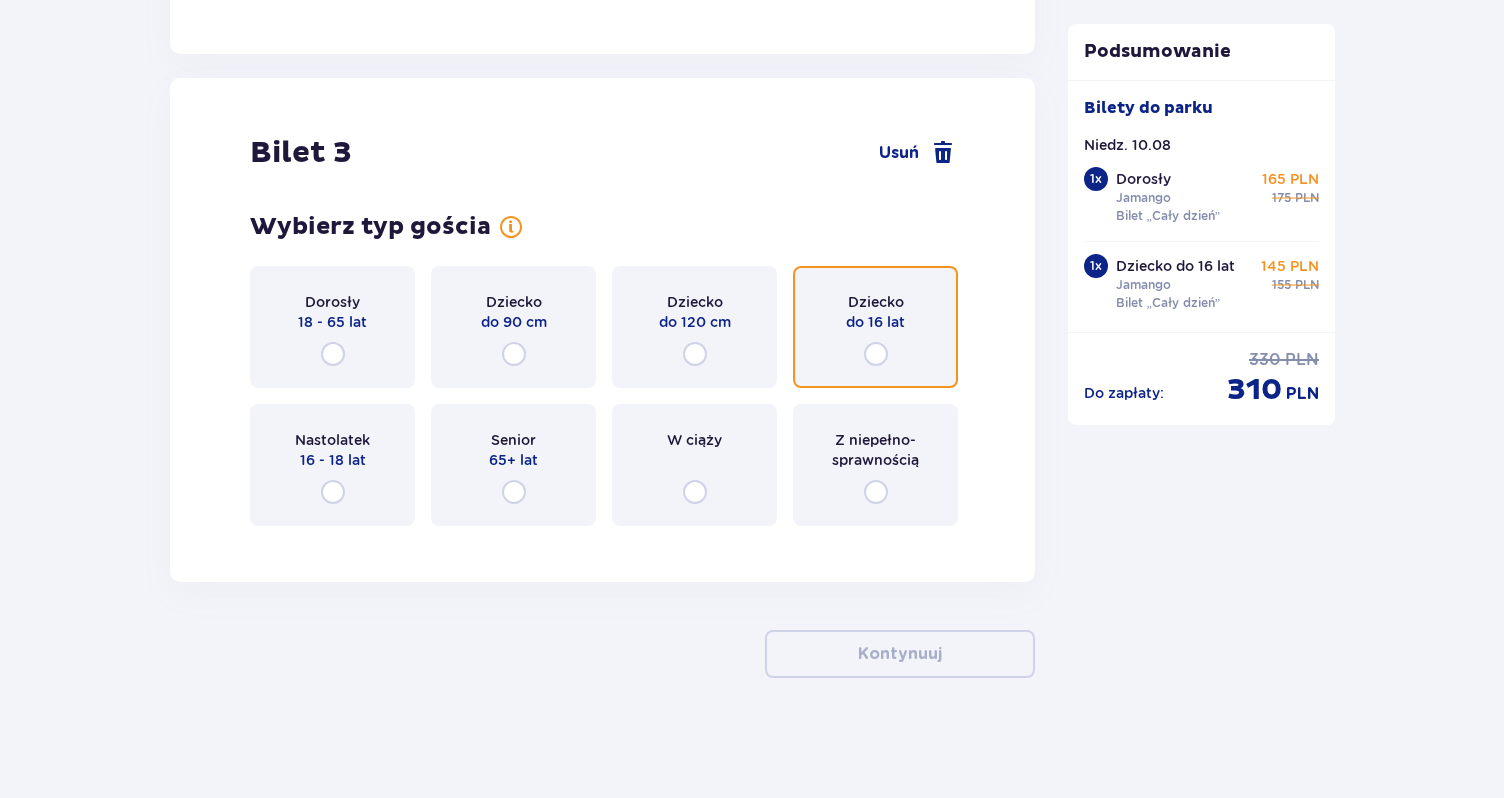 click at bounding box center (876, 354) 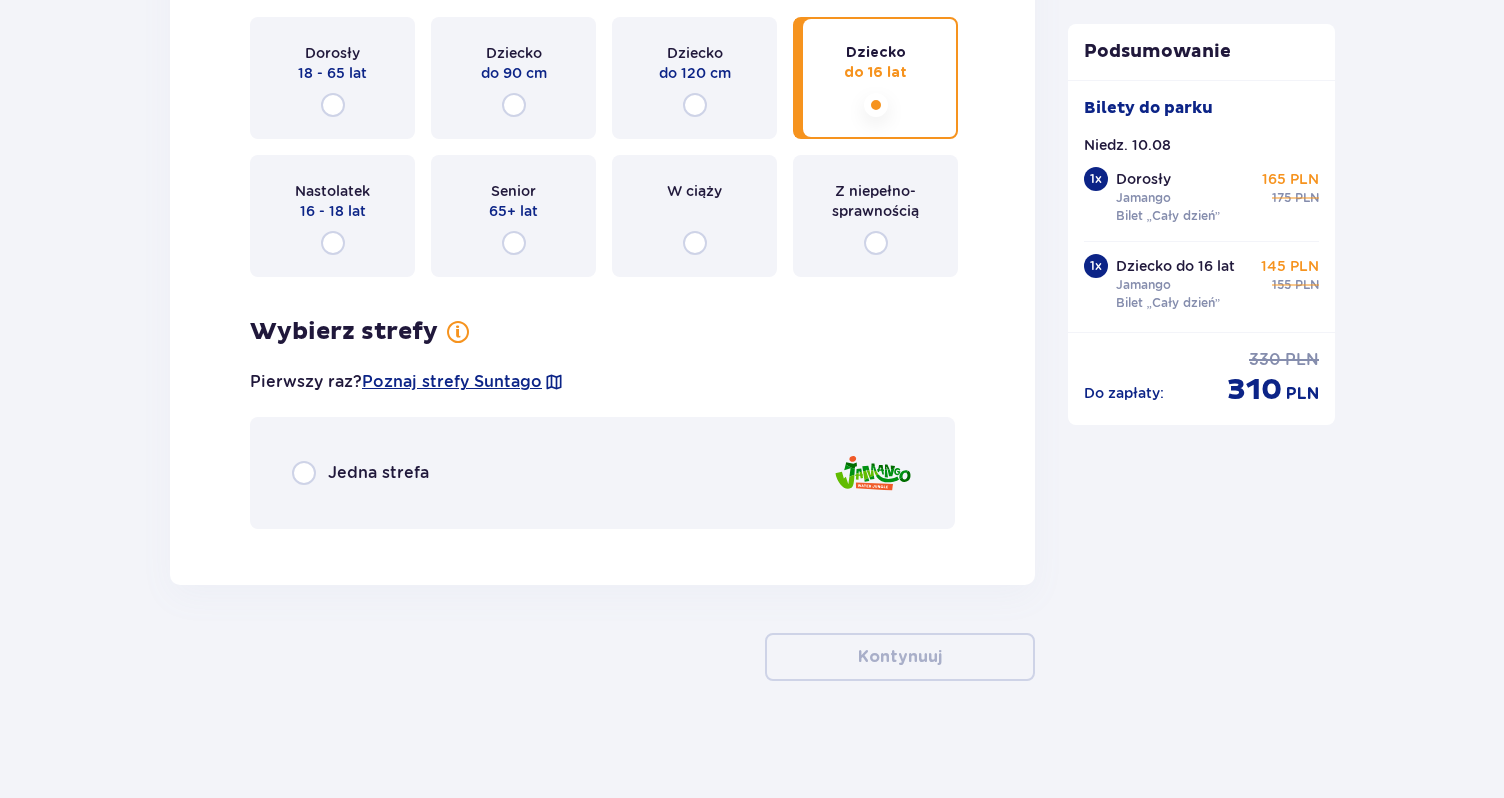 scroll, scrollTop: 4074, scrollLeft: 0, axis: vertical 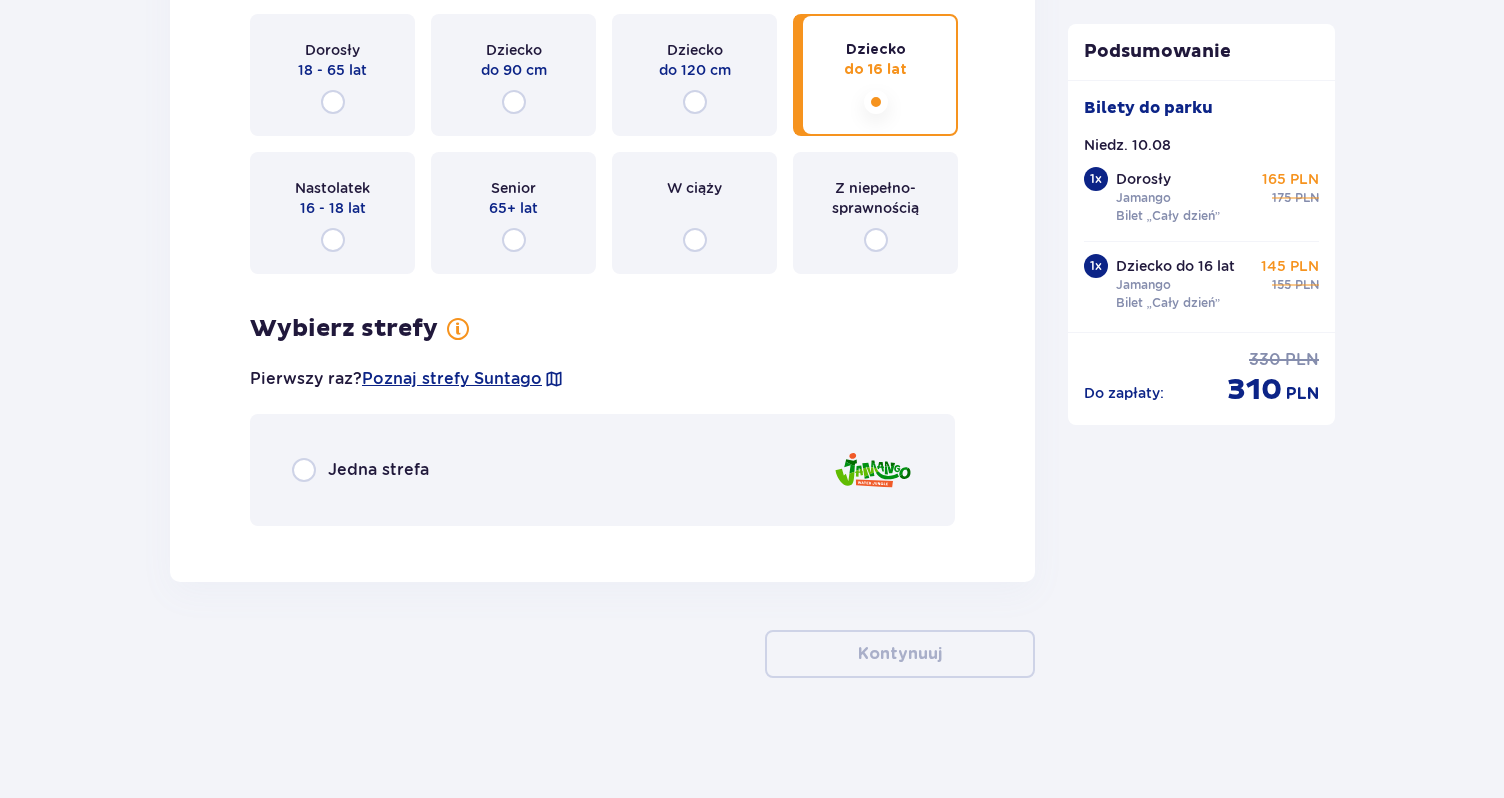 click on "Jedna strefa" at bounding box center [378, 470] 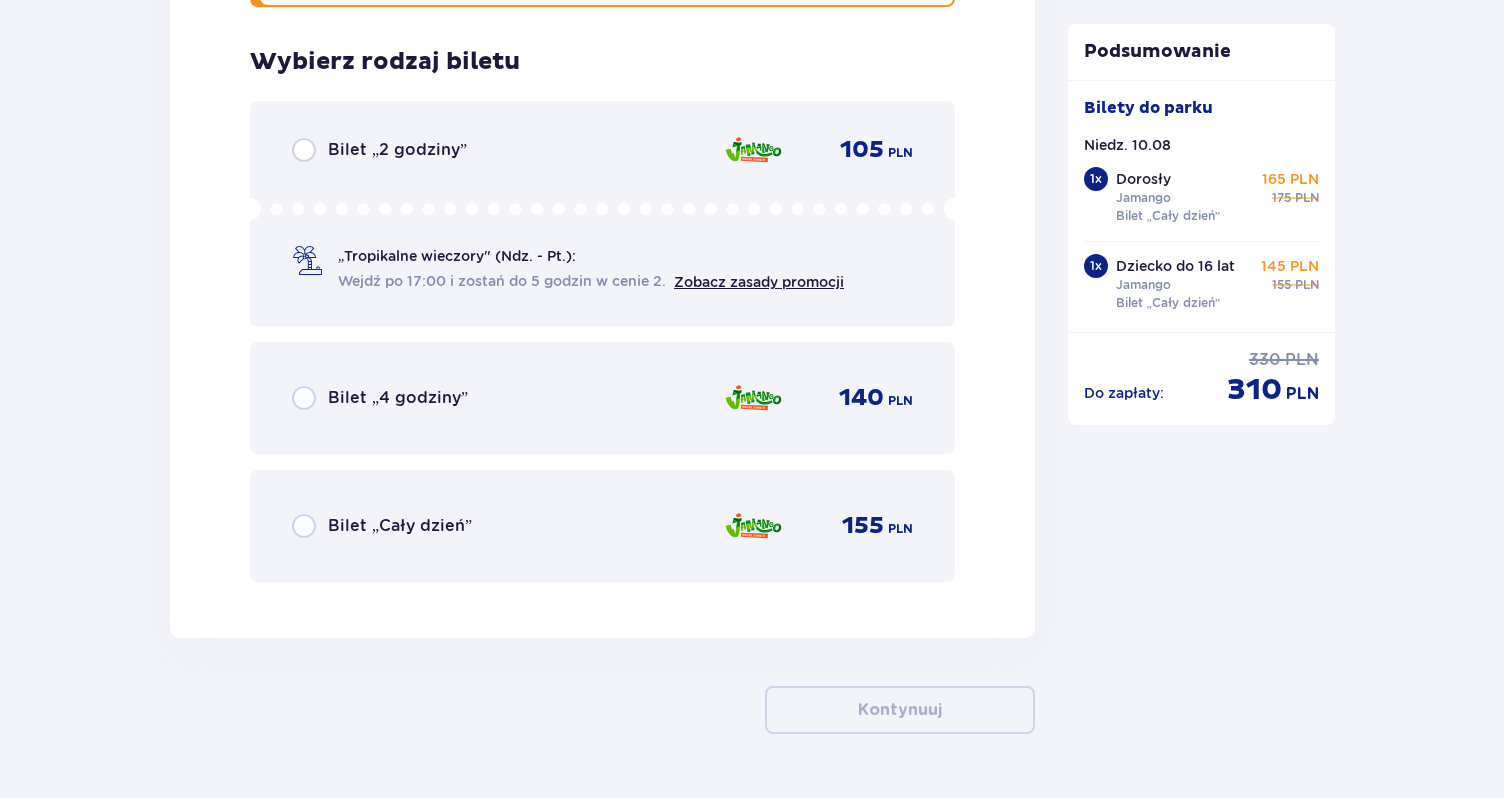 scroll, scrollTop: 4616, scrollLeft: 0, axis: vertical 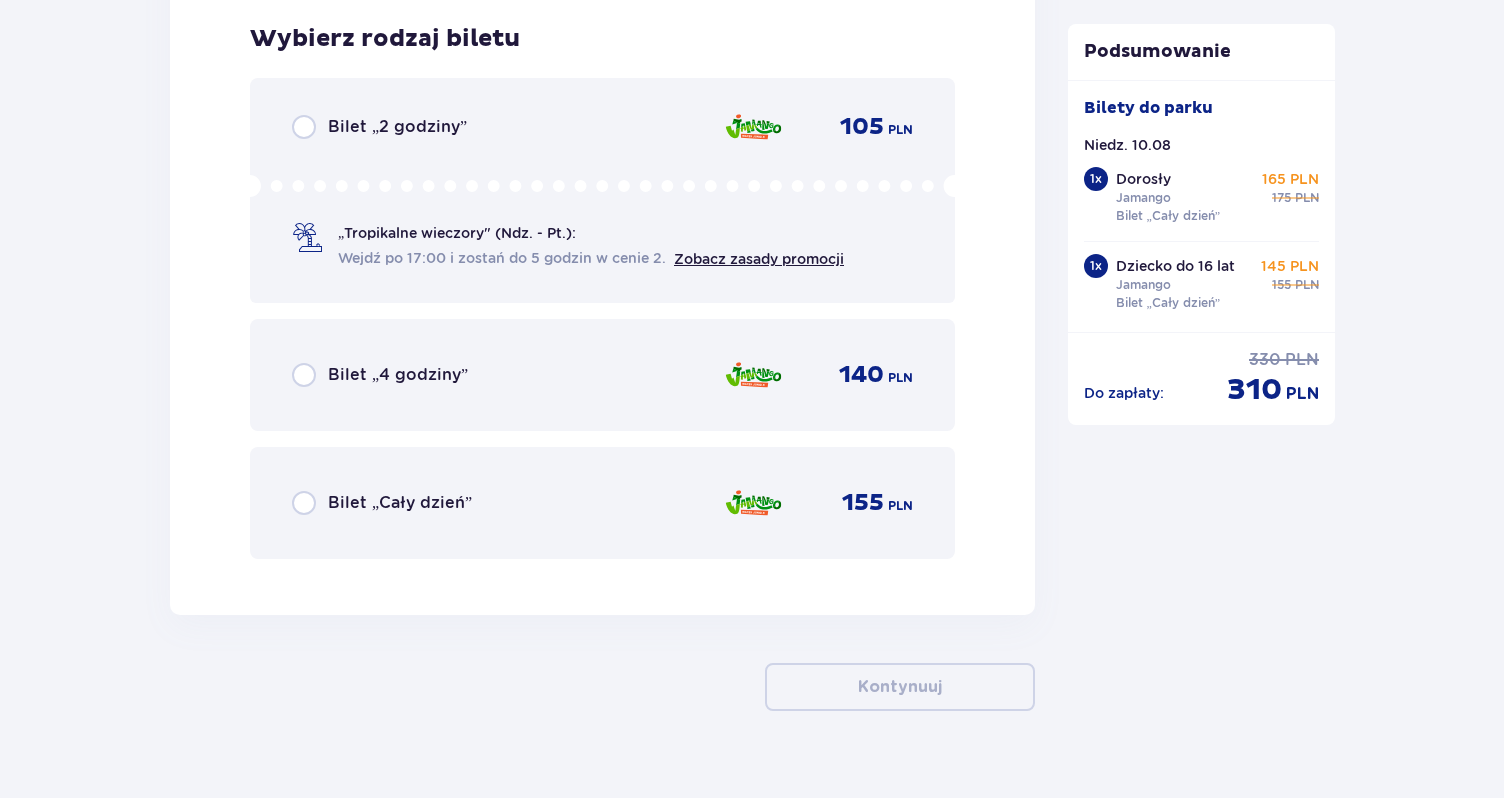 click on "Bilet „Cały dzień”" at bounding box center [400, 503] 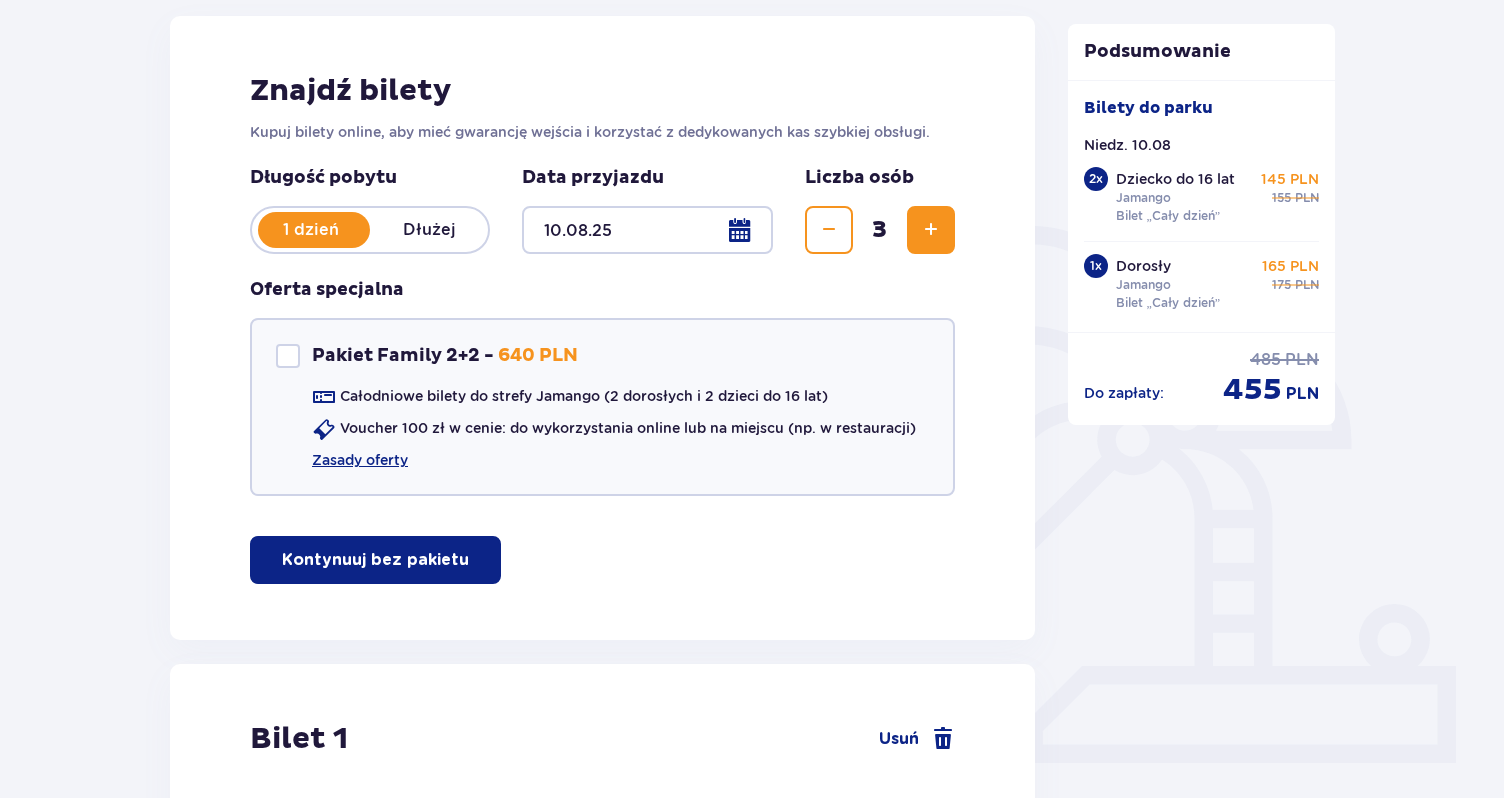 scroll, scrollTop: 253, scrollLeft: 0, axis: vertical 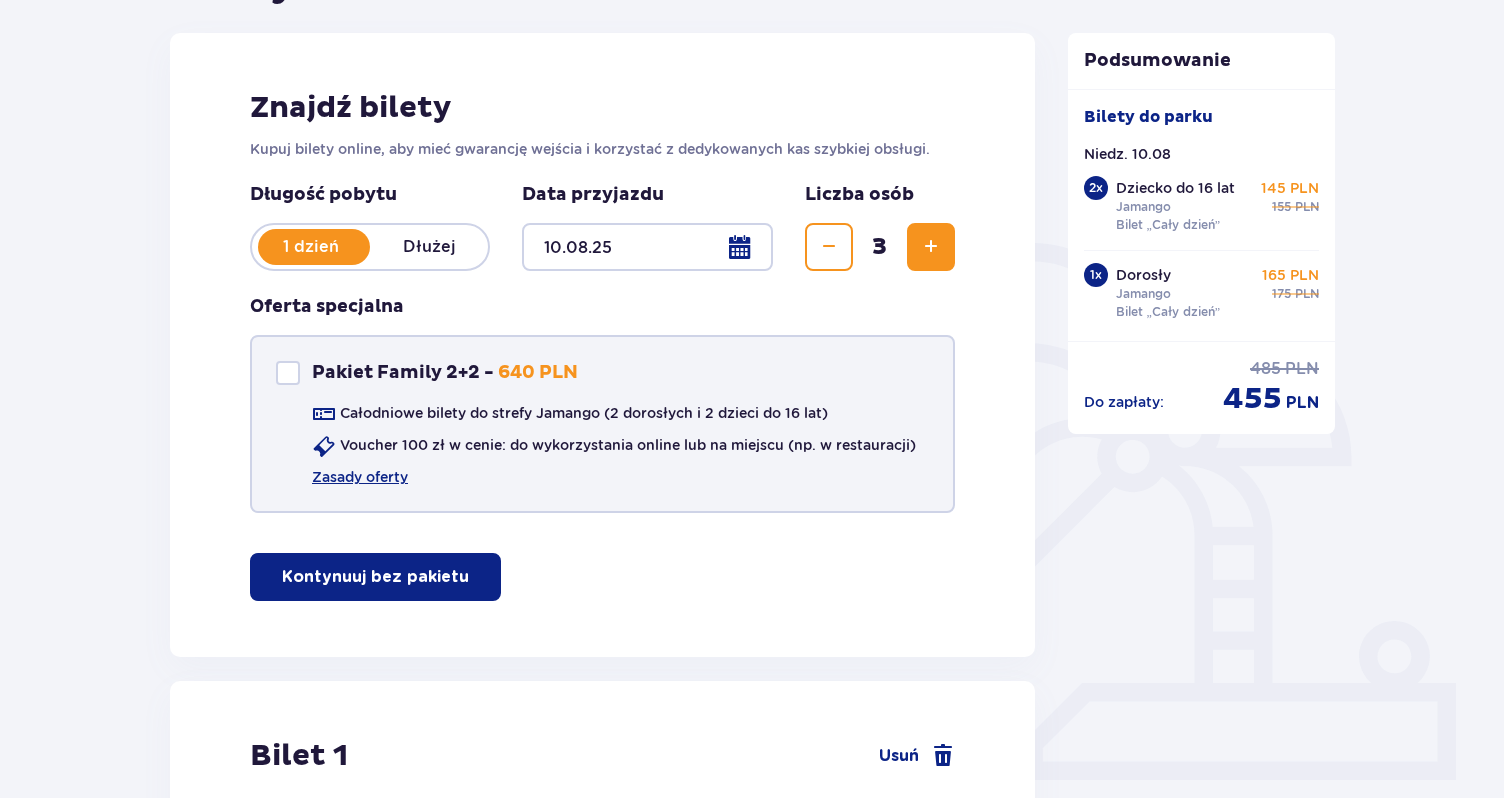 click on "Pakiet Family 2+2    -" at bounding box center [403, 373] 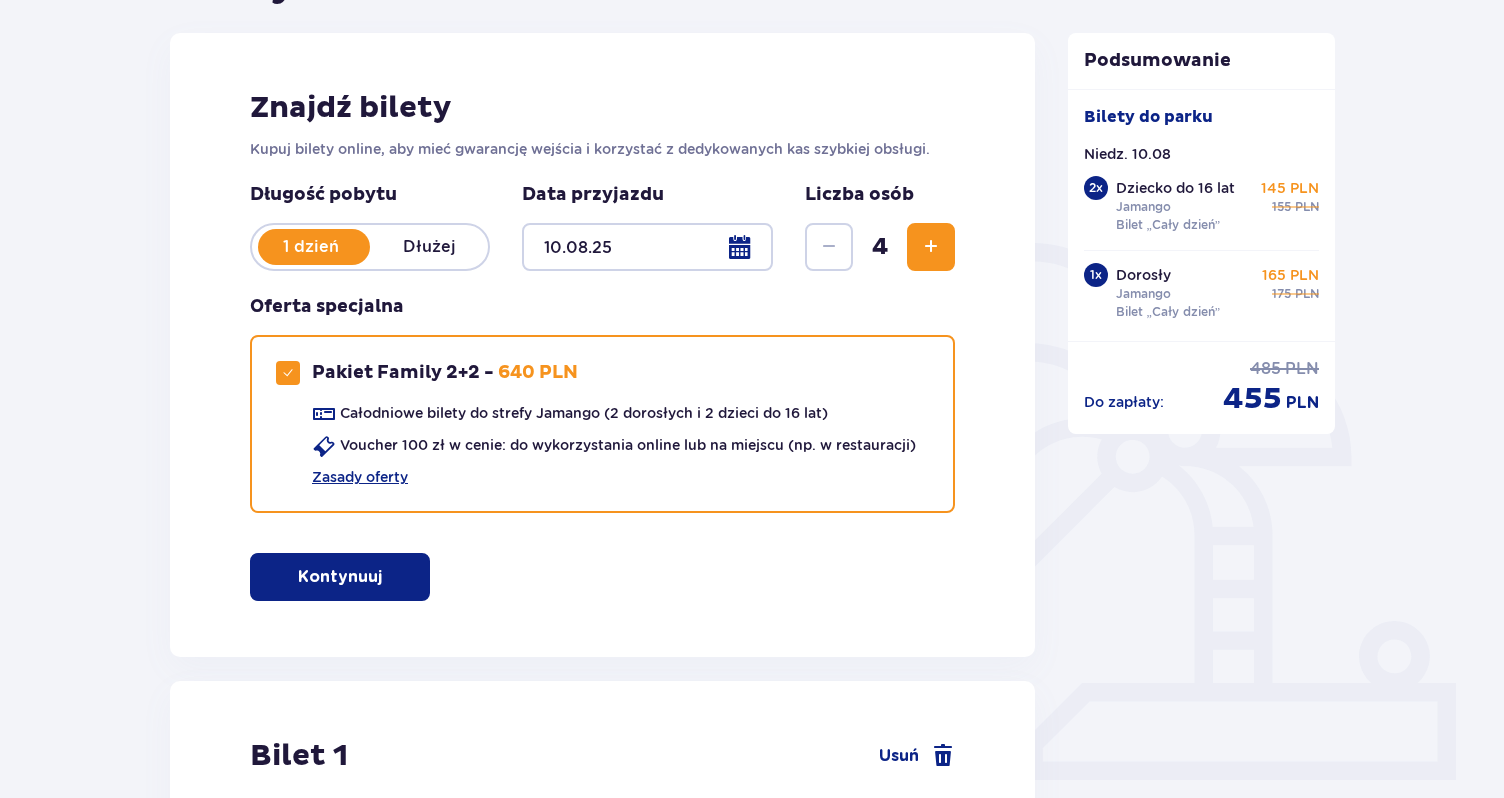 click at bounding box center (386, 577) 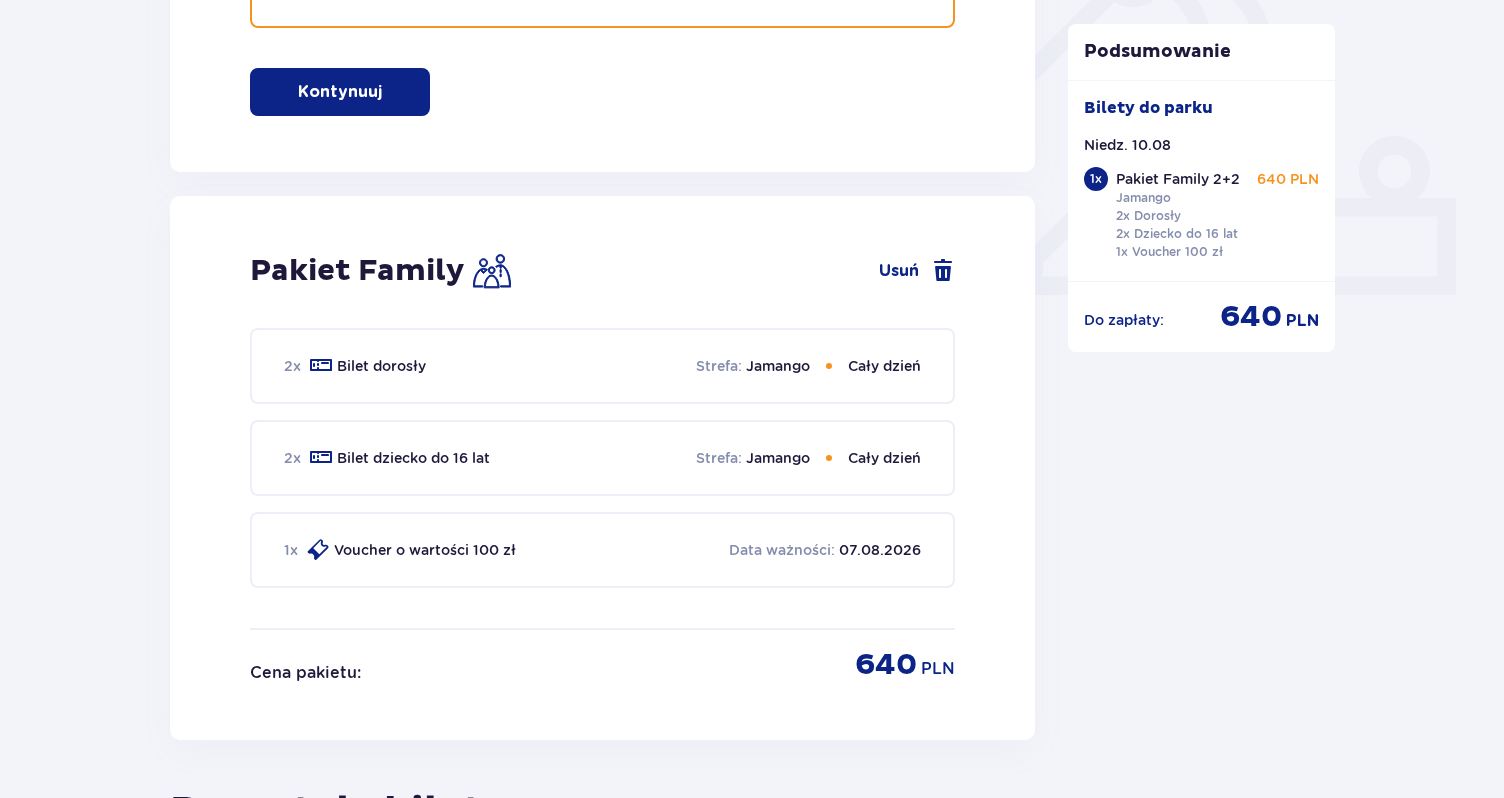 scroll, scrollTop: 1198, scrollLeft: 0, axis: vertical 